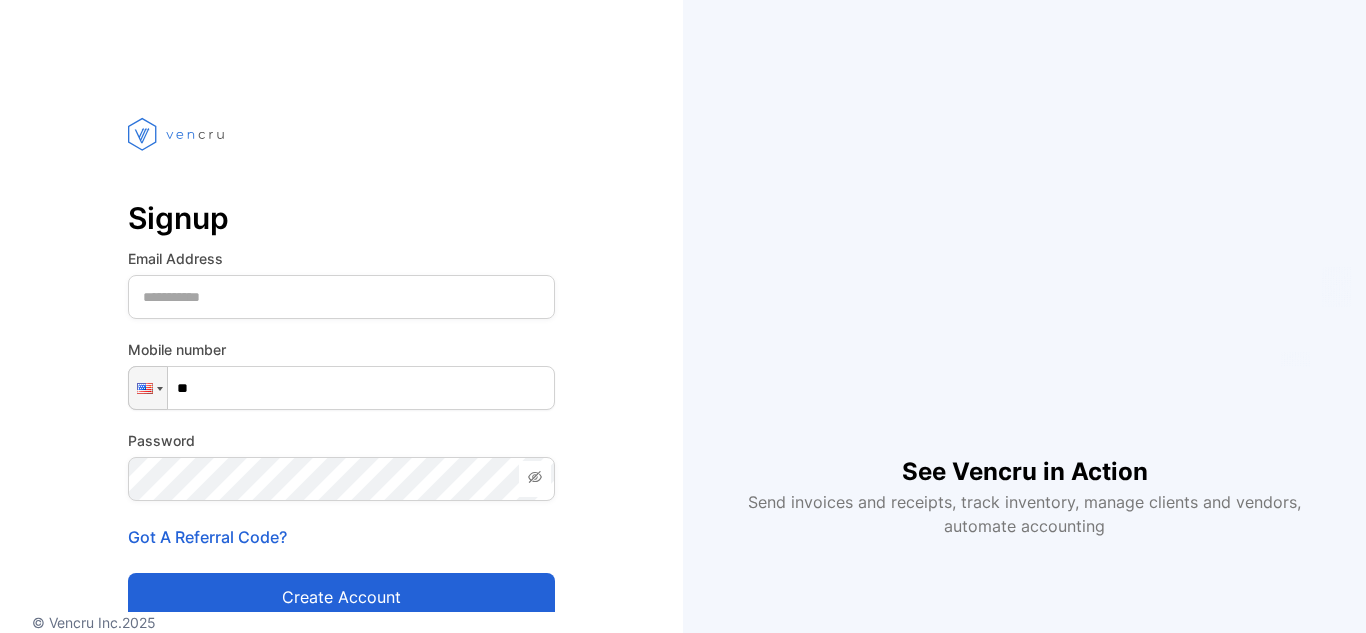 scroll, scrollTop: 0, scrollLeft: 0, axis: both 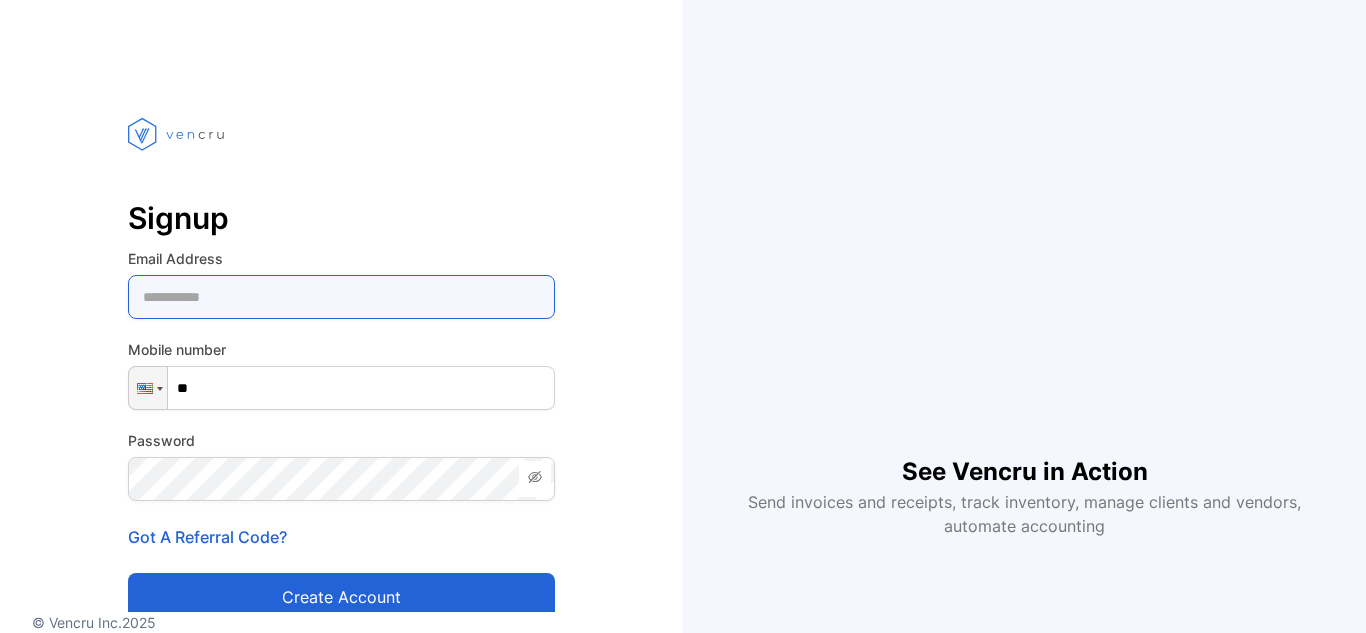 click at bounding box center (341, 297) 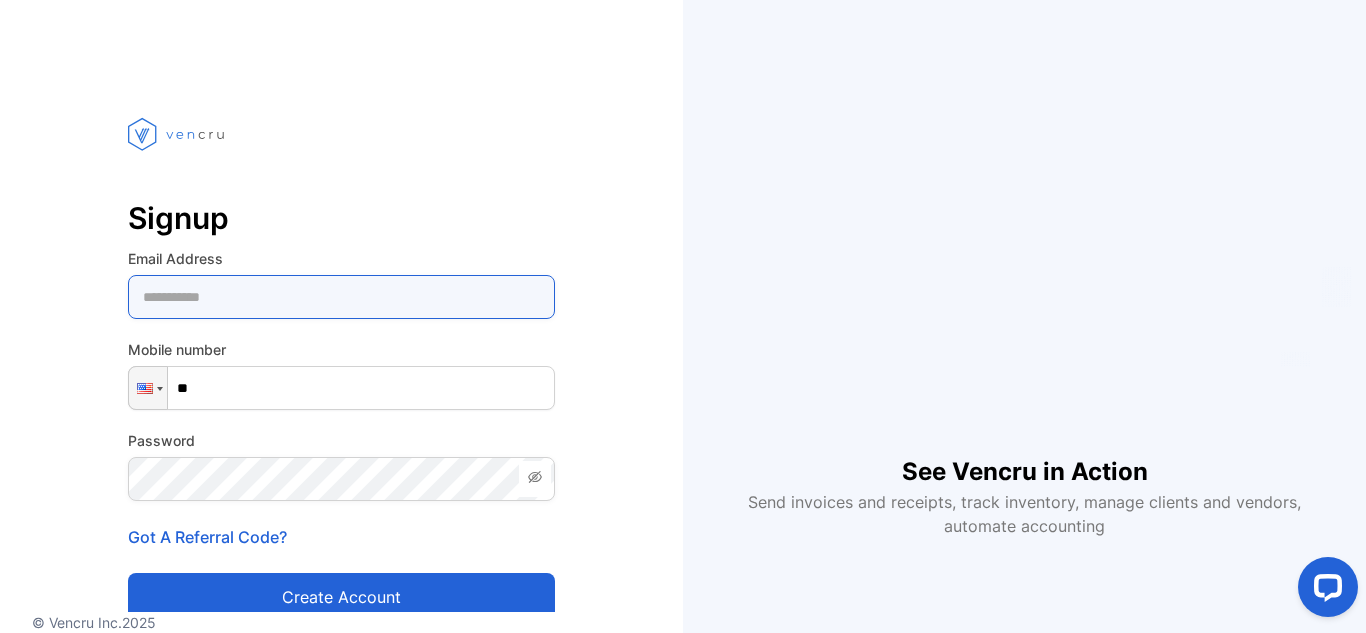 scroll, scrollTop: 0, scrollLeft: 0, axis: both 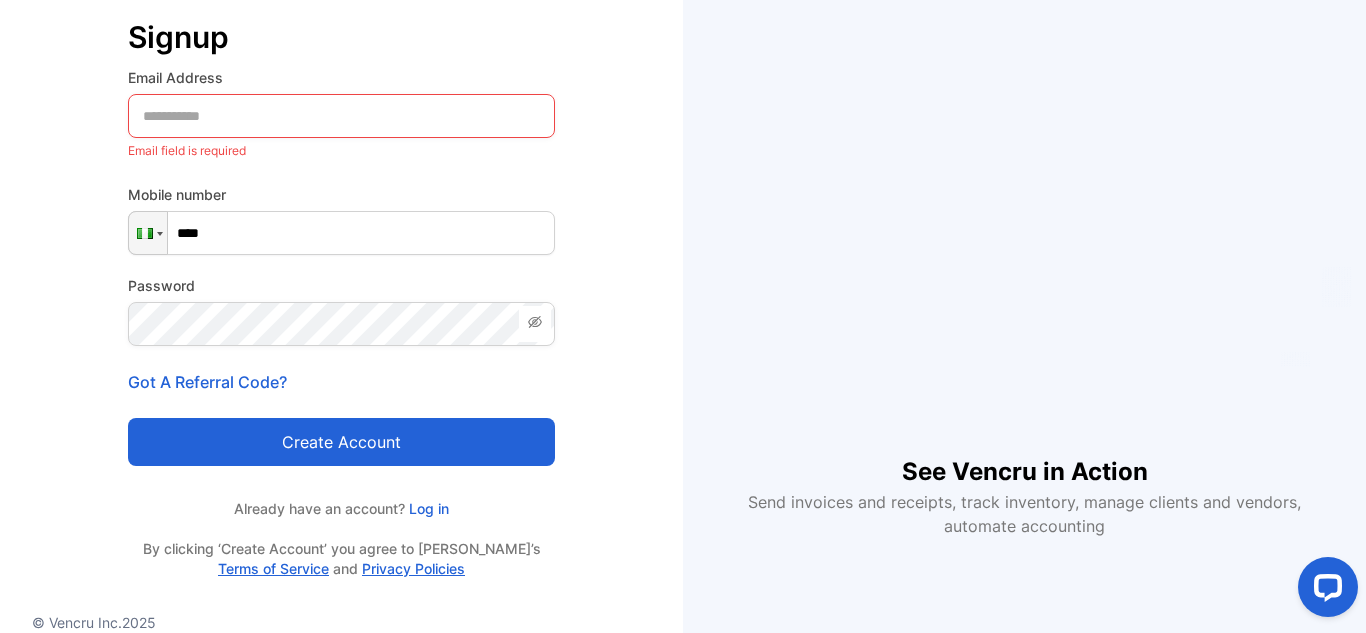 click on "Signup Email Address   Email field is required Mobile number Phone **** Password   Confirm Password   Got A Referral Code? Create account Already have an account?   Log in By clicking ‘Create Account’ you agree to Vencru’s   Terms of Service   and   Privacy Policies" at bounding box center [341, 239] 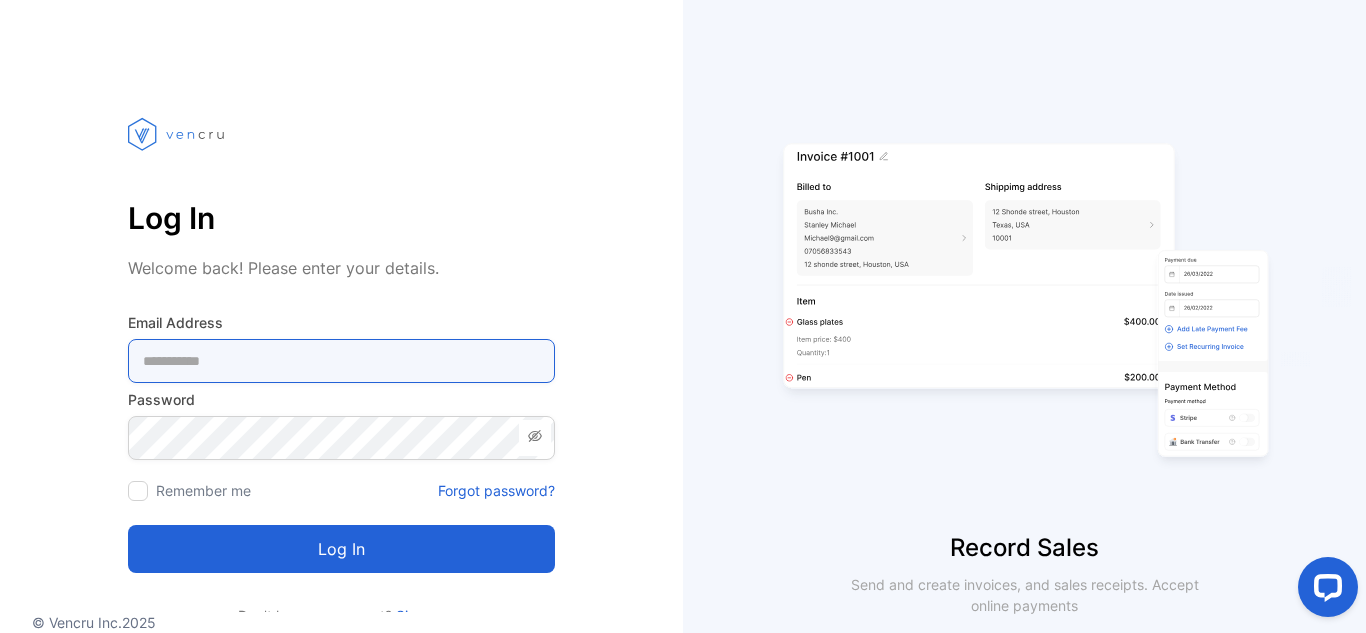 click at bounding box center [341, 361] 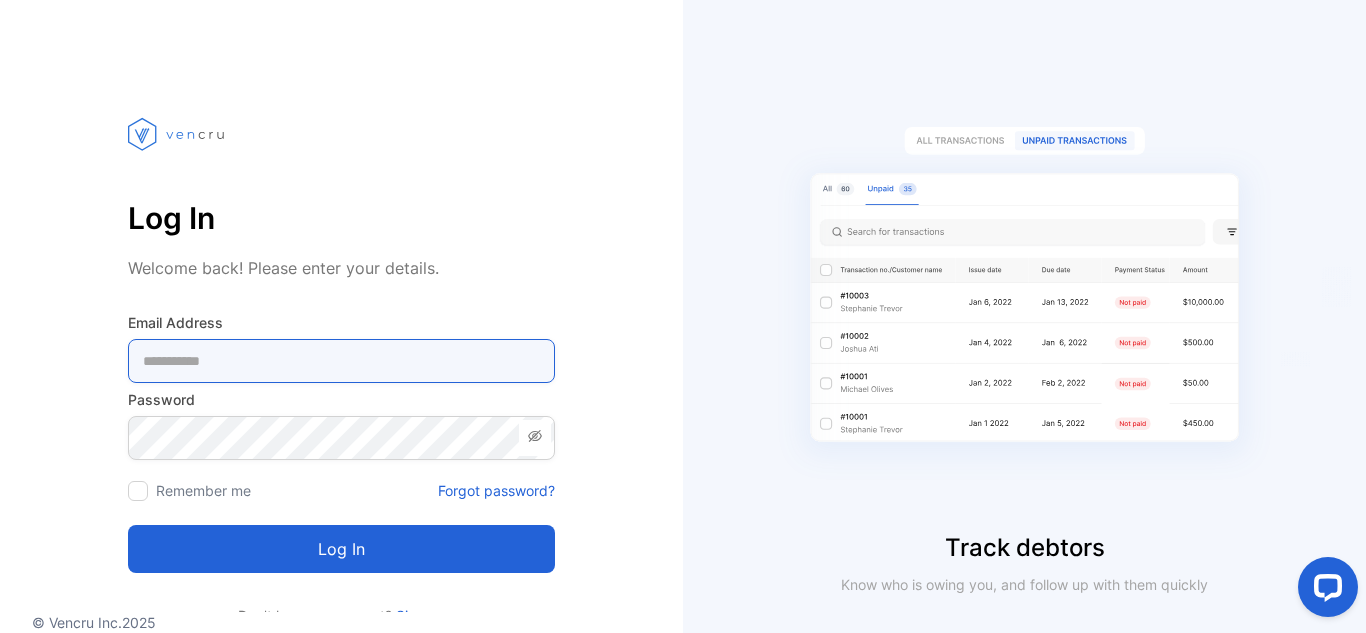 type on "**********" 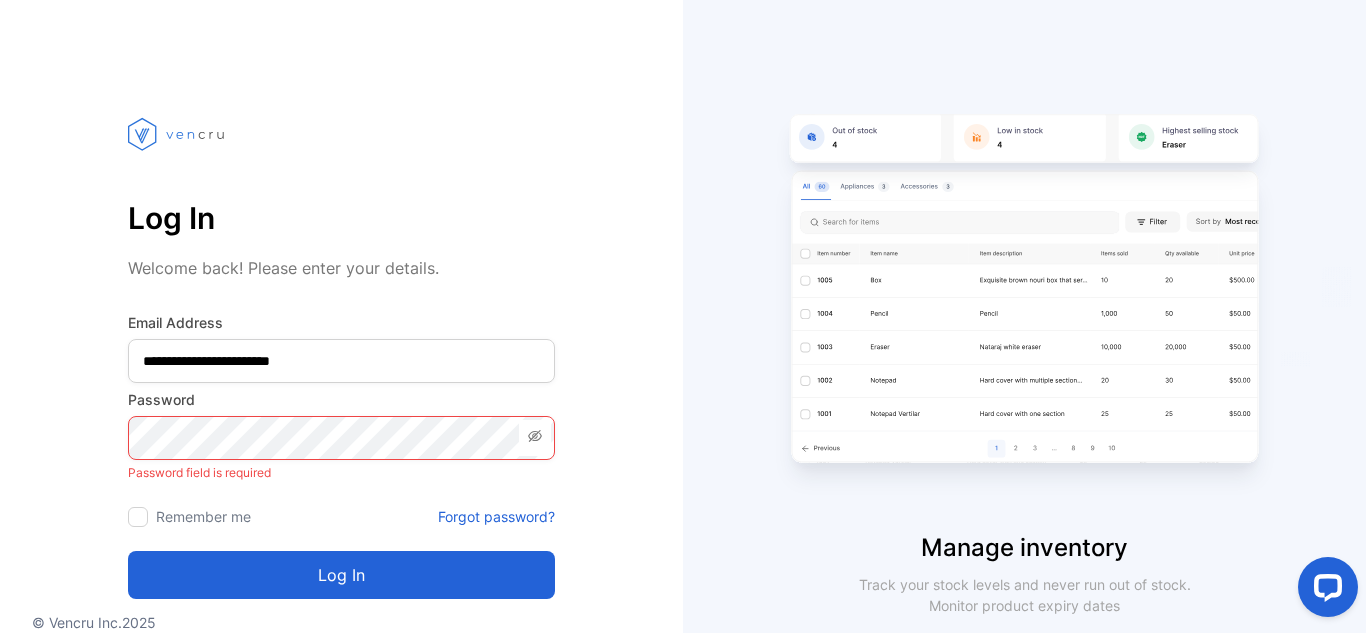 click on "Forgot password?" at bounding box center [496, 516] 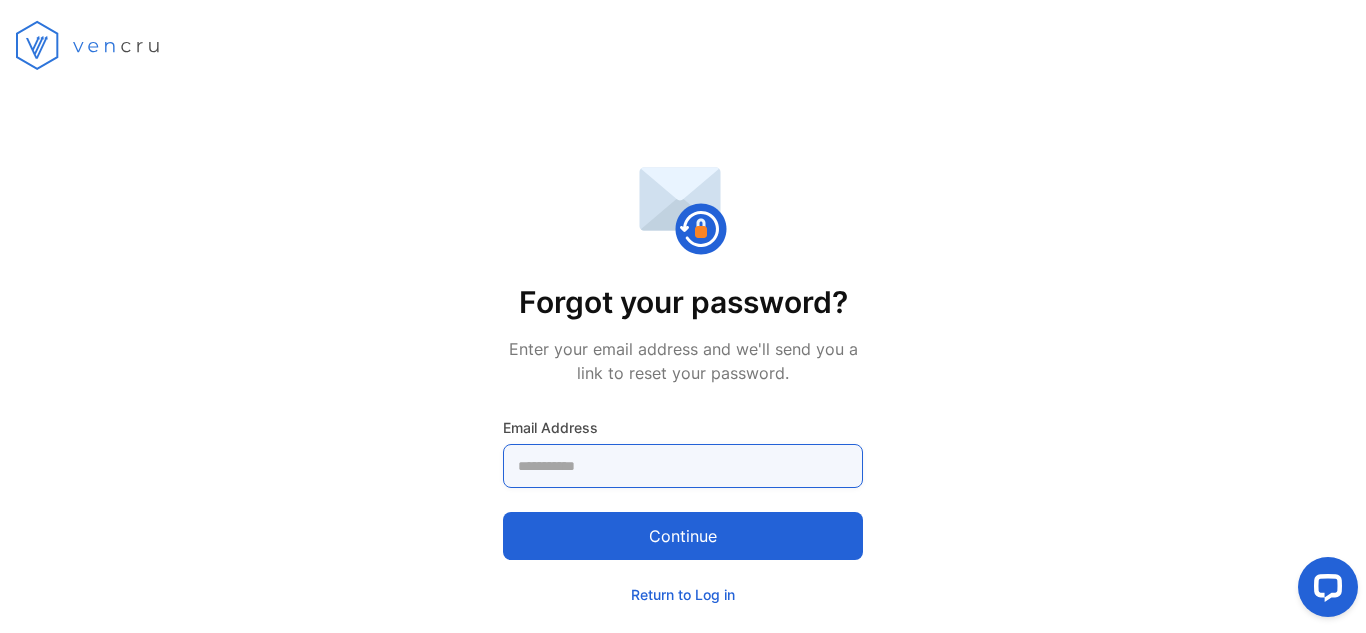 click at bounding box center [683, 466] 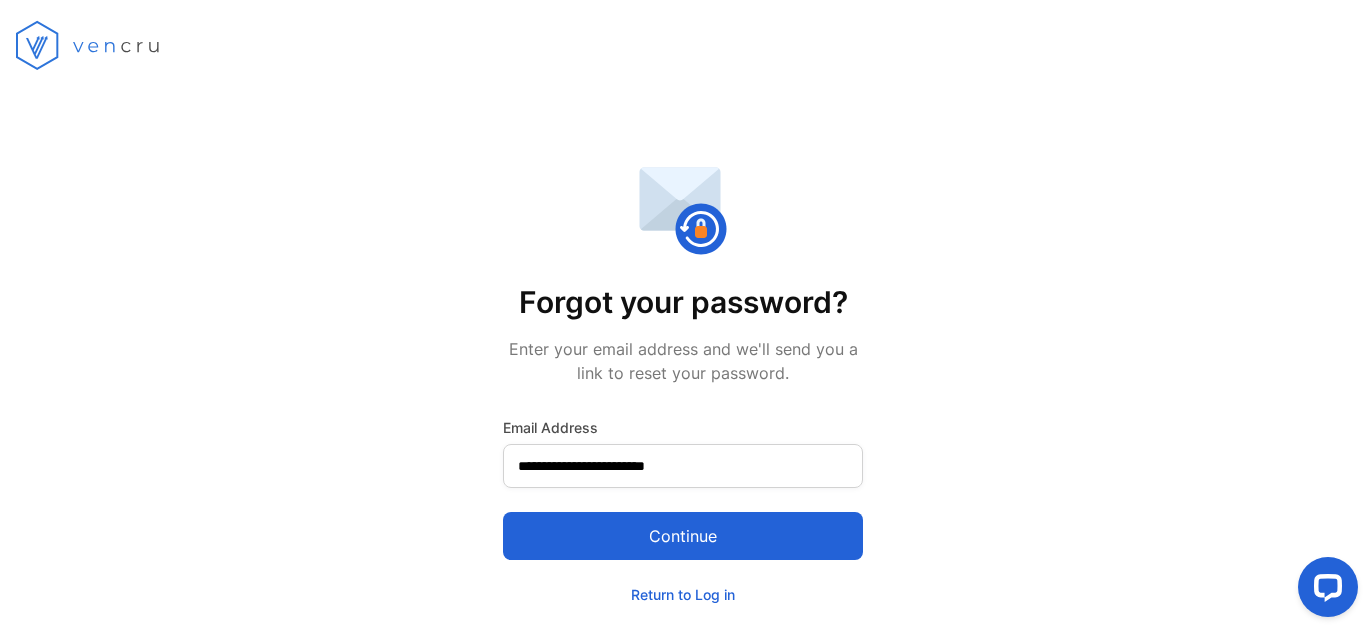 click on "Continue" at bounding box center [683, 536] 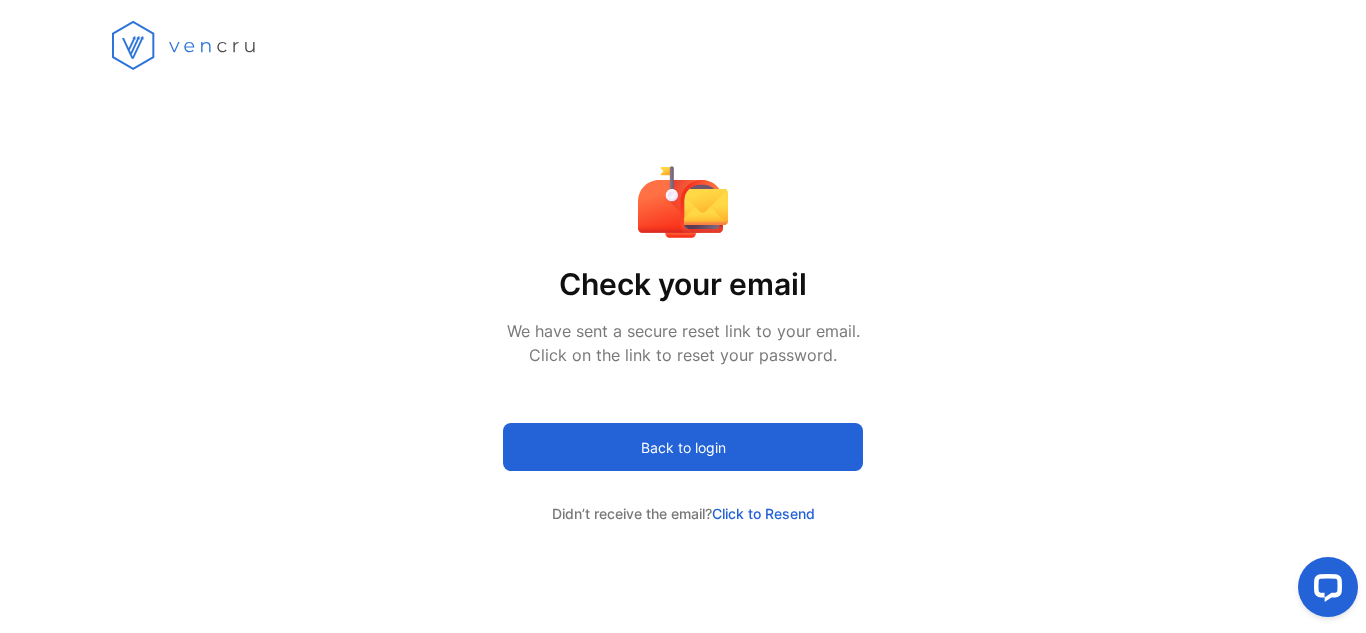 click on "Back to login" at bounding box center [683, 447] 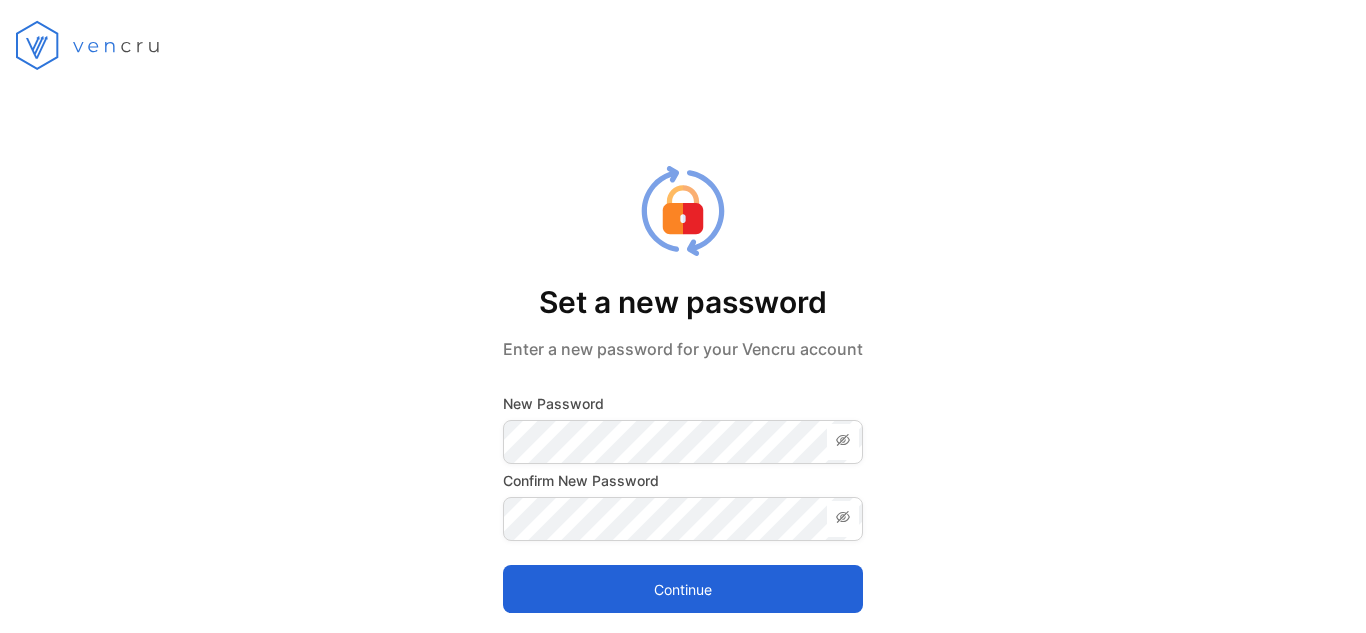 scroll, scrollTop: 0, scrollLeft: 0, axis: both 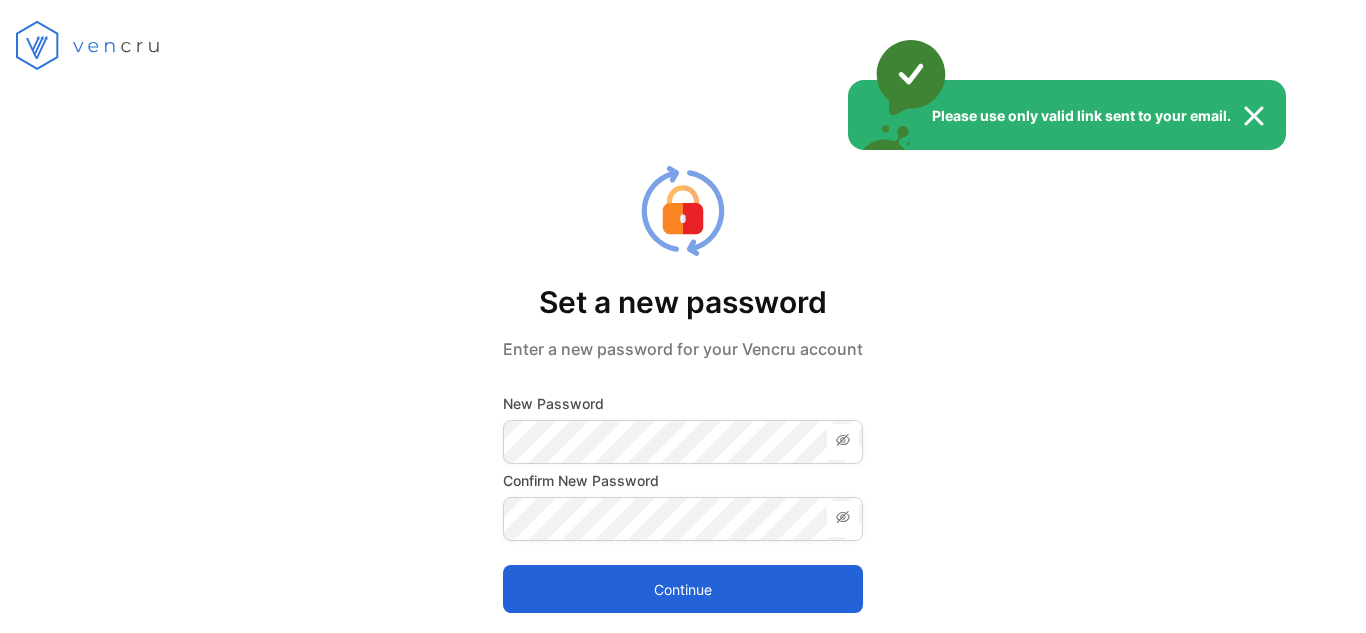 click on "Please use only valid link sent to your email." at bounding box center [683, 316] 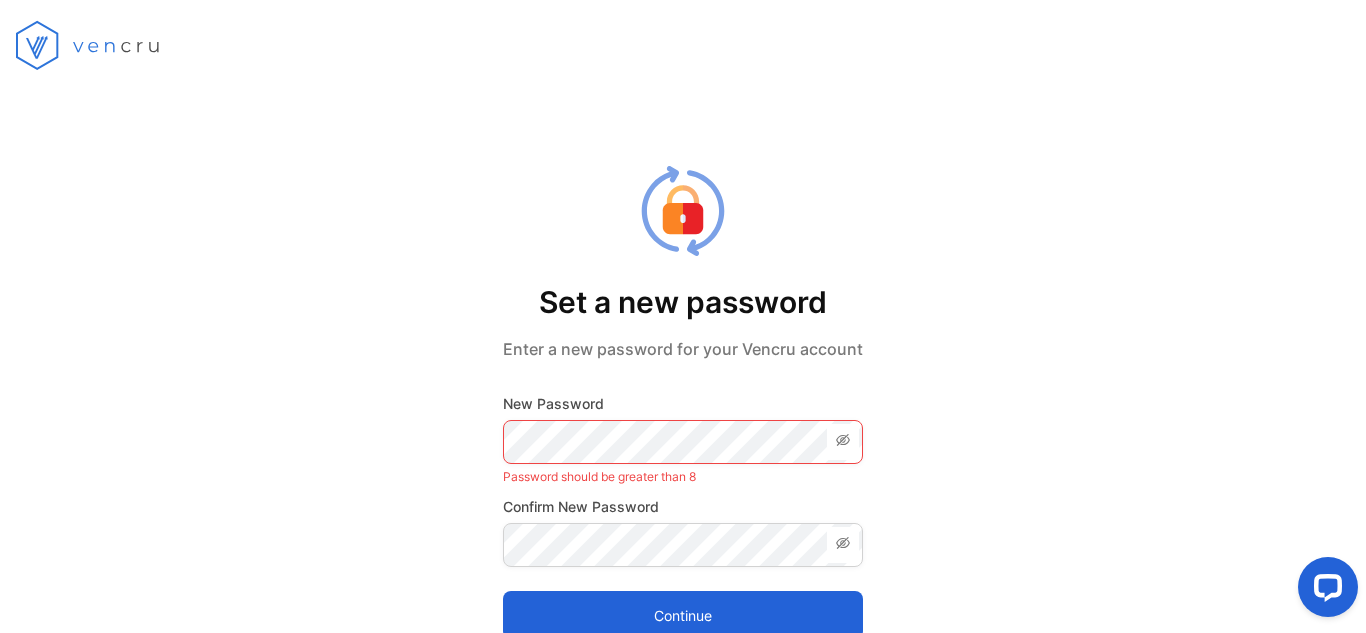 scroll, scrollTop: 0, scrollLeft: 0, axis: both 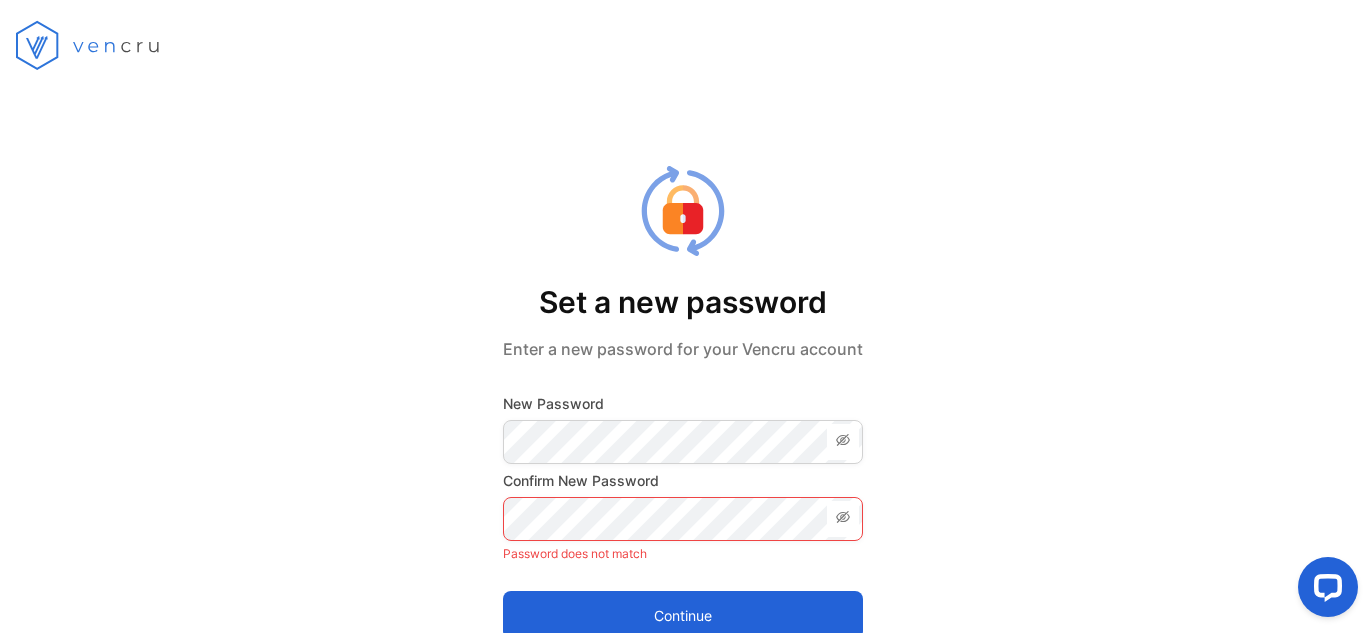click 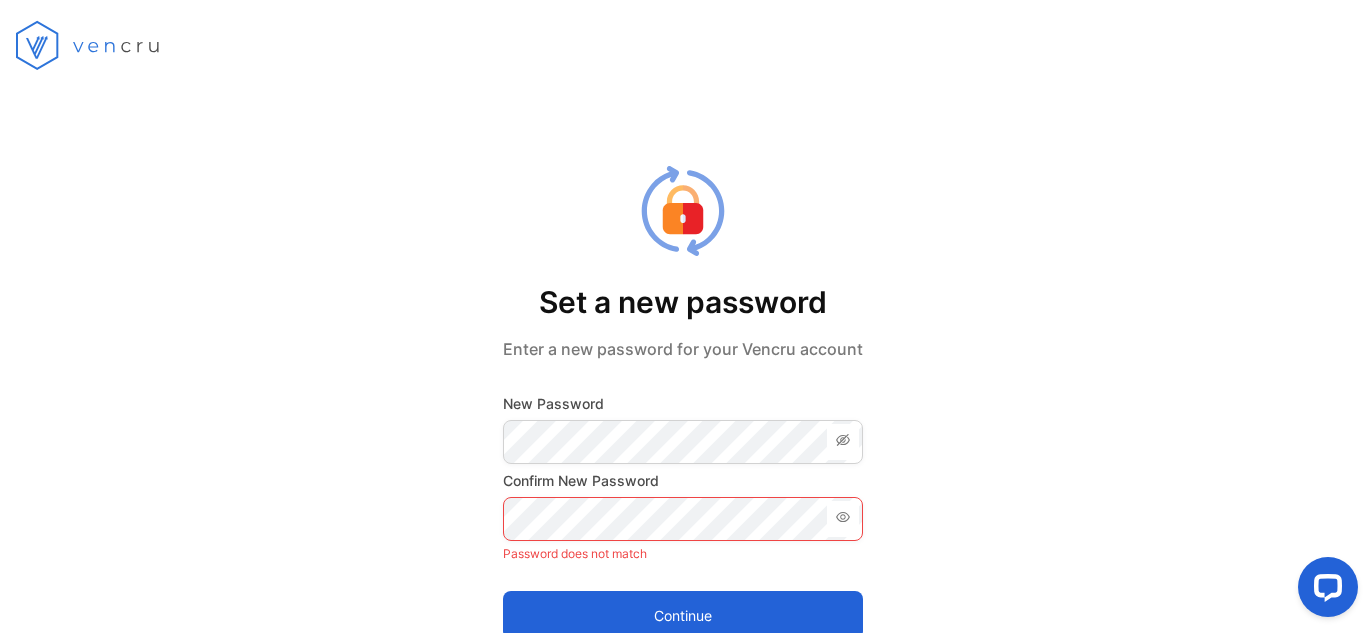drag, startPoint x: 852, startPoint y: 432, endPoint x: 842, endPoint y: 452, distance: 22.36068 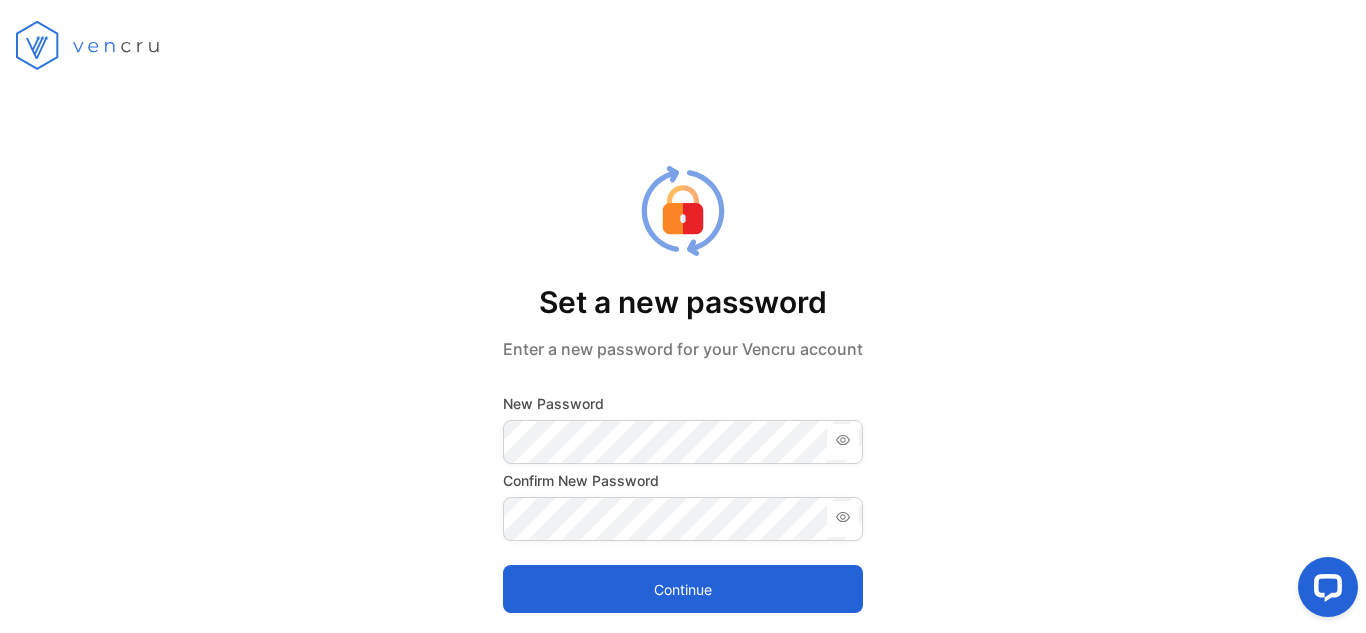 click on "Continue" at bounding box center [683, 589] 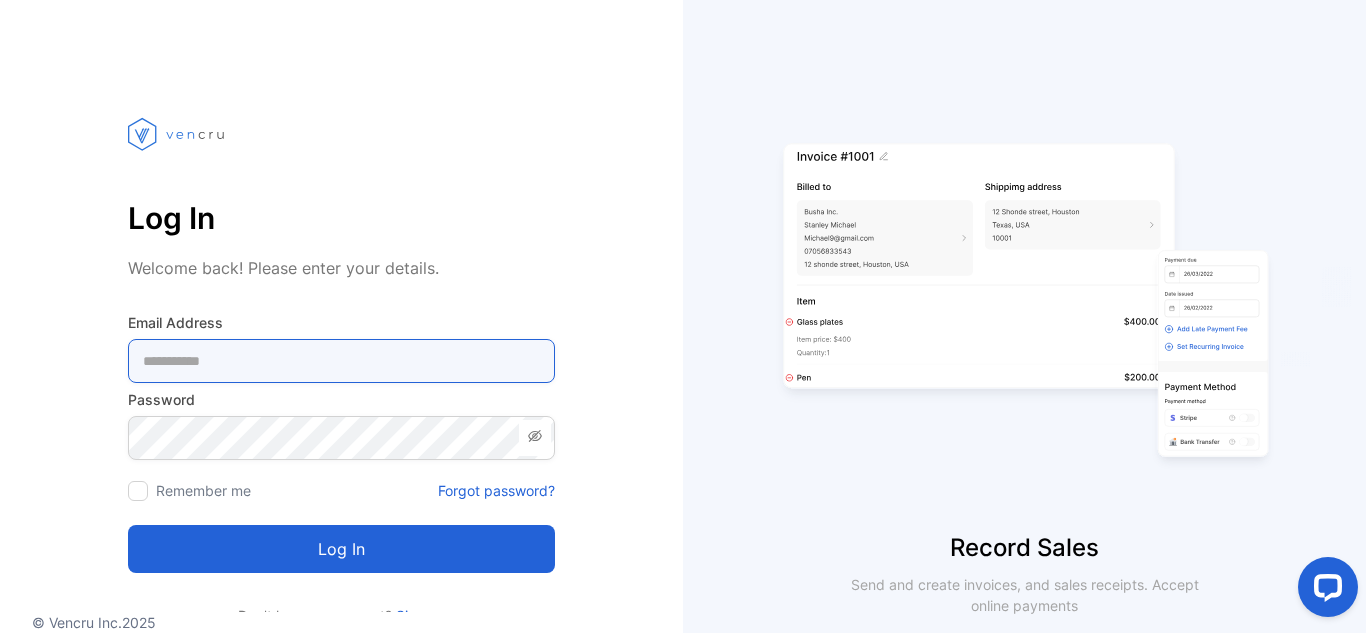 click at bounding box center (341, 361) 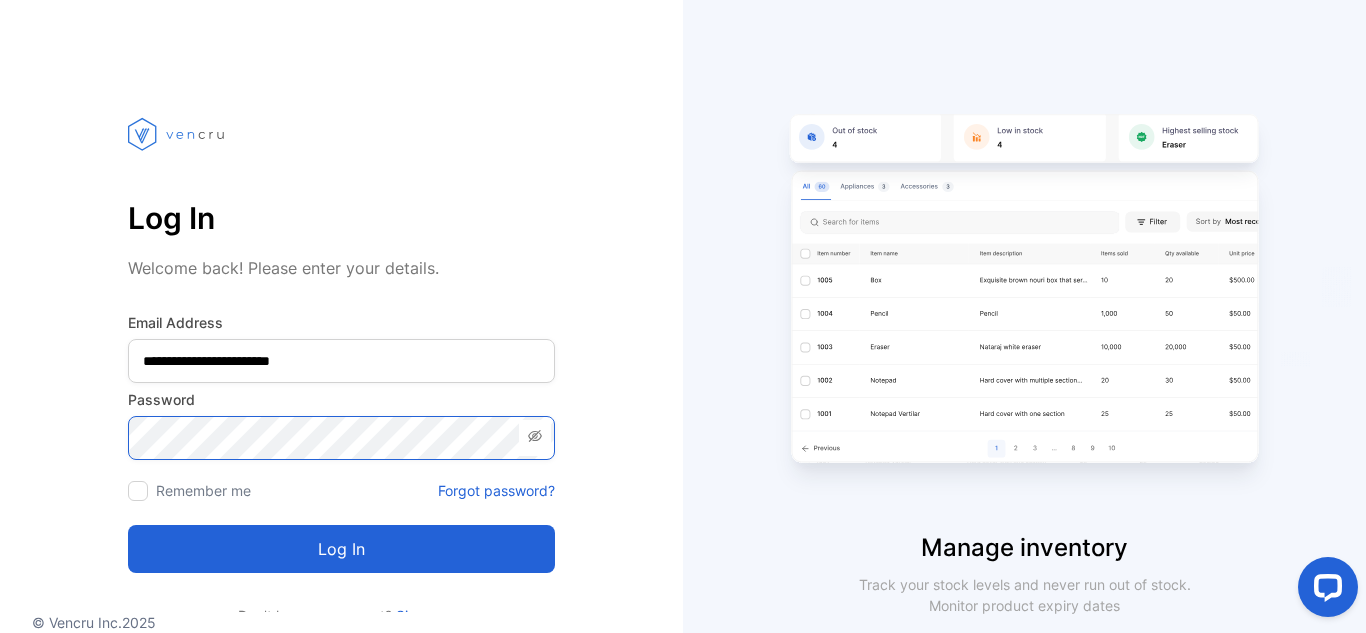 click on "Log in" at bounding box center [341, 549] 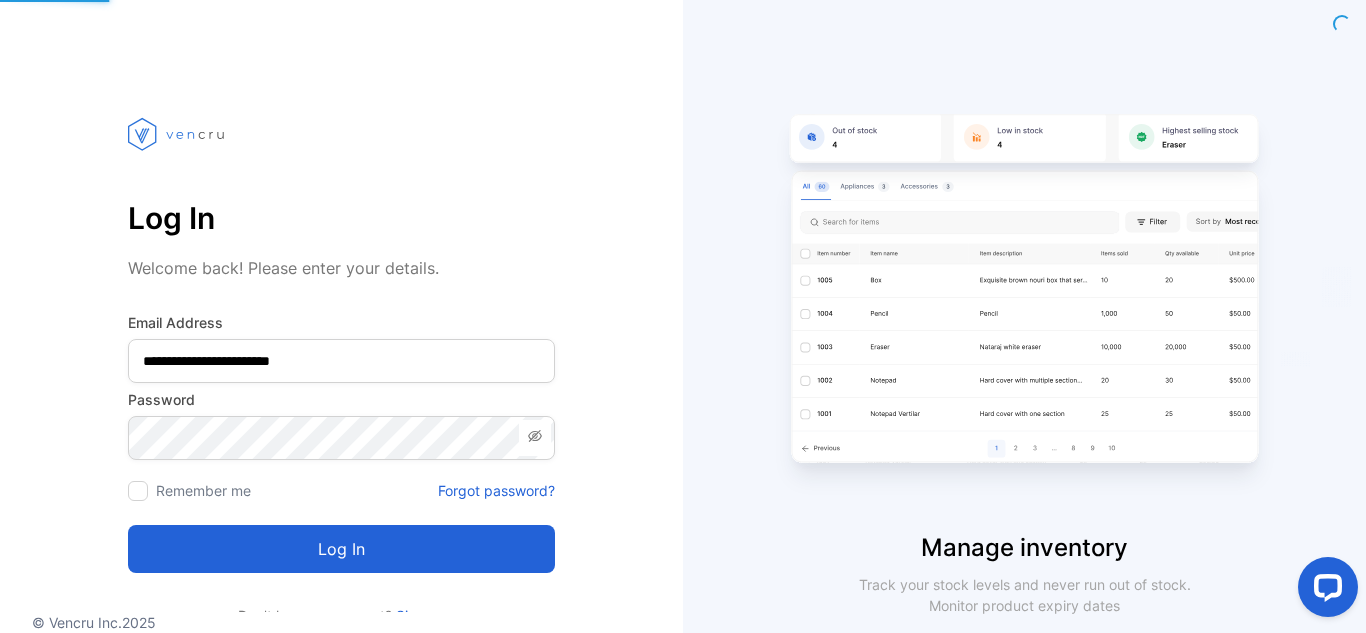 click on "Log in" at bounding box center [341, 549] 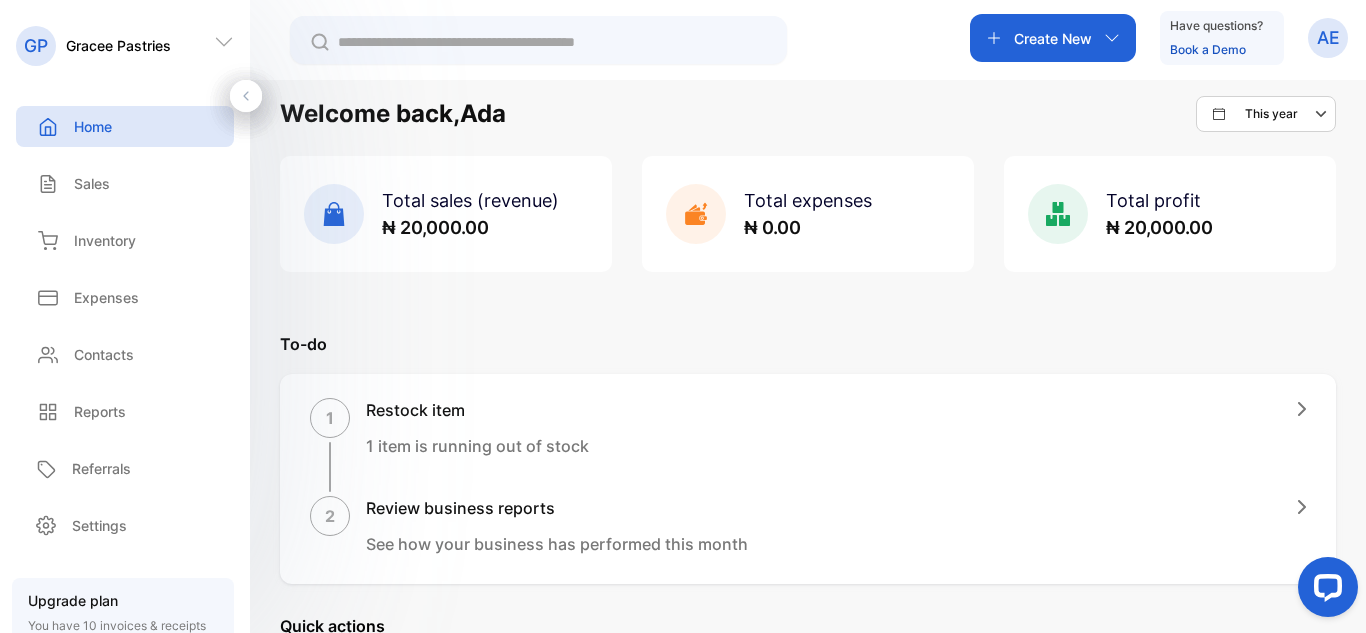 scroll, scrollTop: 0, scrollLeft: 0, axis: both 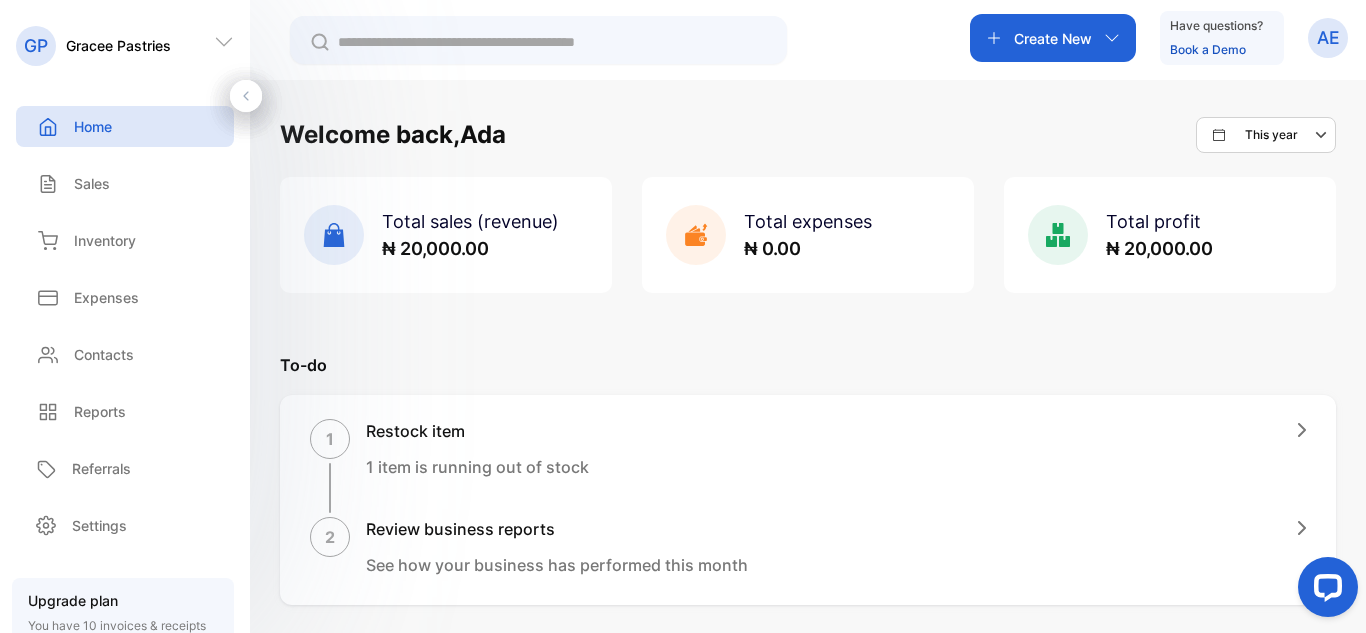 click 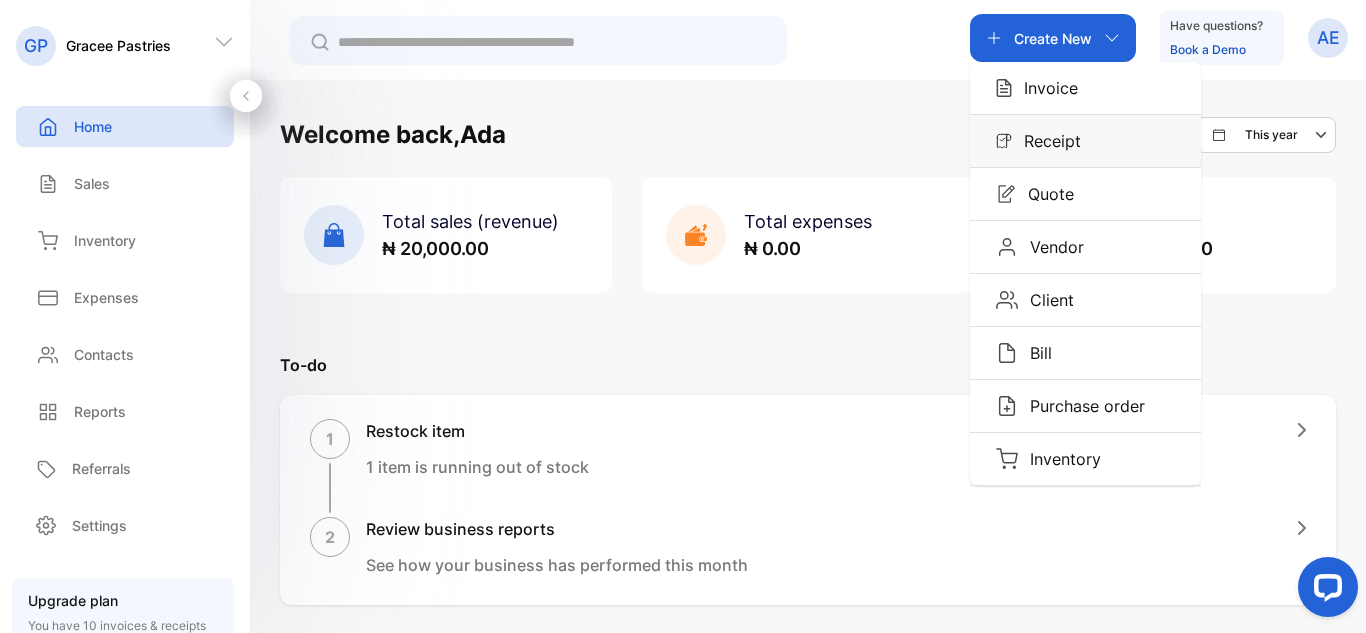 click on "Receipt" at bounding box center (1046, 141) 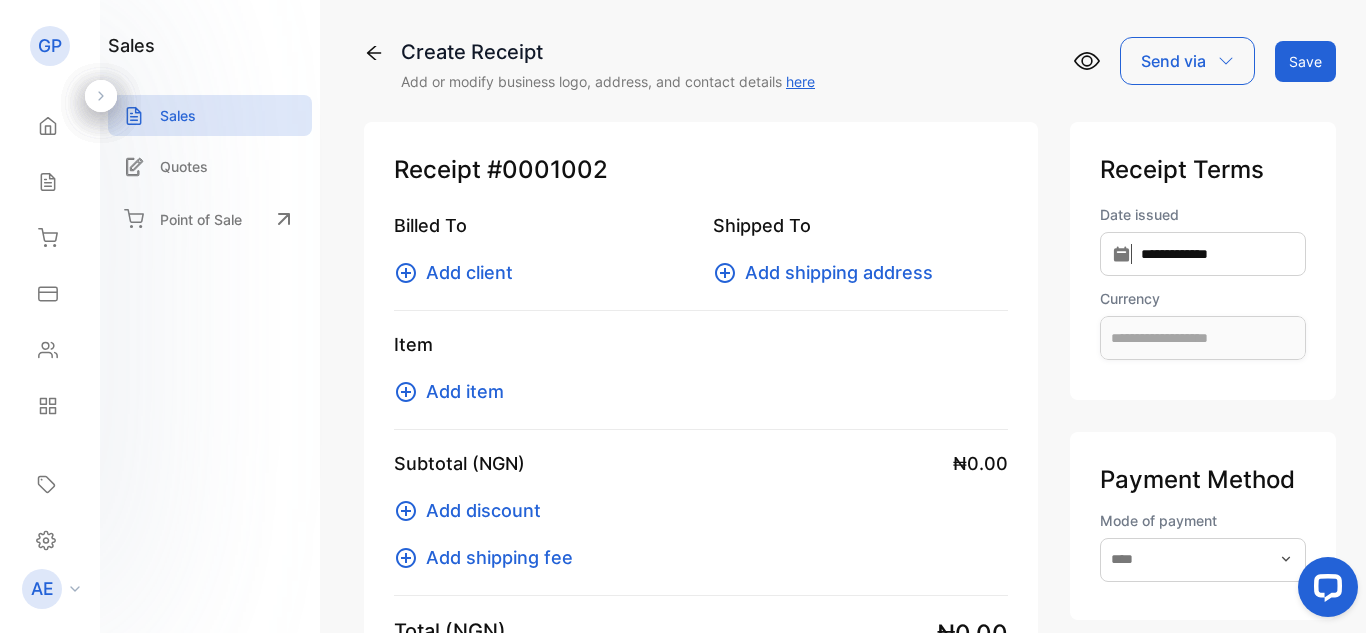 type on "**********" 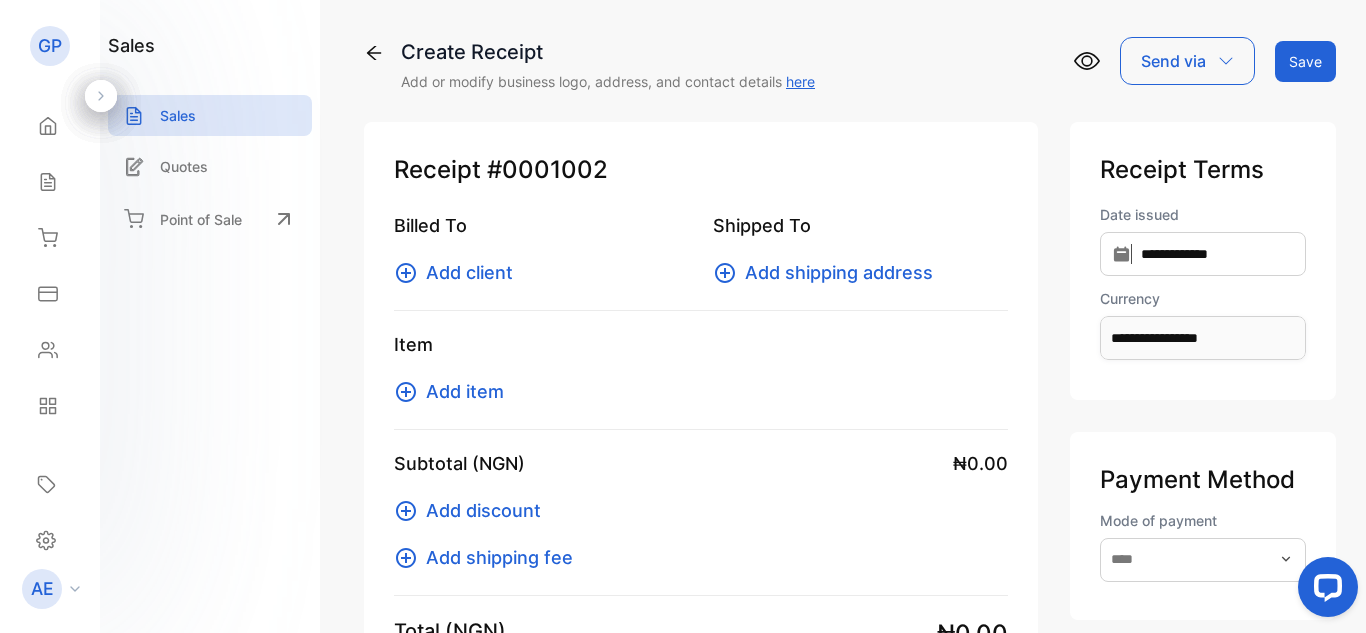click on "Add item" at bounding box center [465, 391] 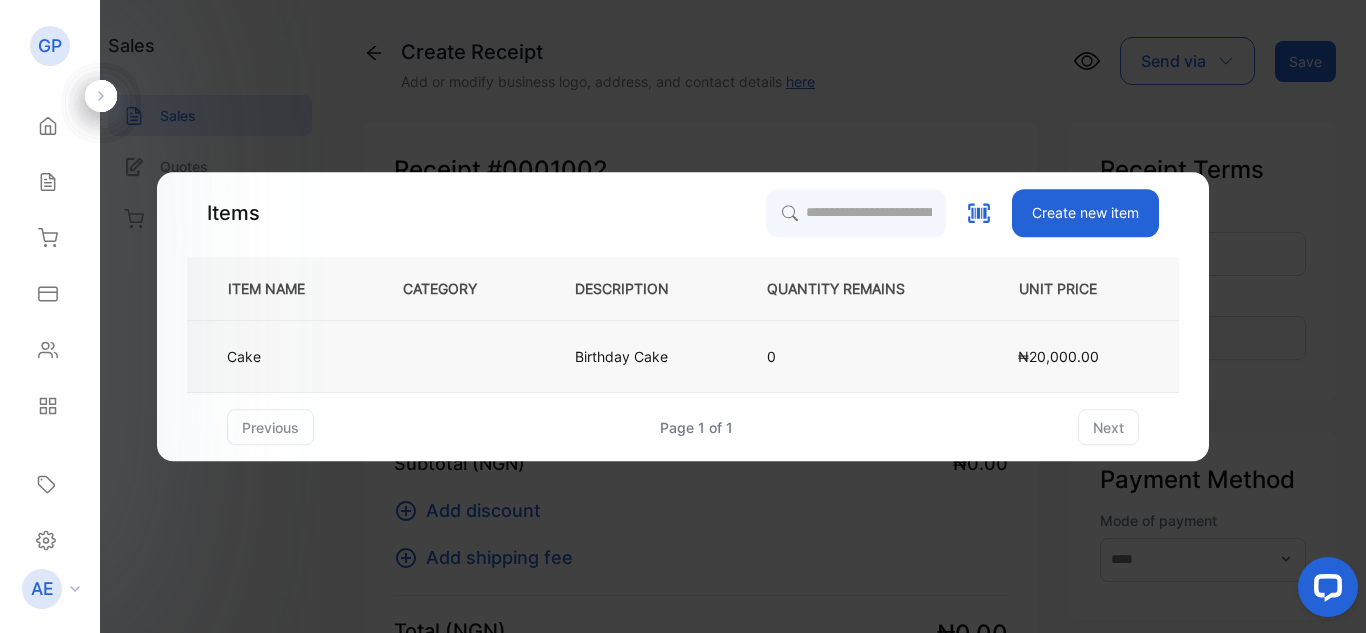 click on "Cake" at bounding box center [278, 357] 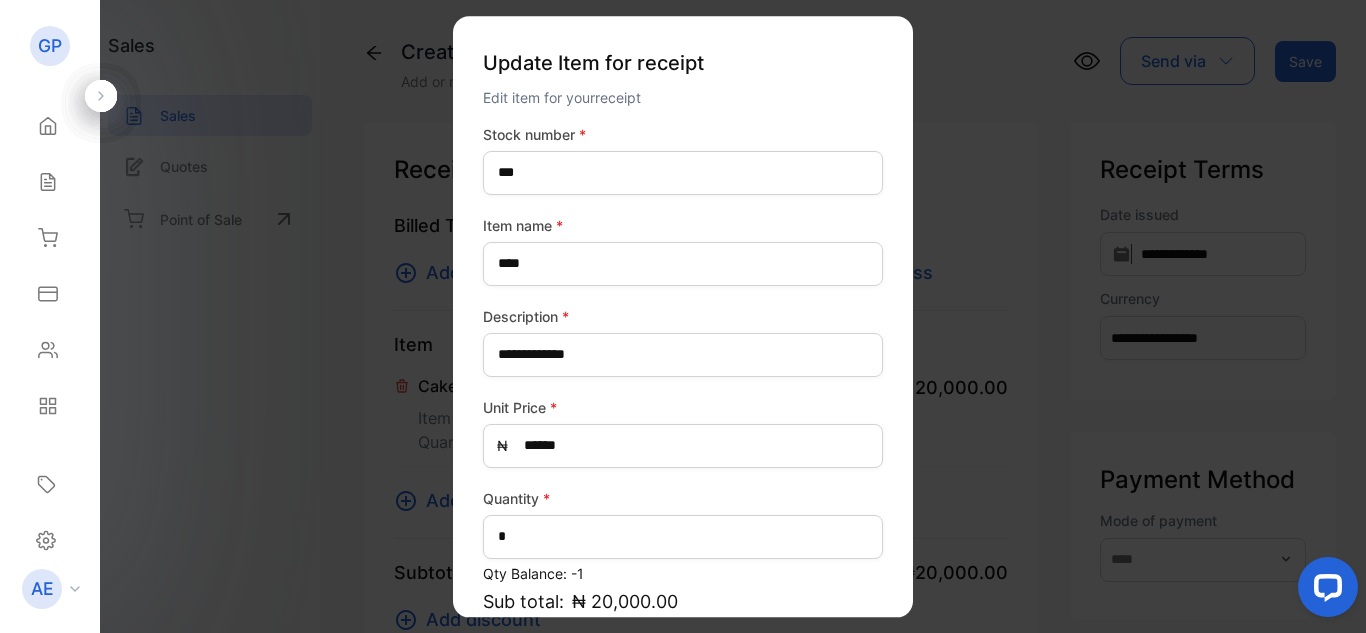 click on "Description   *" at bounding box center [683, 316] 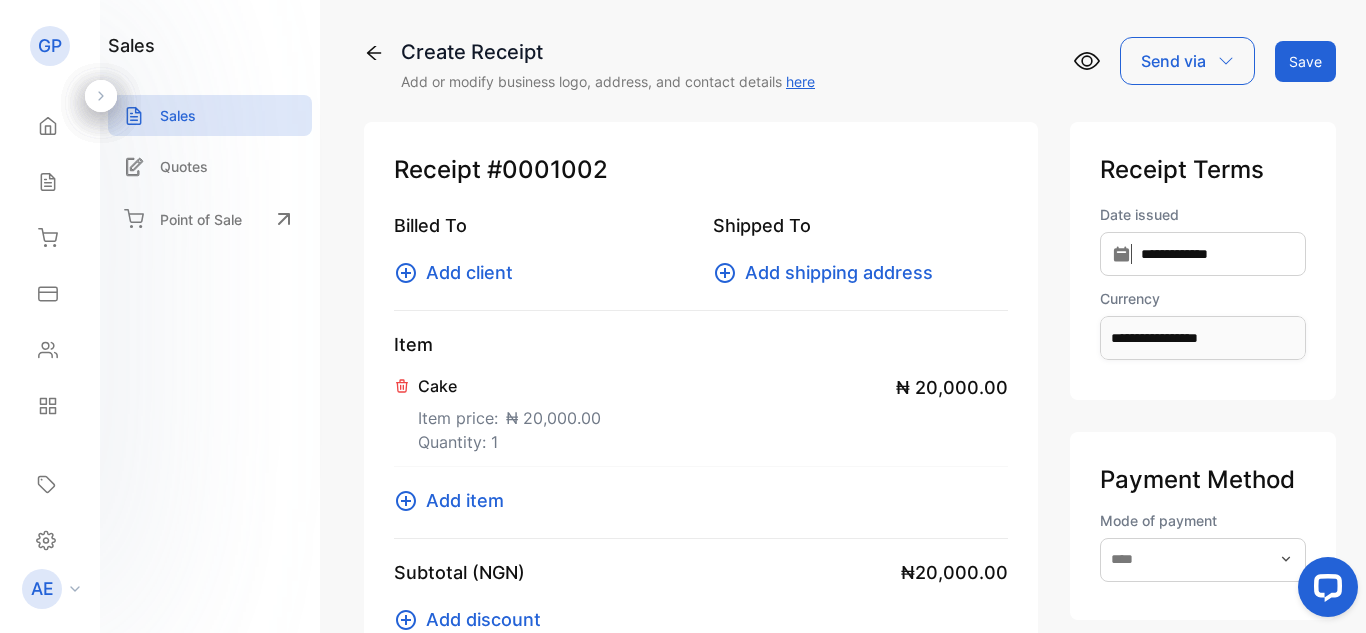 click at bounding box center (101, 96) 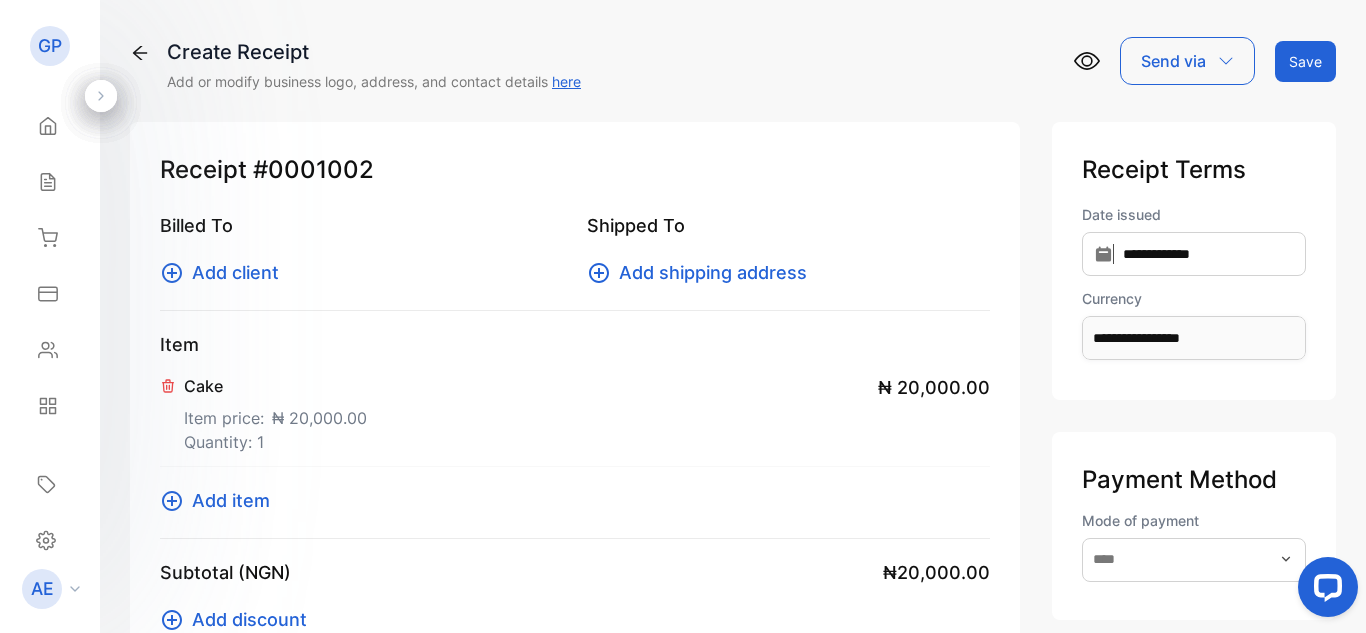 click on "Add client" at bounding box center (235, 272) 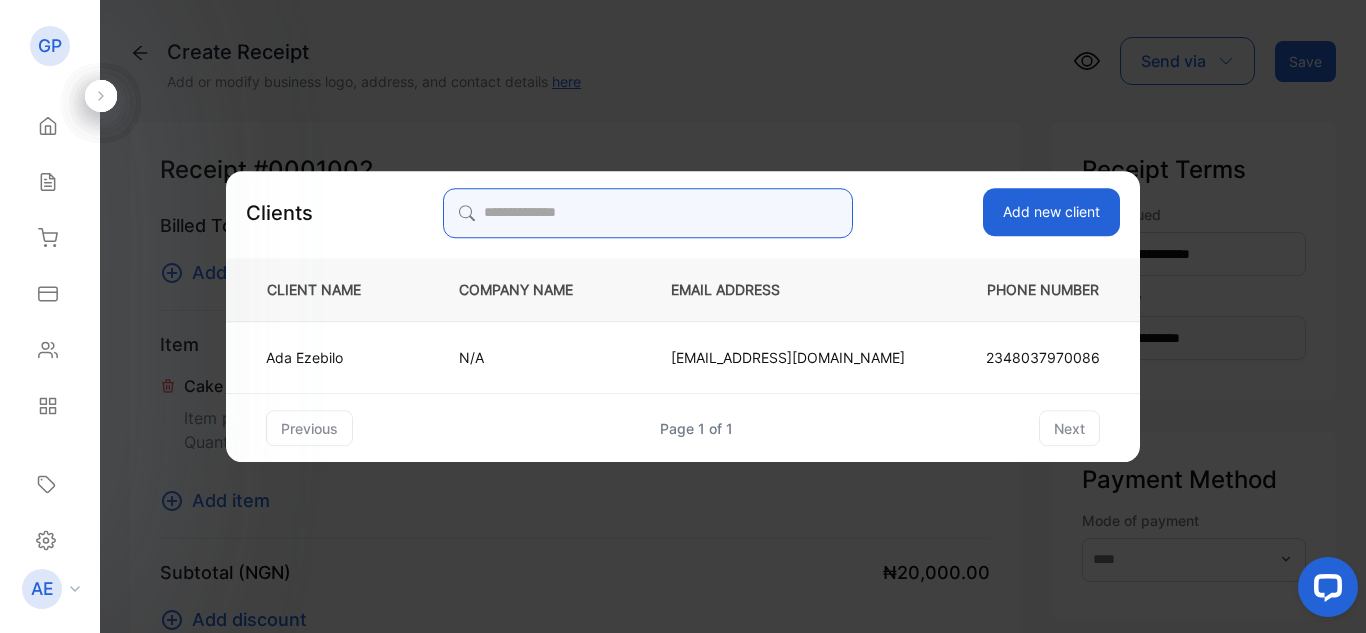click at bounding box center (647, 213) 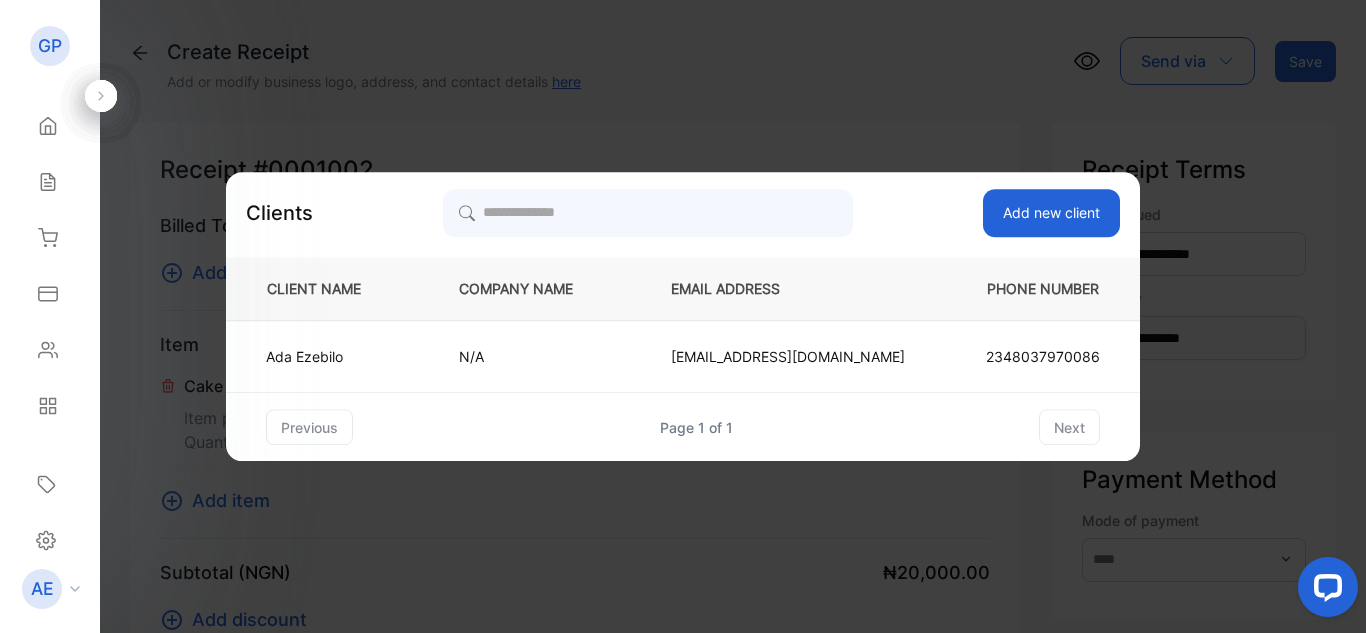 click on "Add new client" at bounding box center [1051, 213] 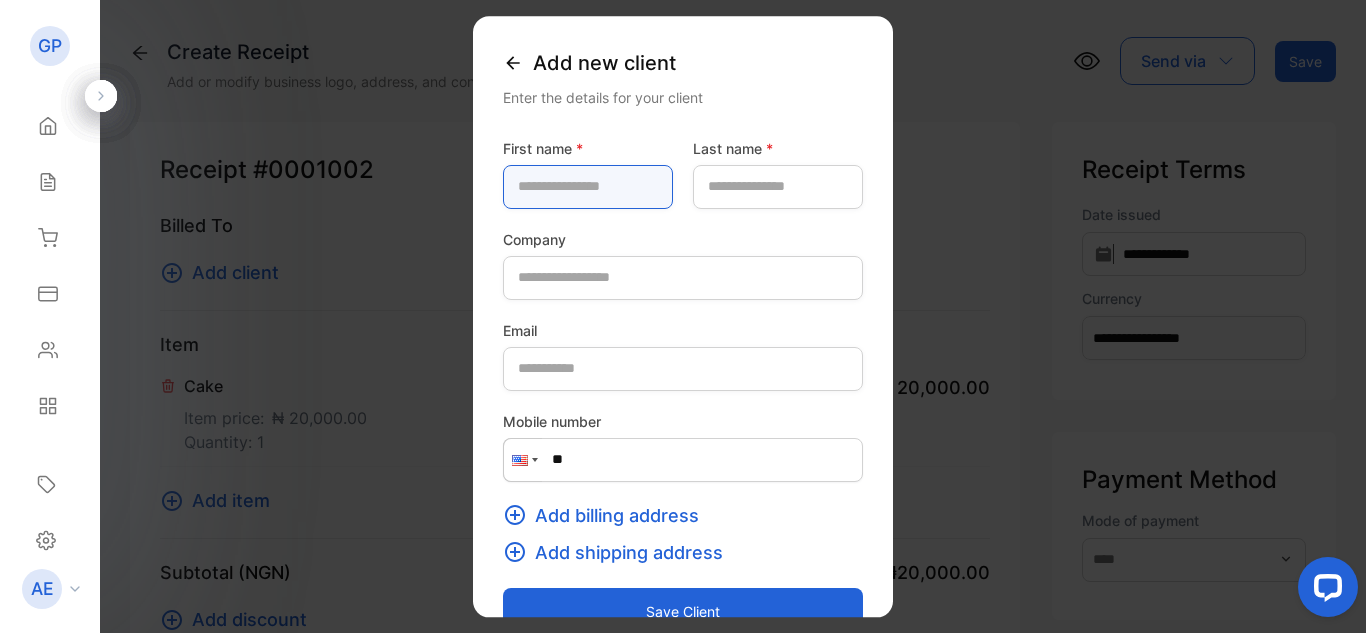 click at bounding box center (588, 187) 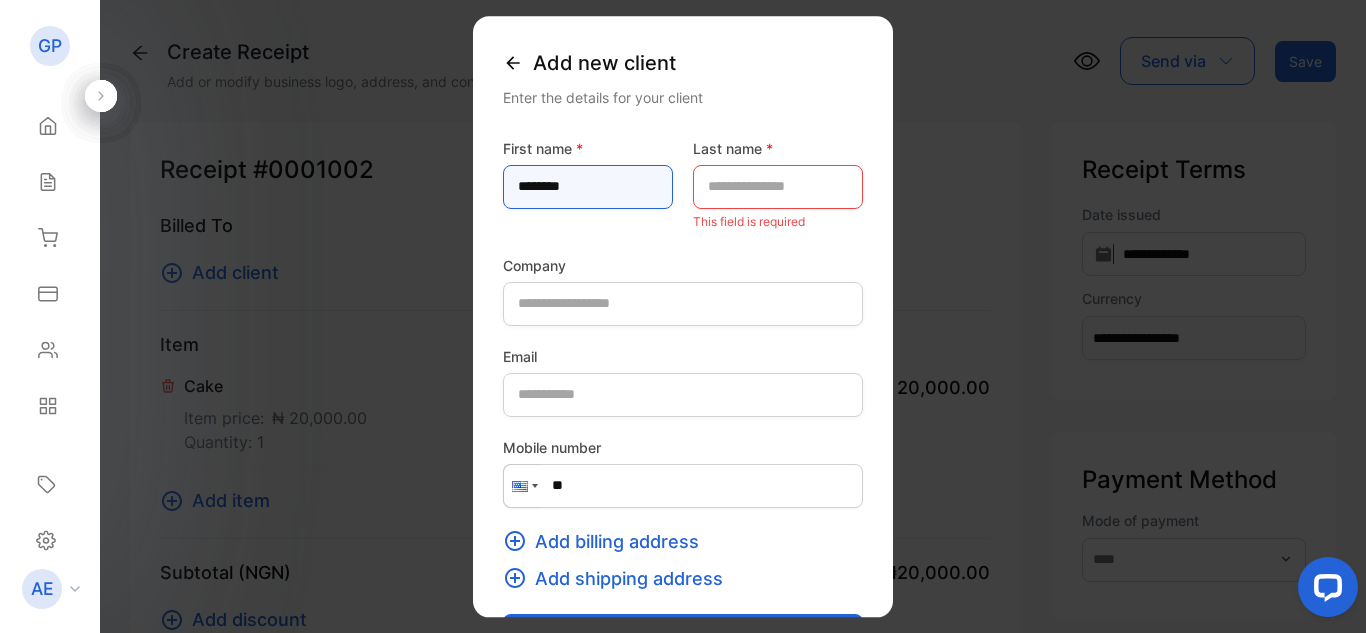 type on "********" 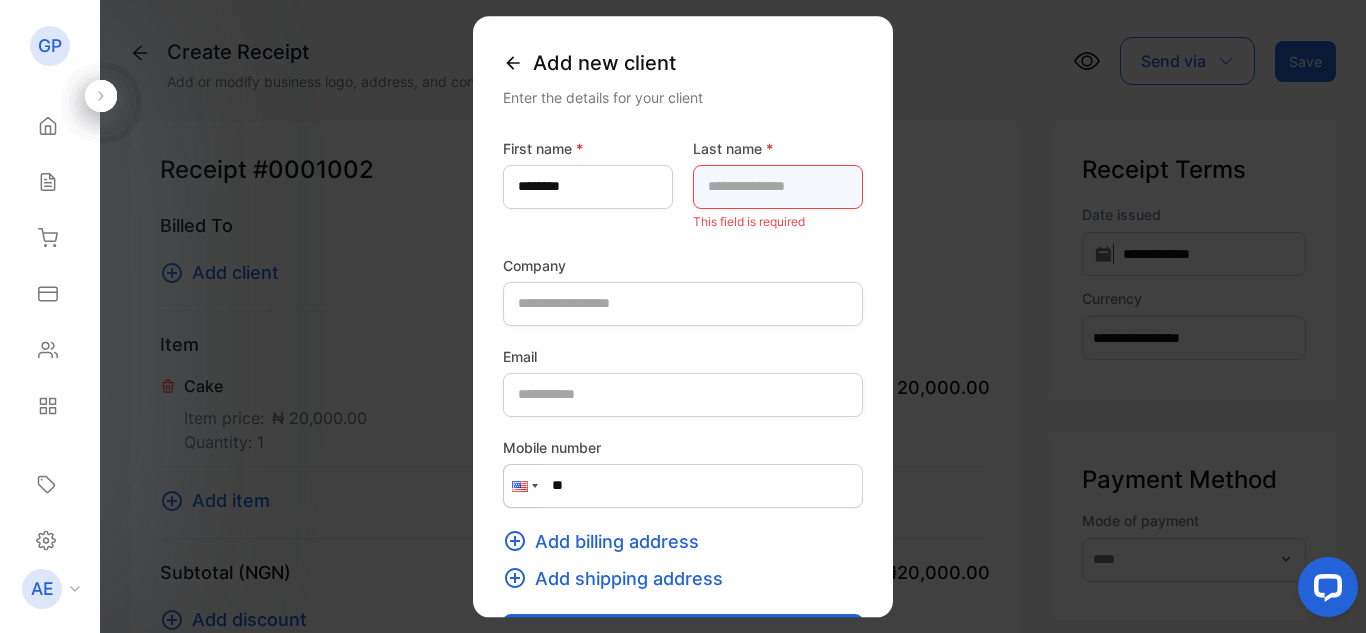 click at bounding box center (778, 187) 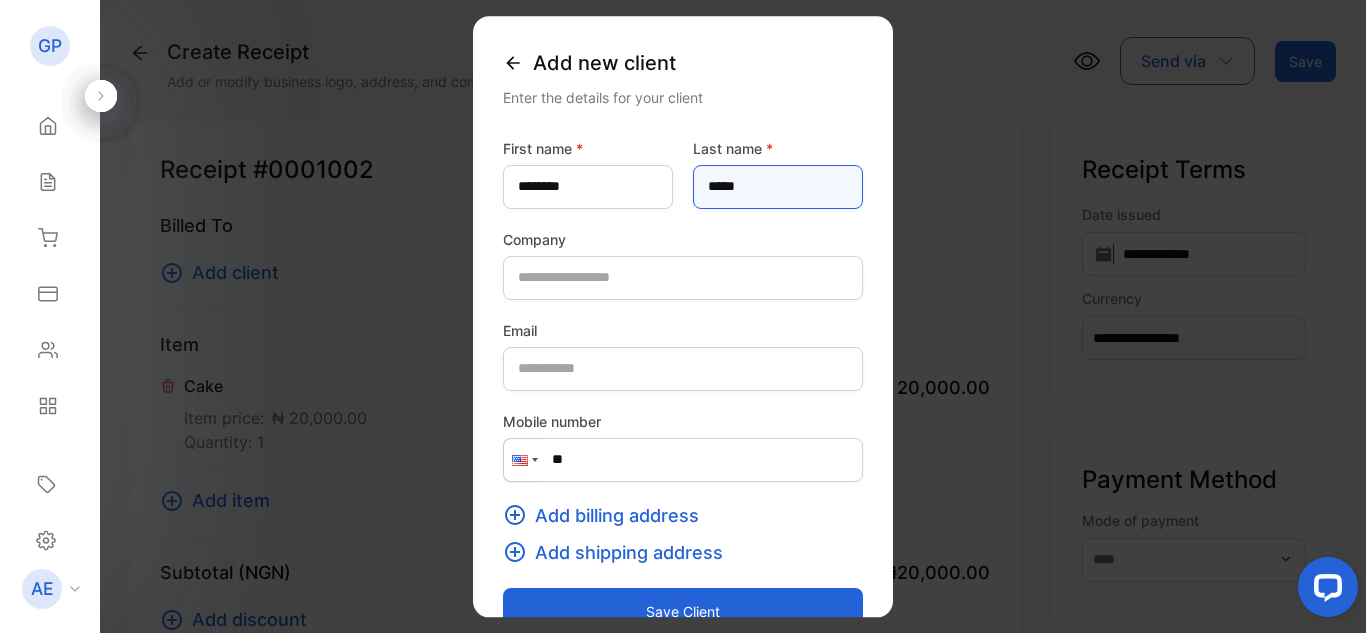 type on "*****" 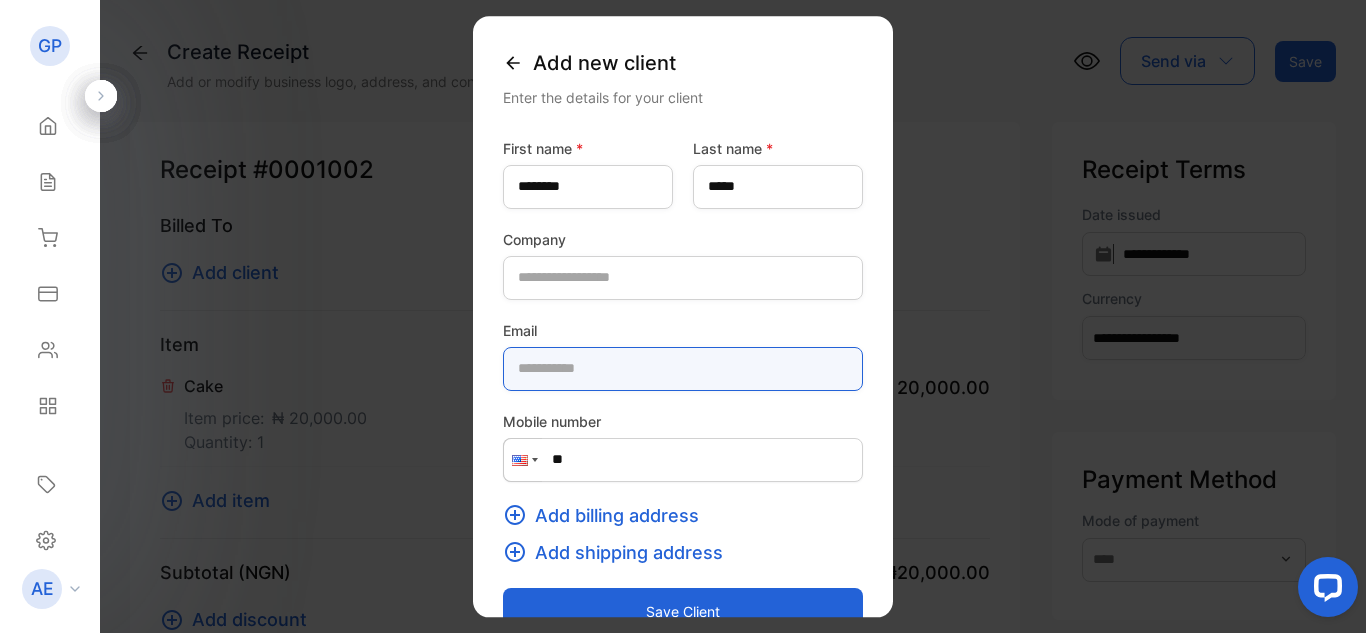 click at bounding box center [683, 369] 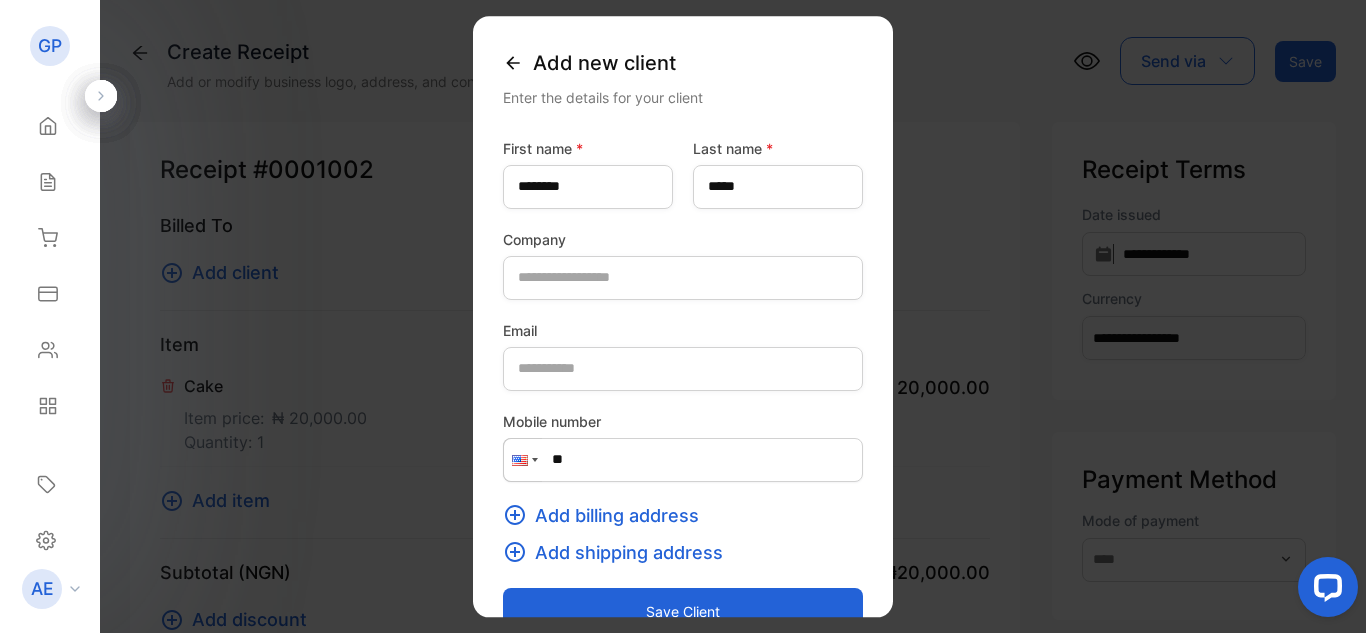 click on "**" at bounding box center (683, 460) 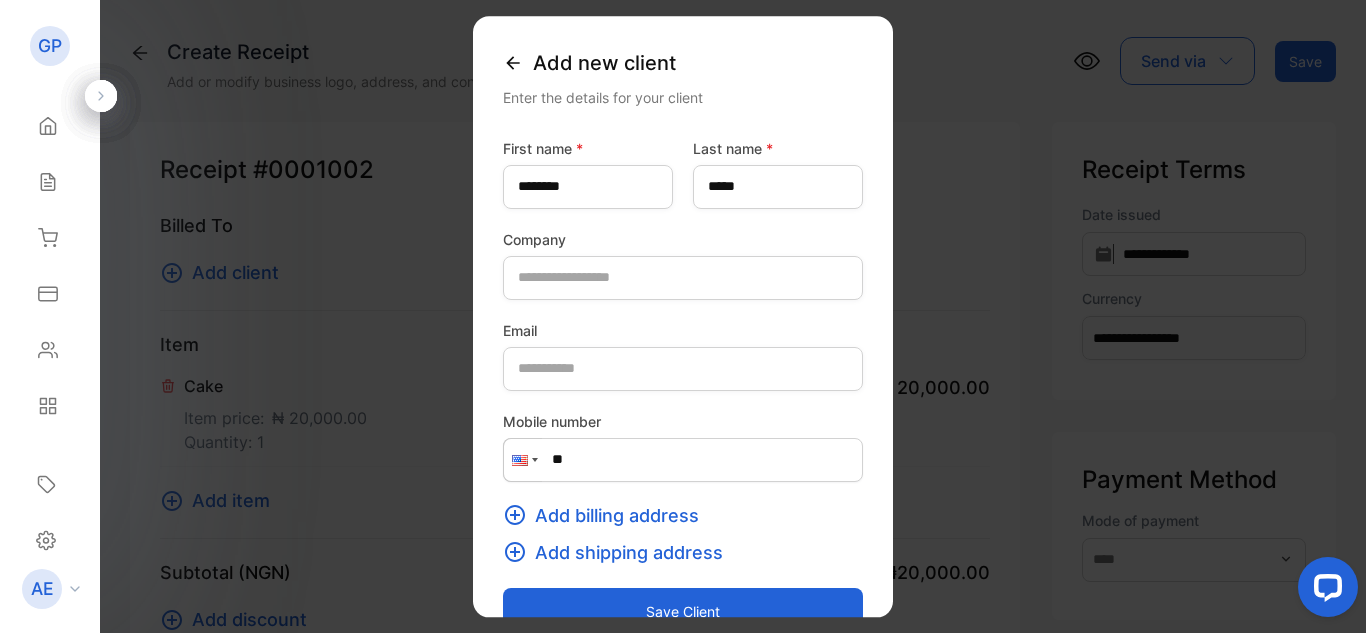 click on "Save client" at bounding box center (683, 612) 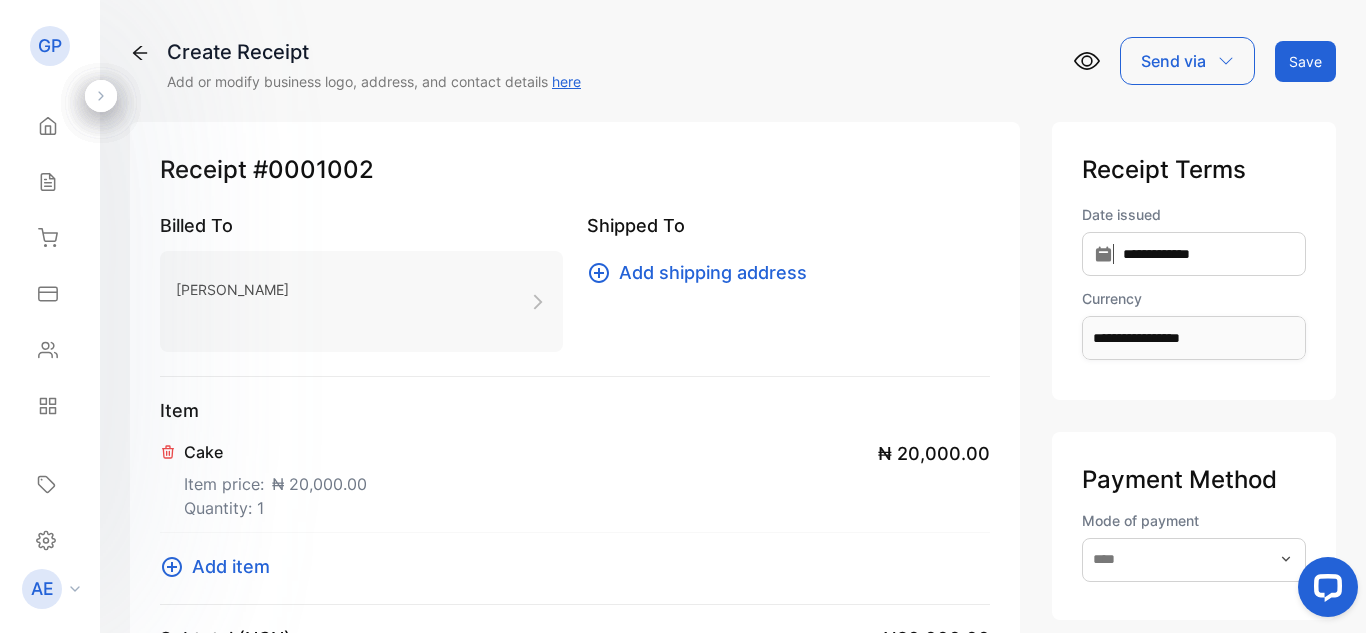 click on "Add shipping address" at bounding box center [713, 272] 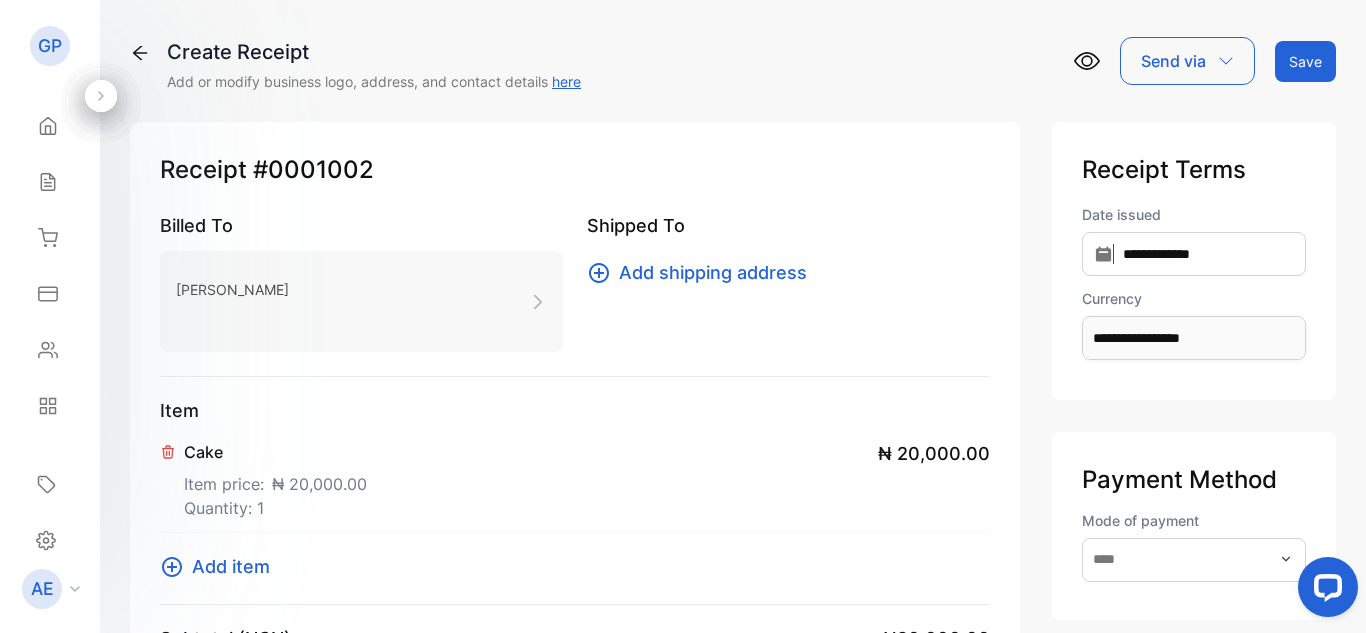 drag, startPoint x: 1291, startPoint y: 559, endPoint x: 2549, endPoint y: 1107, distance: 1372.1764 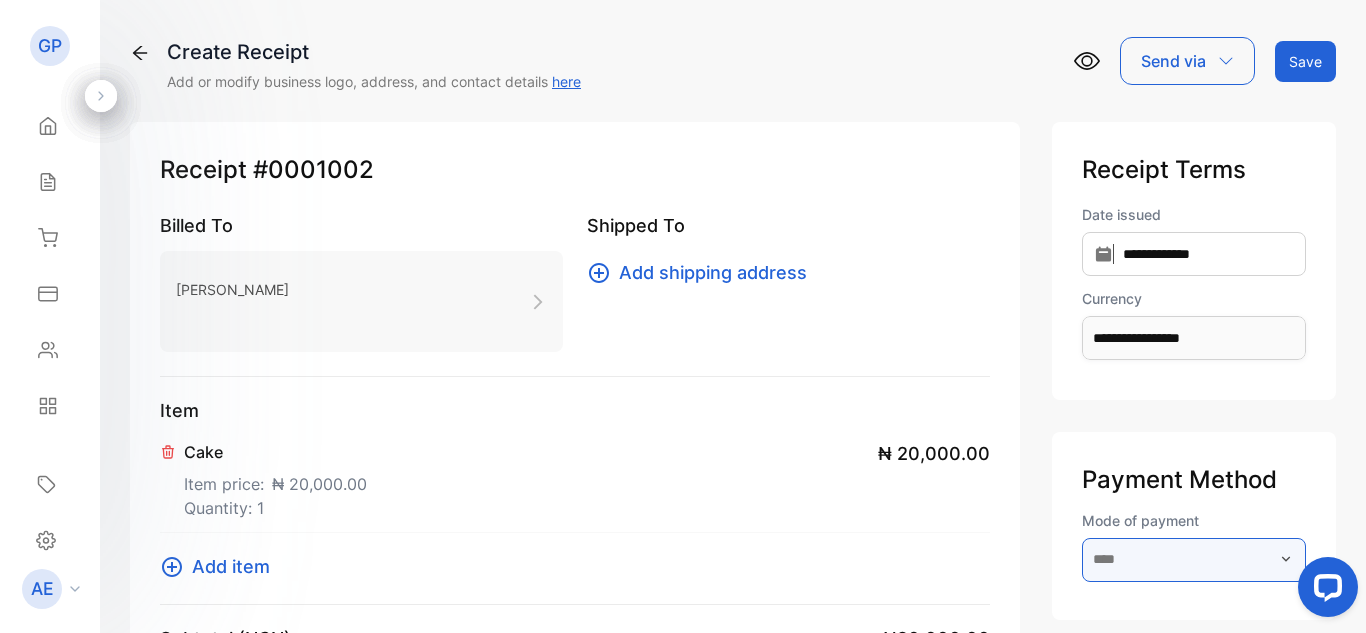 click at bounding box center [1194, 560] 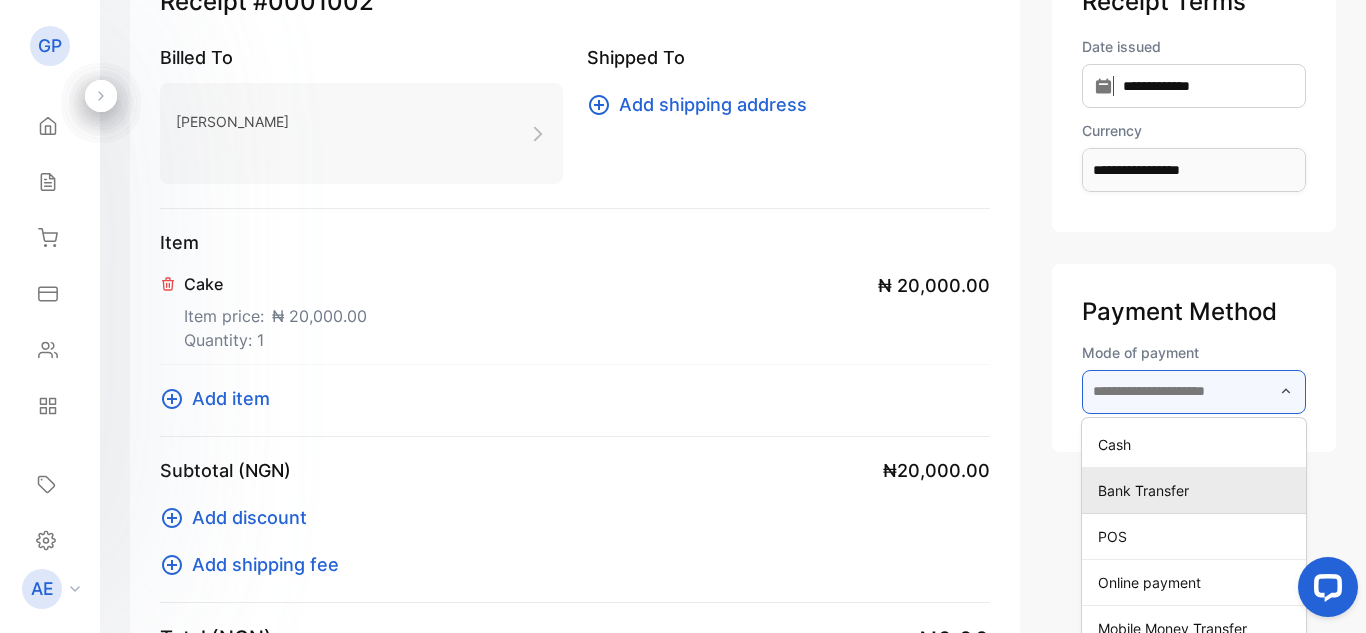 scroll, scrollTop: 203, scrollLeft: 0, axis: vertical 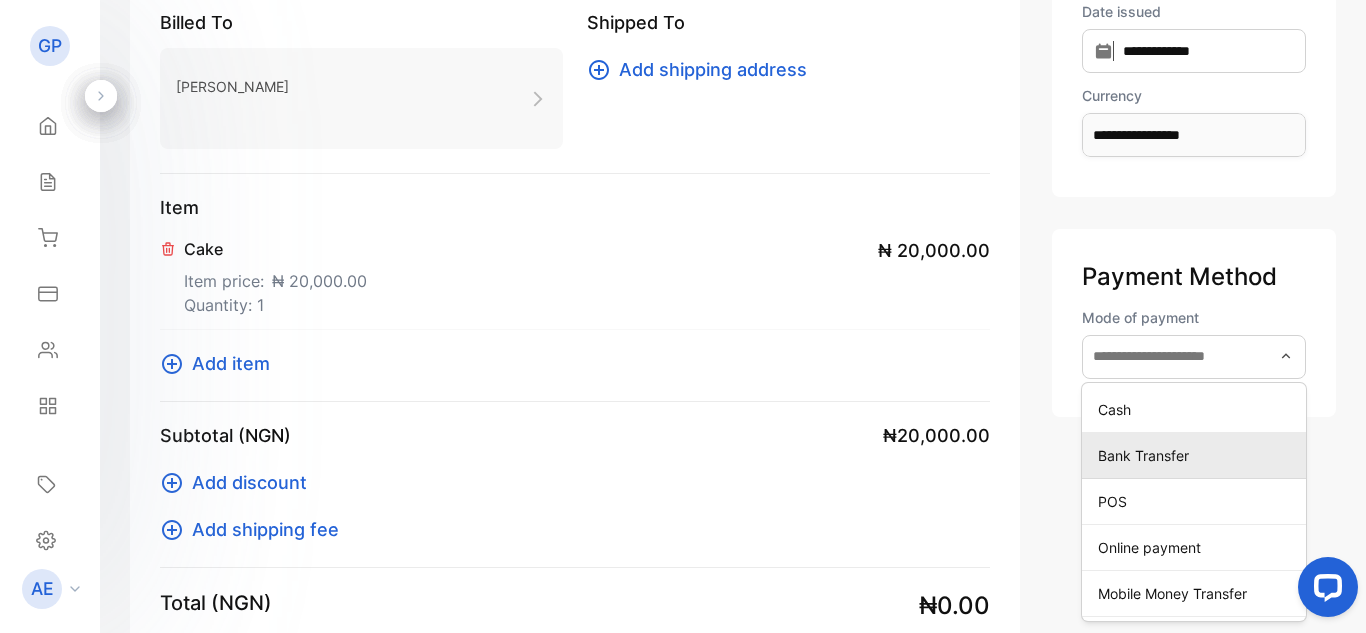 click on "Bank Transfer" at bounding box center (1198, 455) 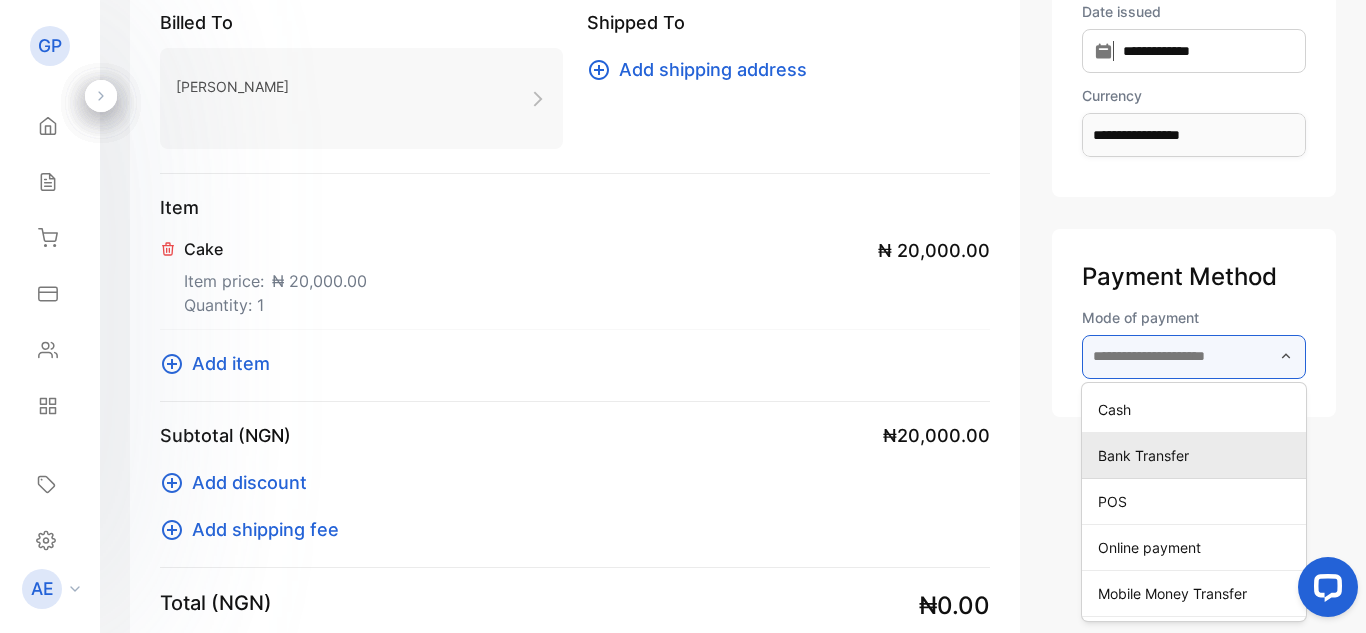 type on "**********" 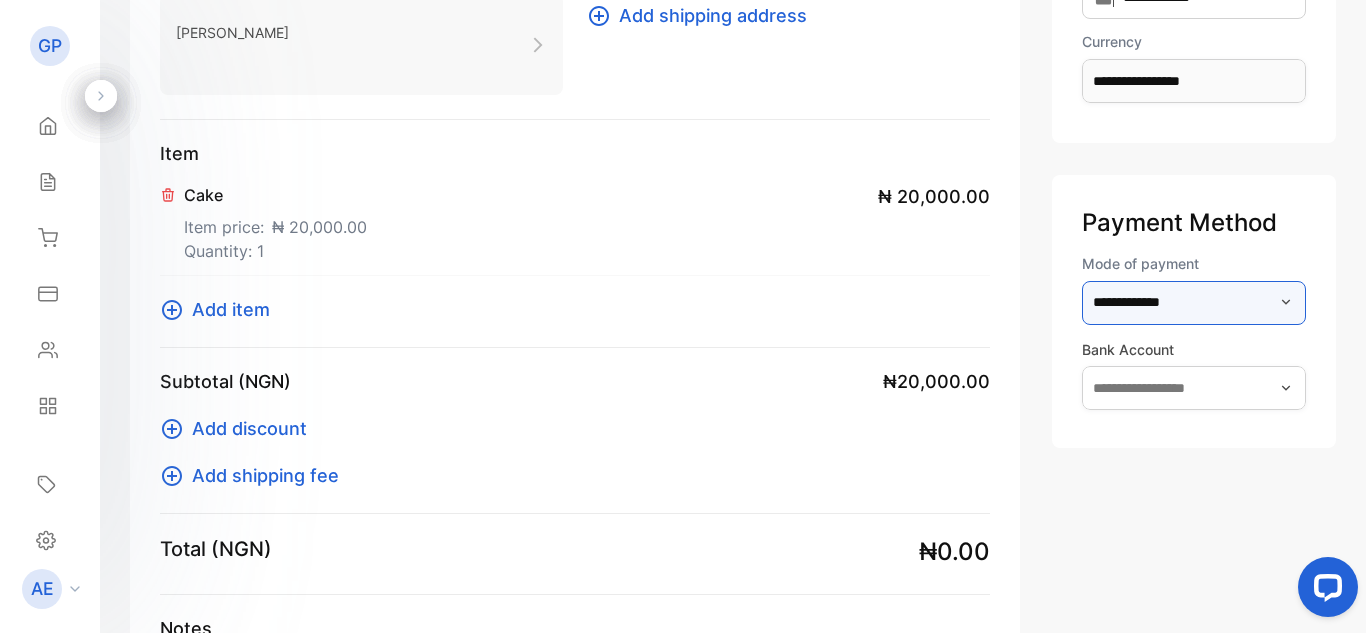 scroll, scrollTop: 303, scrollLeft: 0, axis: vertical 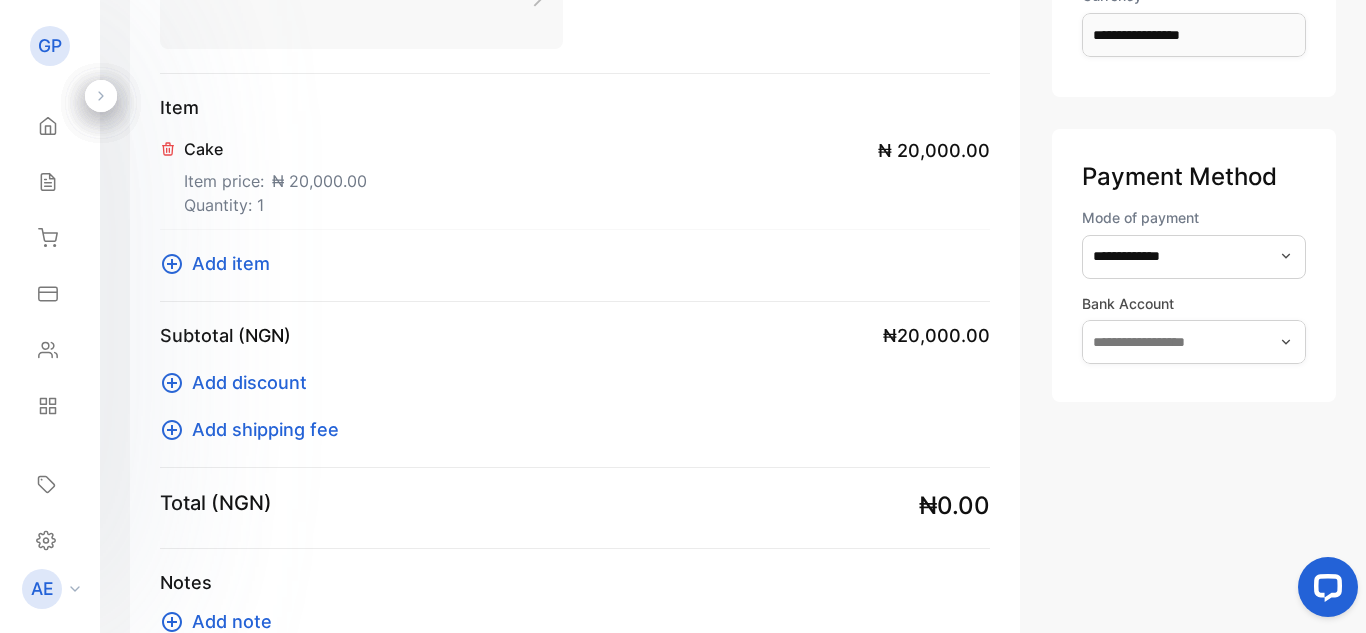 click on "**********" at bounding box center [1194, 265] 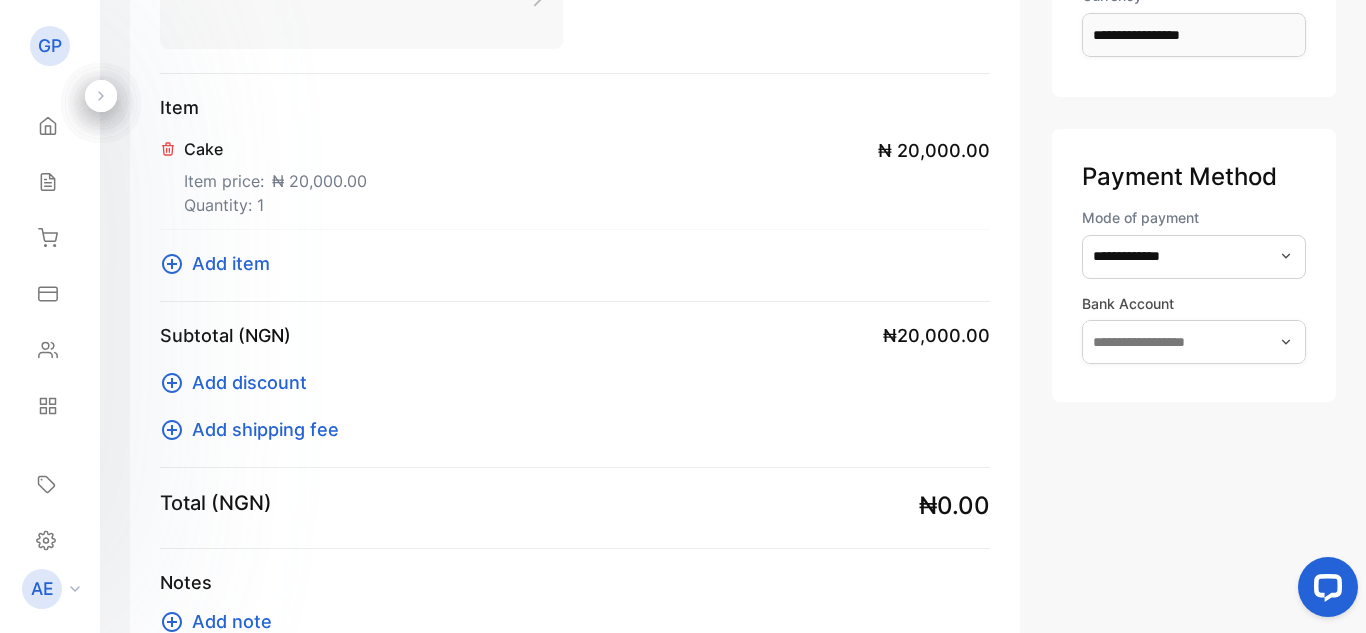 click 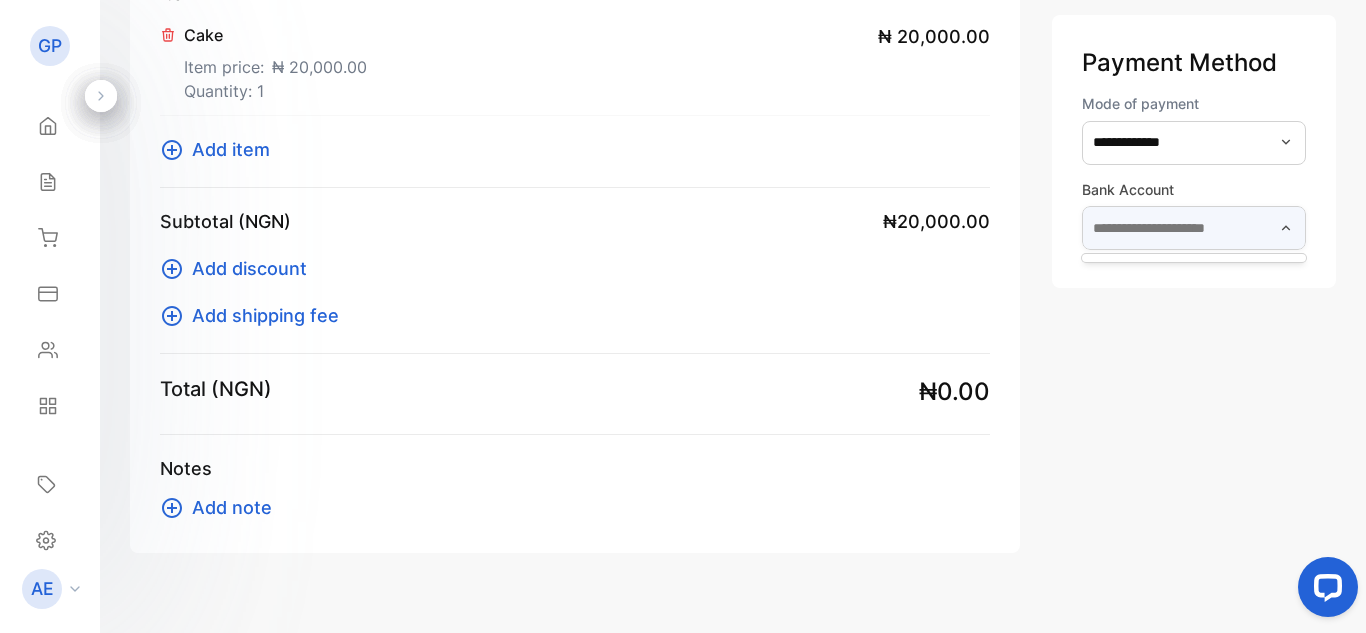 scroll, scrollTop: 449, scrollLeft: 0, axis: vertical 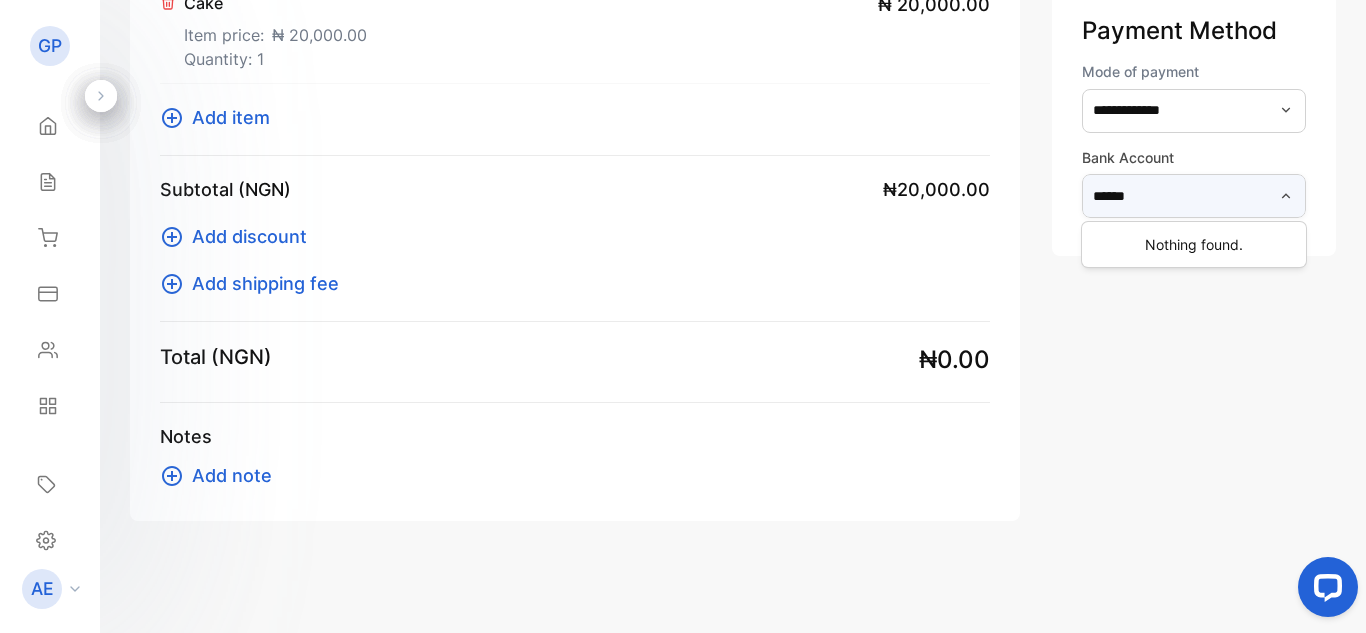 type on "******" 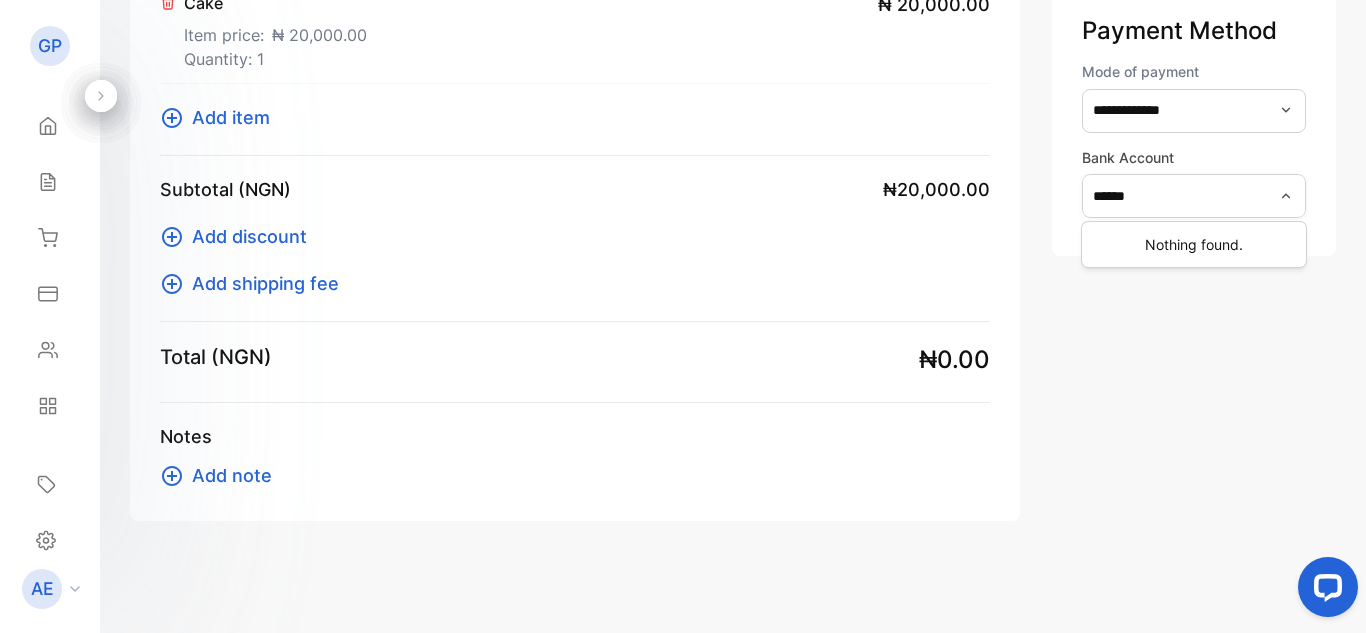 type 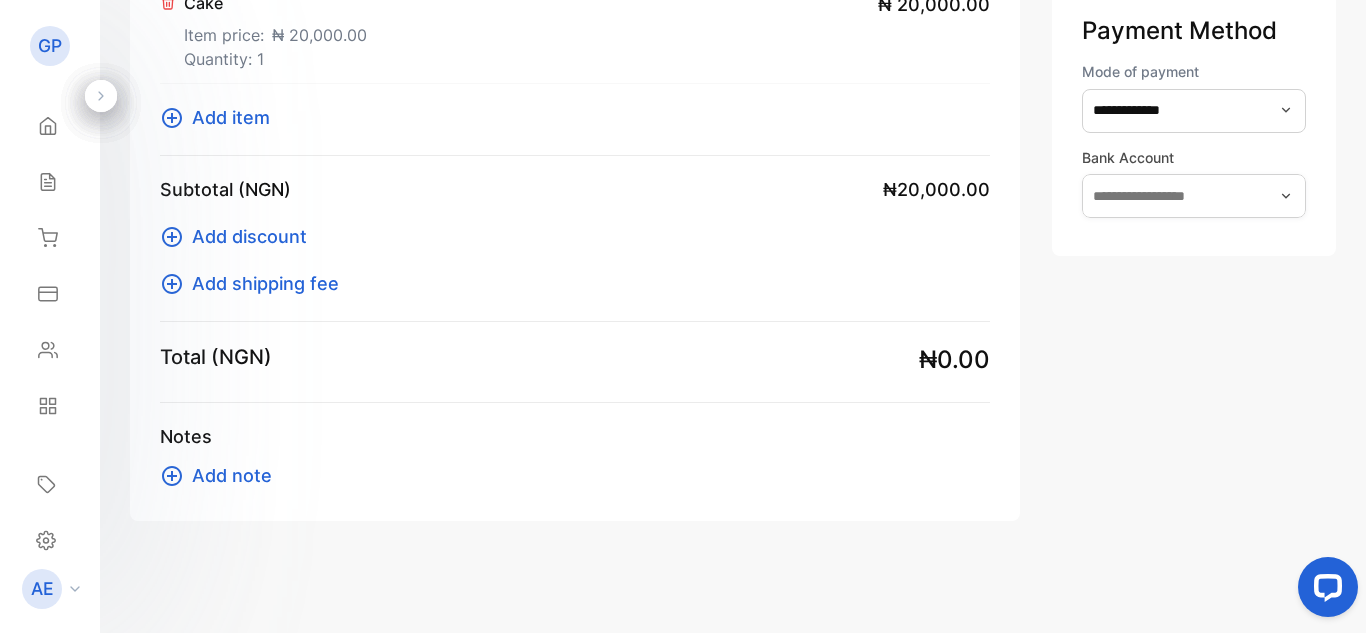 click on "**********" at bounding box center (1194, 97) 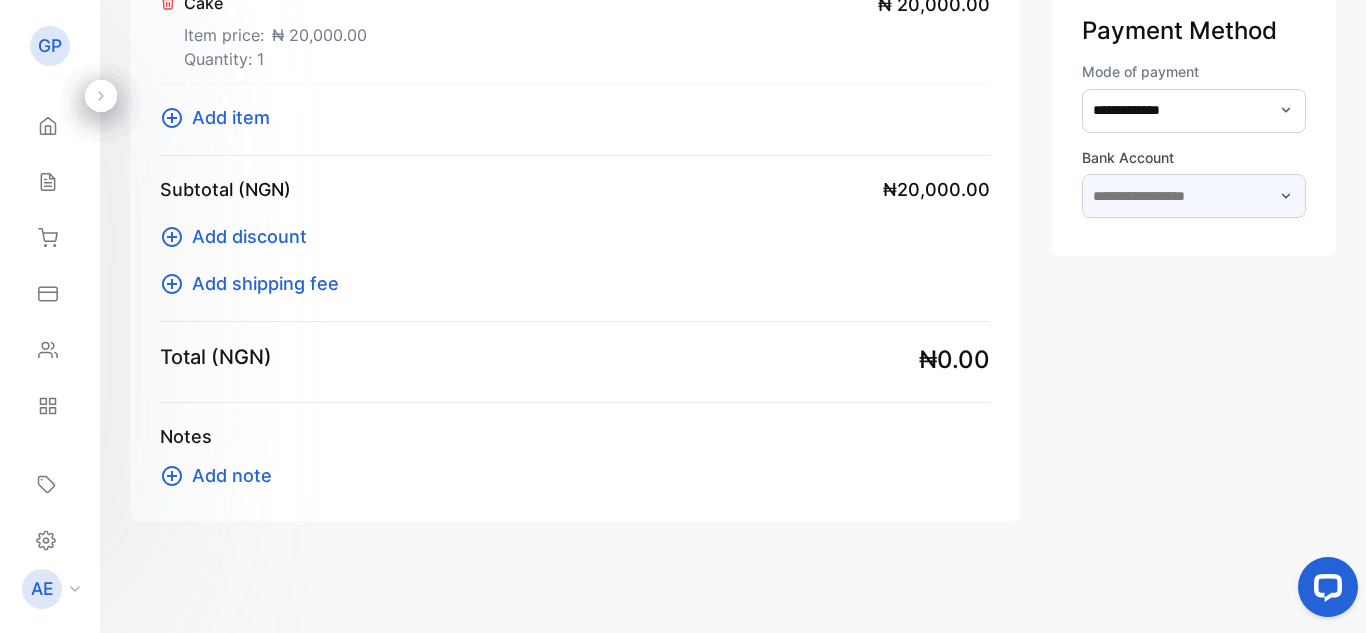 click at bounding box center (1194, 196) 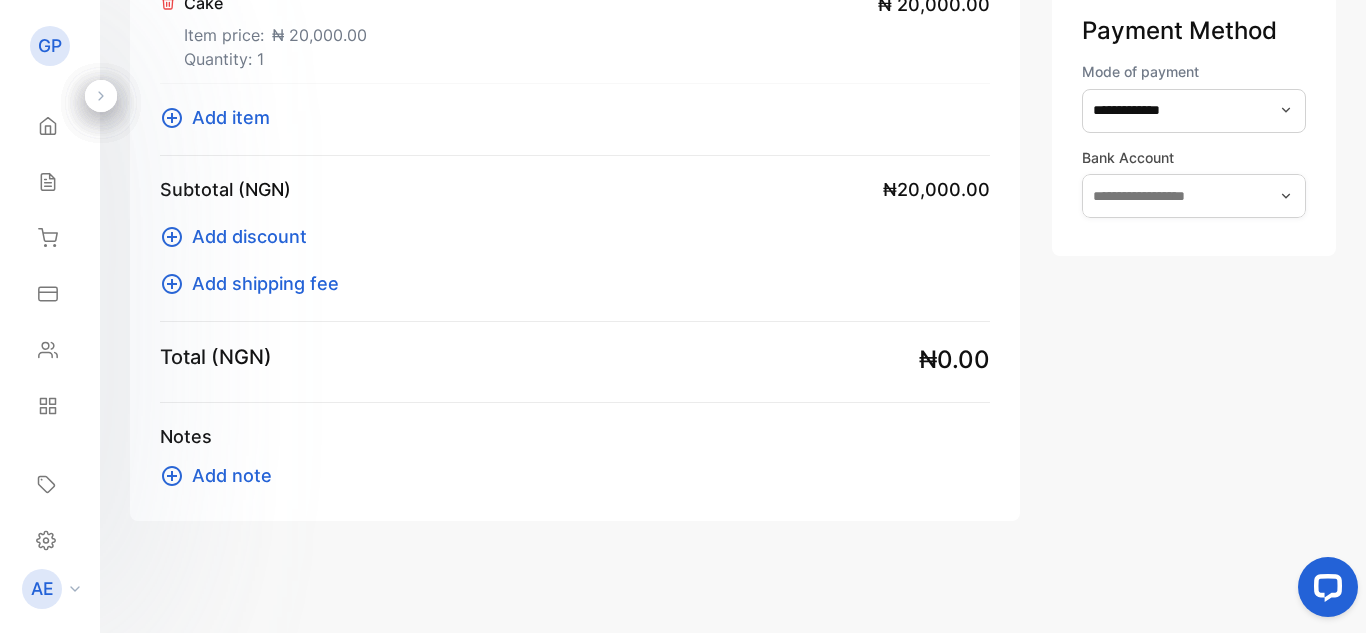 click on "Receipt   #0001002  Billed To [PERSON_NAME]      Shipped To Add shipping address Item Cake Item price: ₦ 20,000.00 Quantity: 1 ₦ 20,000.00 Add item Subtotal (NGN) ₦20,000.00 Add discount Add shipping fee Total (NGN) ₦0.00 Notes Add note" at bounding box center (575, 97) 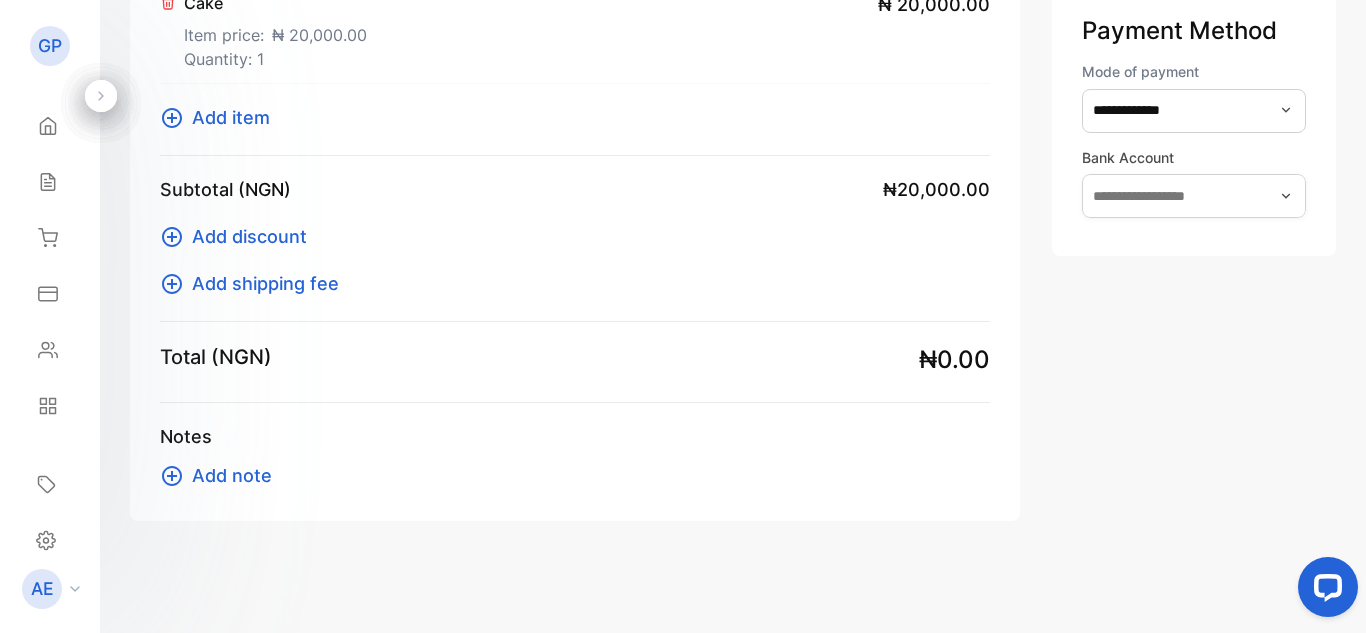 click on "**********" at bounding box center (1194, 119) 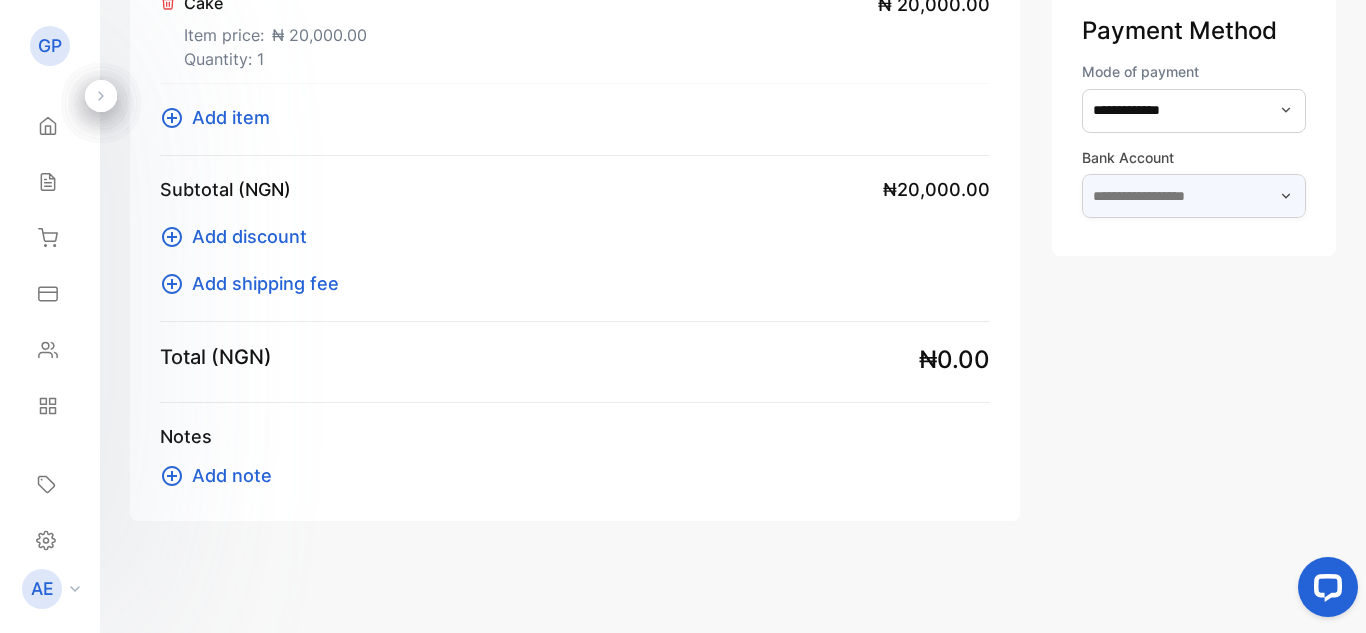 click at bounding box center (1194, 196) 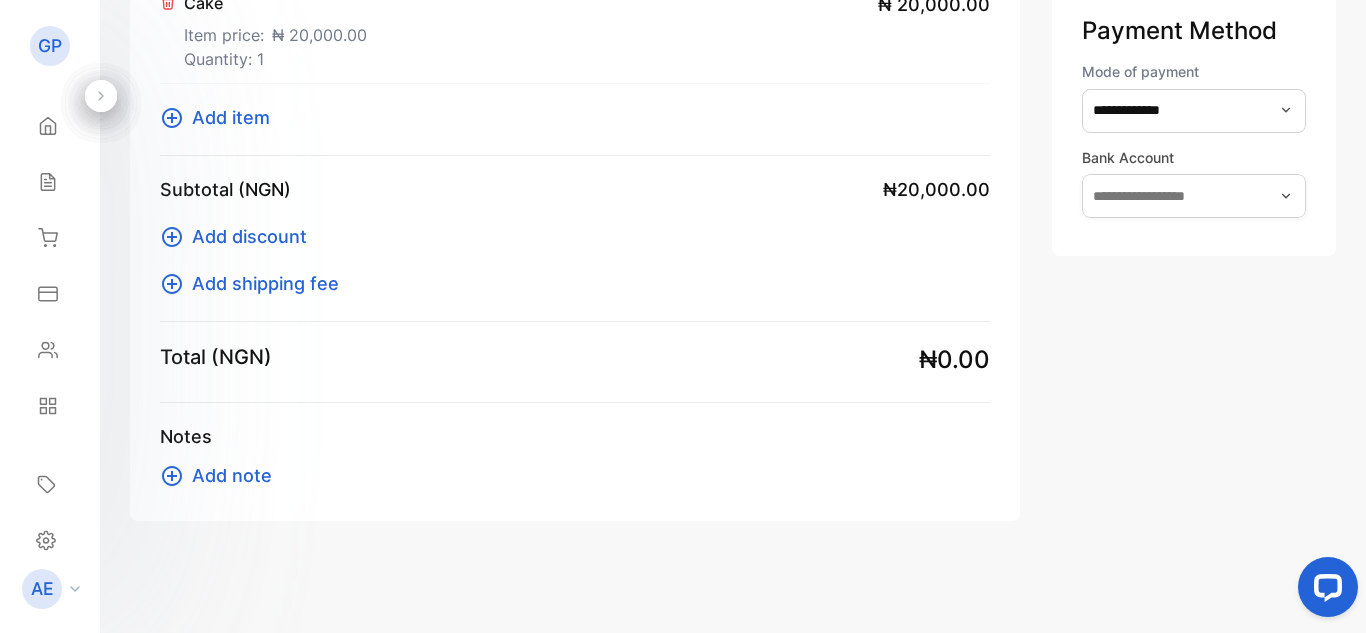 click on "Add note" at bounding box center [232, 475] 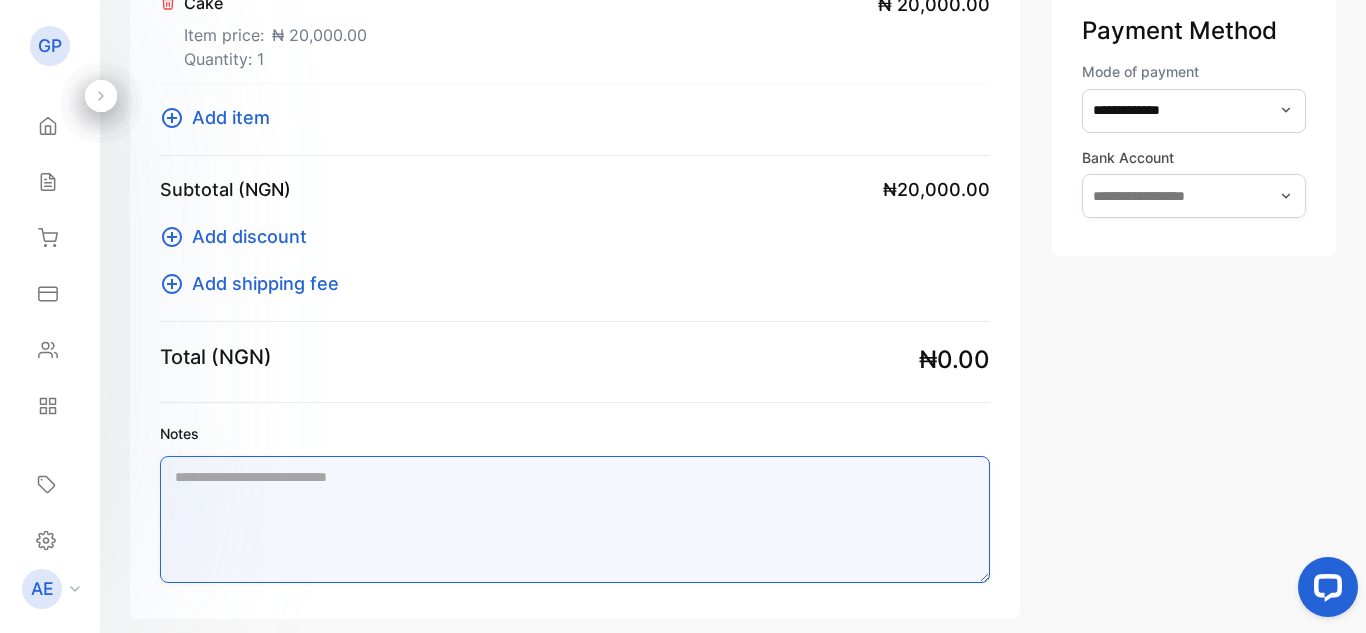 click on "Notes" at bounding box center (575, 519) 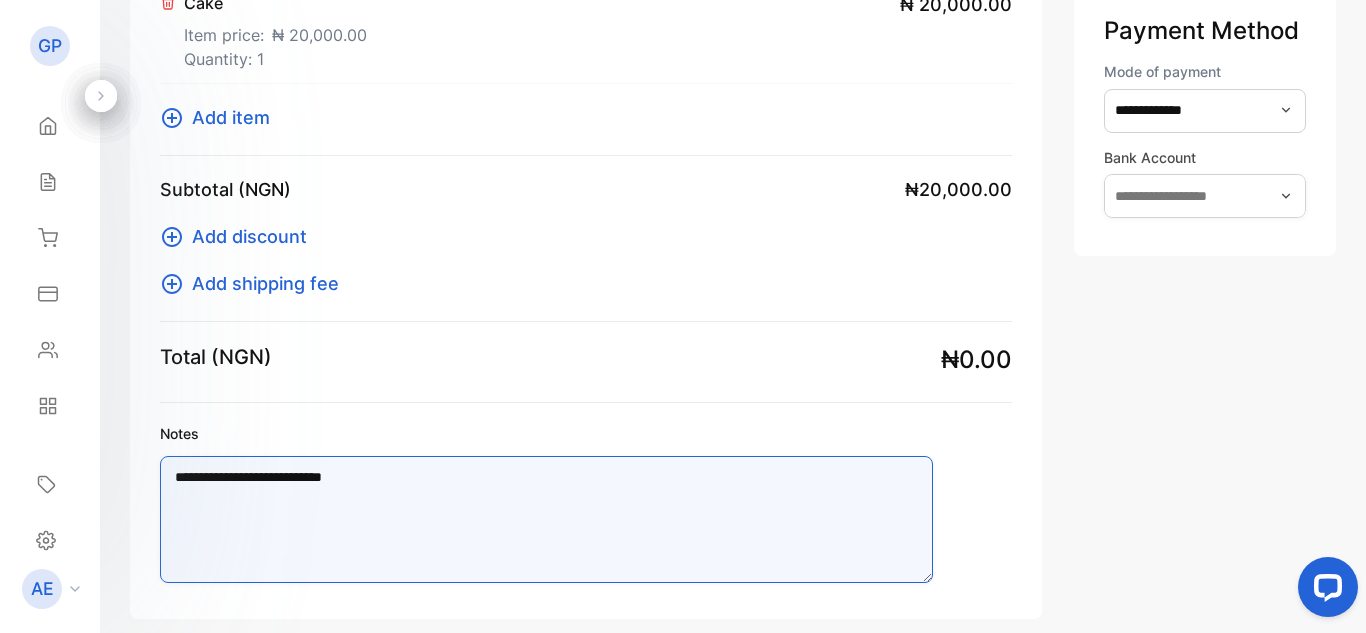 type on "**********" 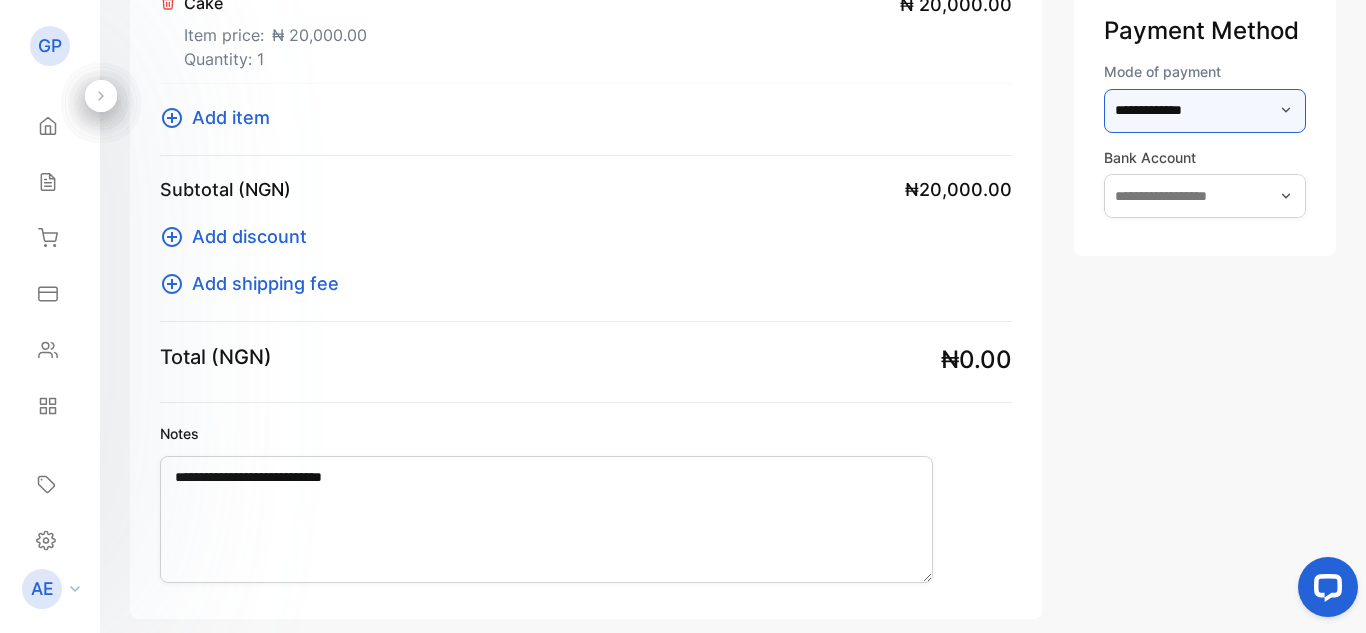 click on "**********" at bounding box center (1205, 111) 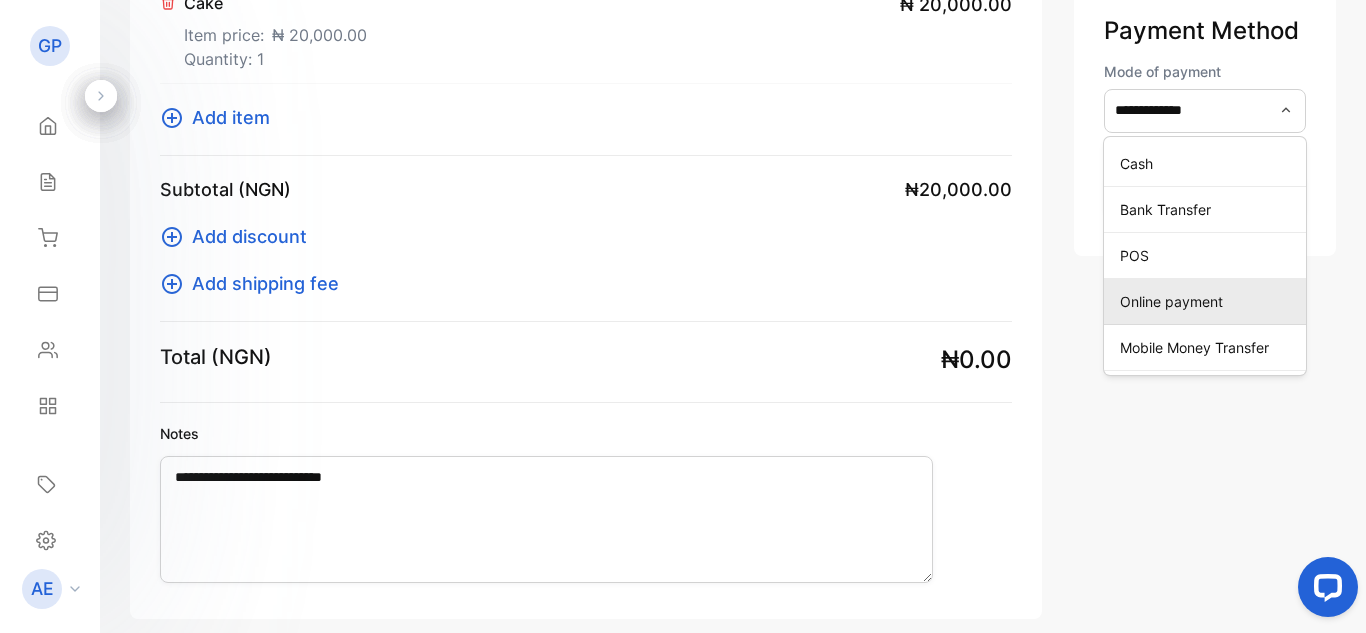 click on "Online payment" at bounding box center (1209, 301) 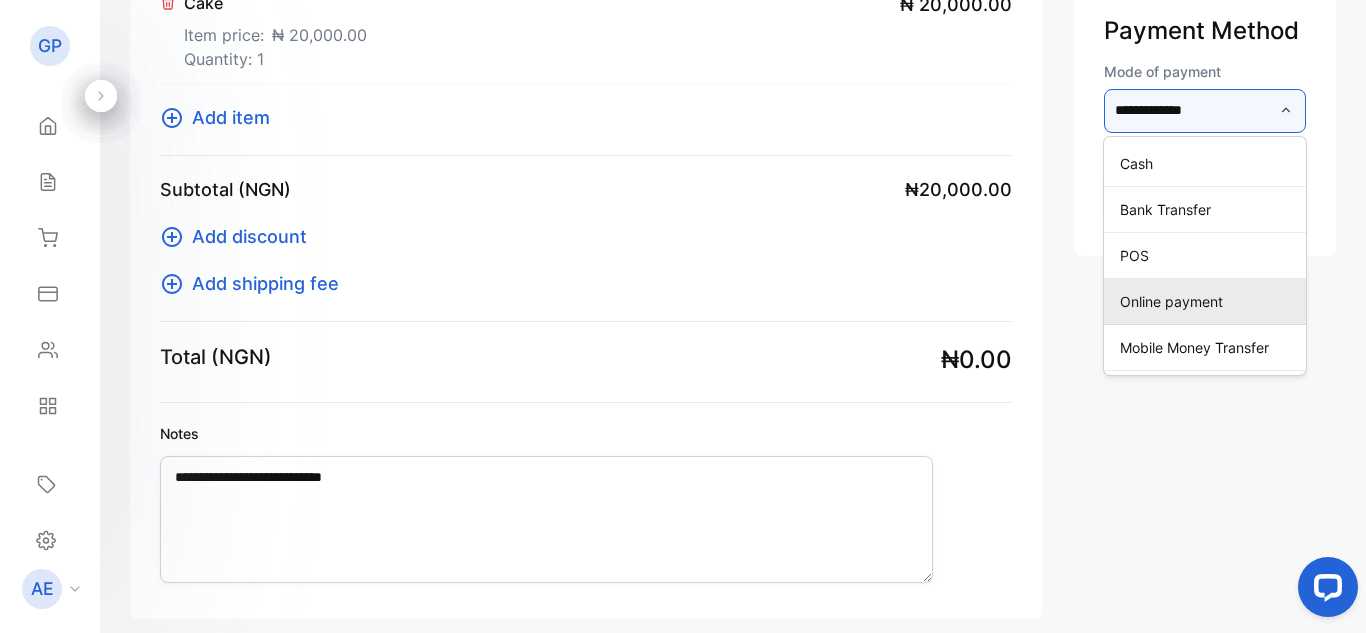 type on "**********" 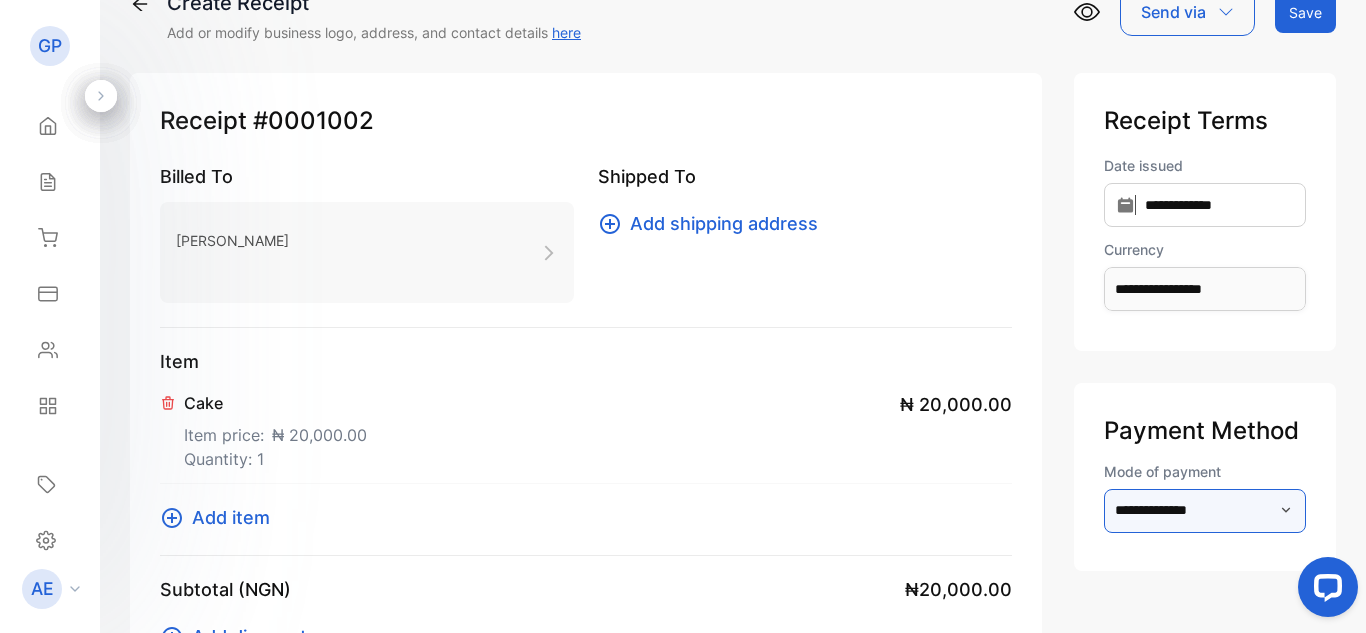 scroll, scrollTop: 0, scrollLeft: 0, axis: both 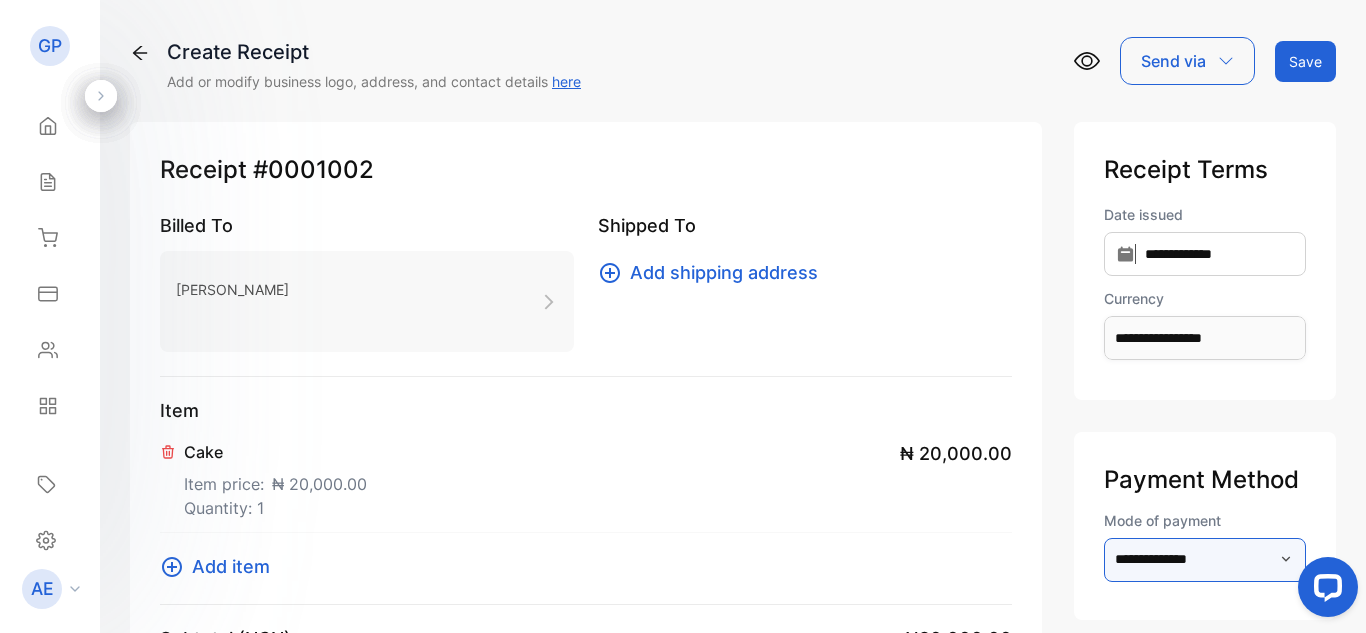 click on "Send via" at bounding box center [1187, 61] 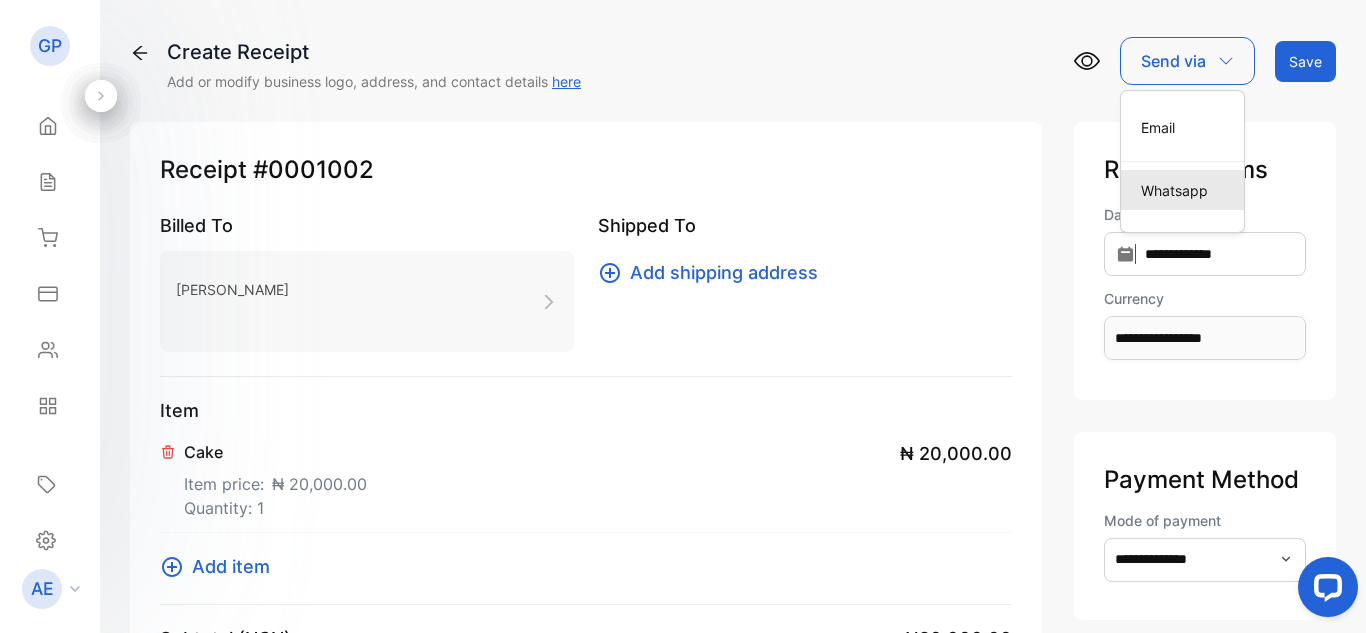 click on "Whatsapp" at bounding box center [1182, 190] 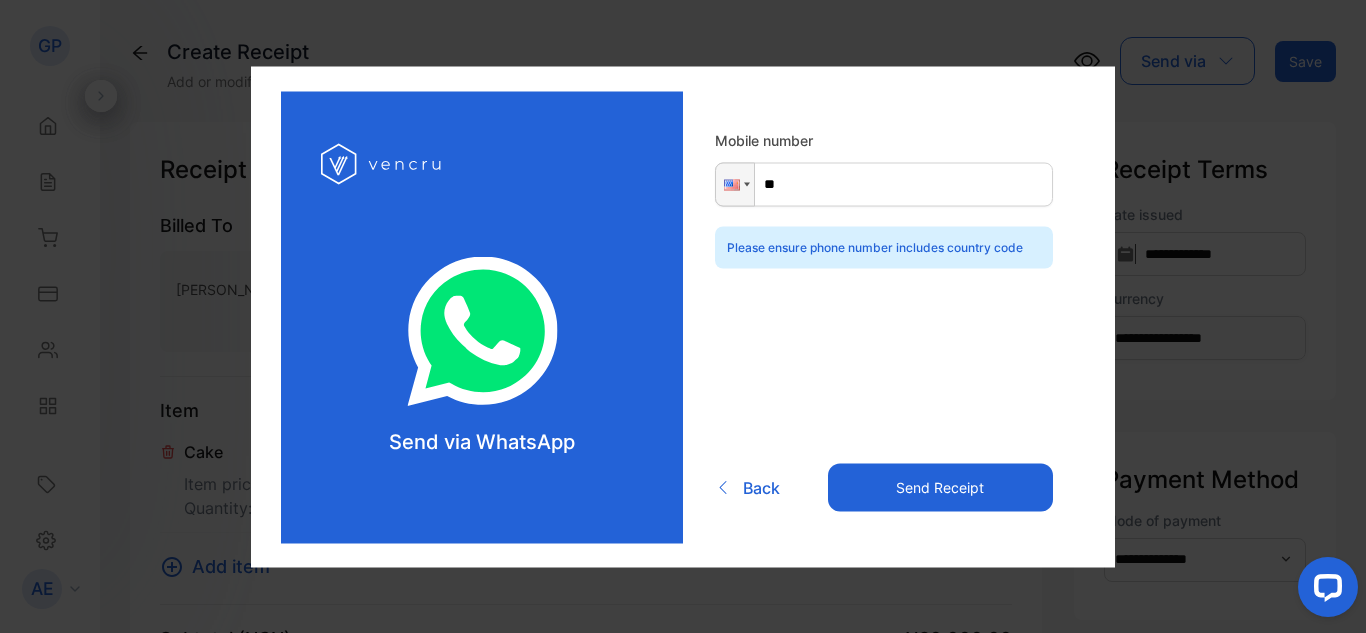 drag, startPoint x: 783, startPoint y: 191, endPoint x: 766, endPoint y: 187, distance: 17.464249 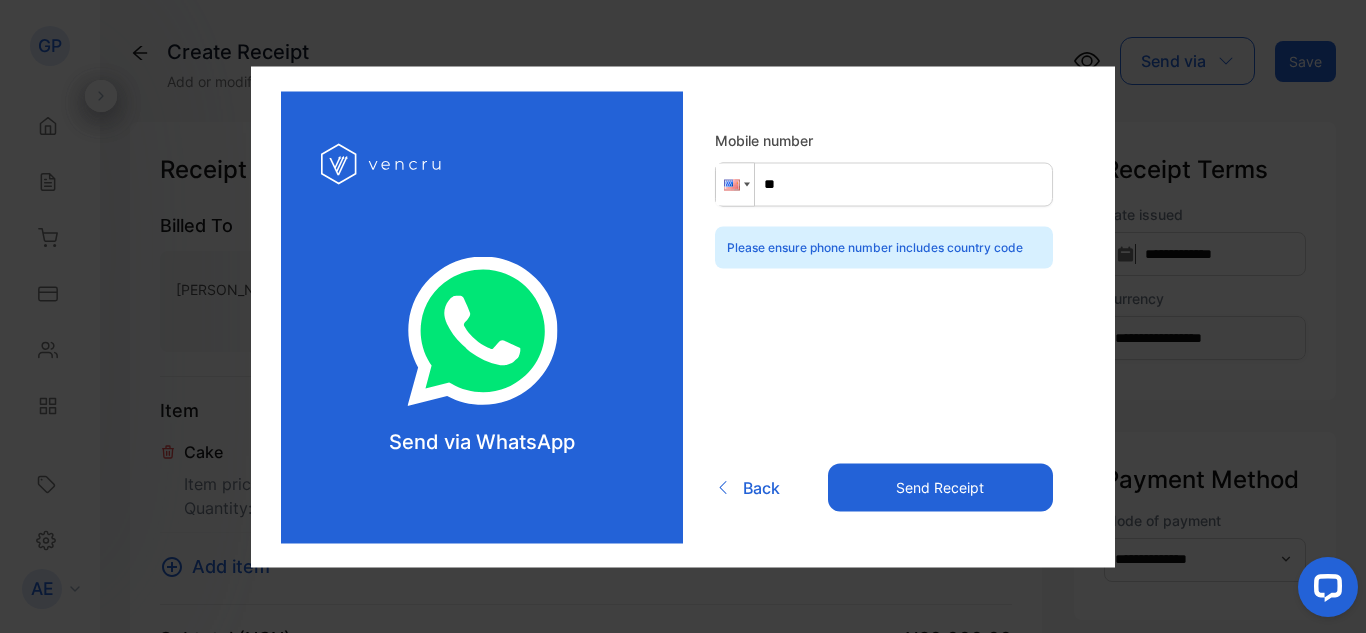 click at bounding box center [735, 184] 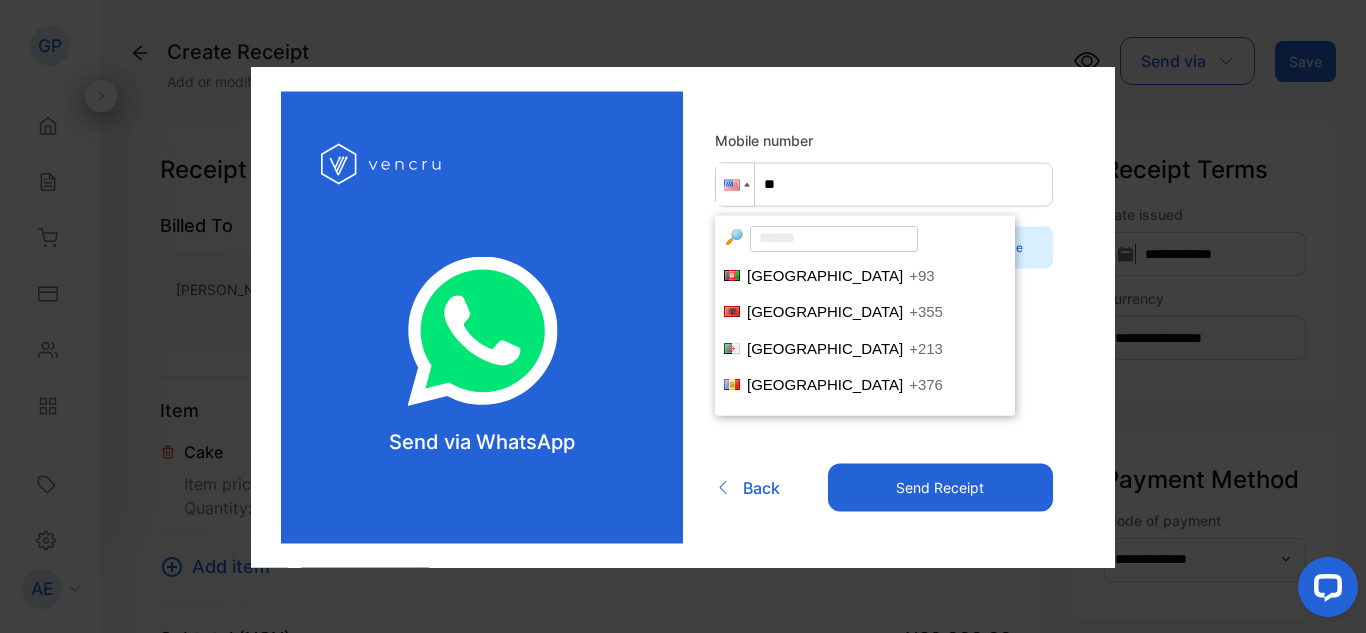 scroll, scrollTop: 7239, scrollLeft: 0, axis: vertical 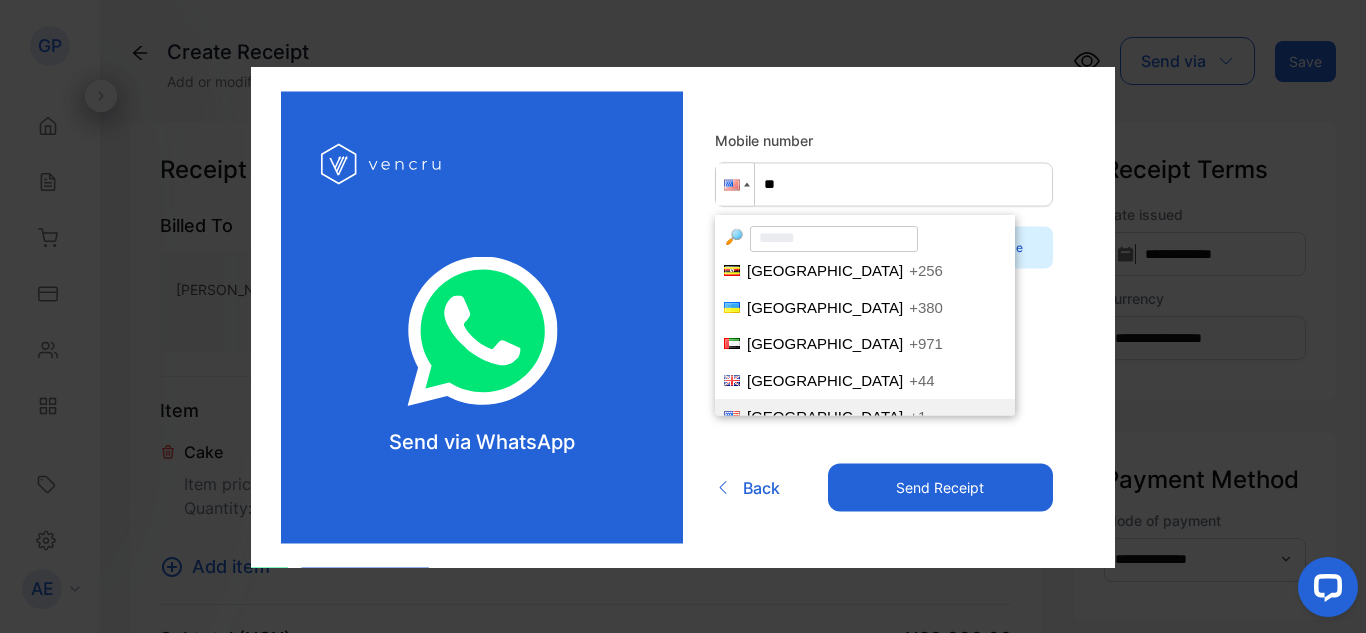 click at bounding box center (735, 184) 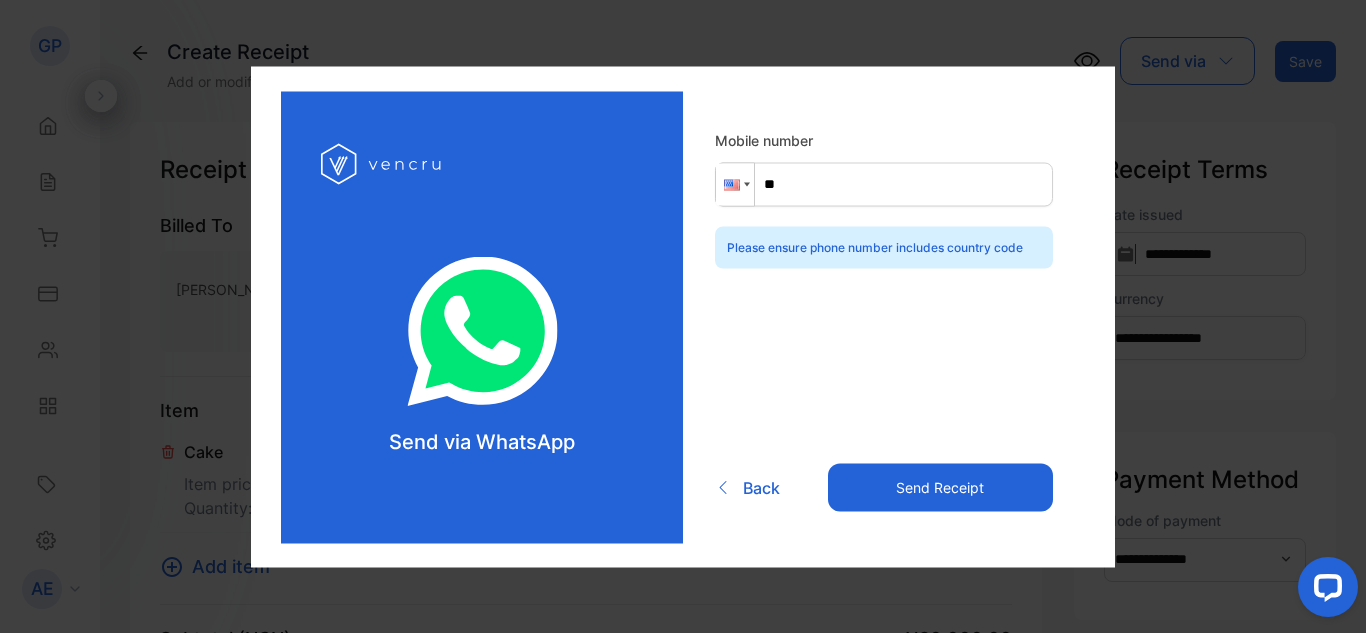 click at bounding box center (735, 184) 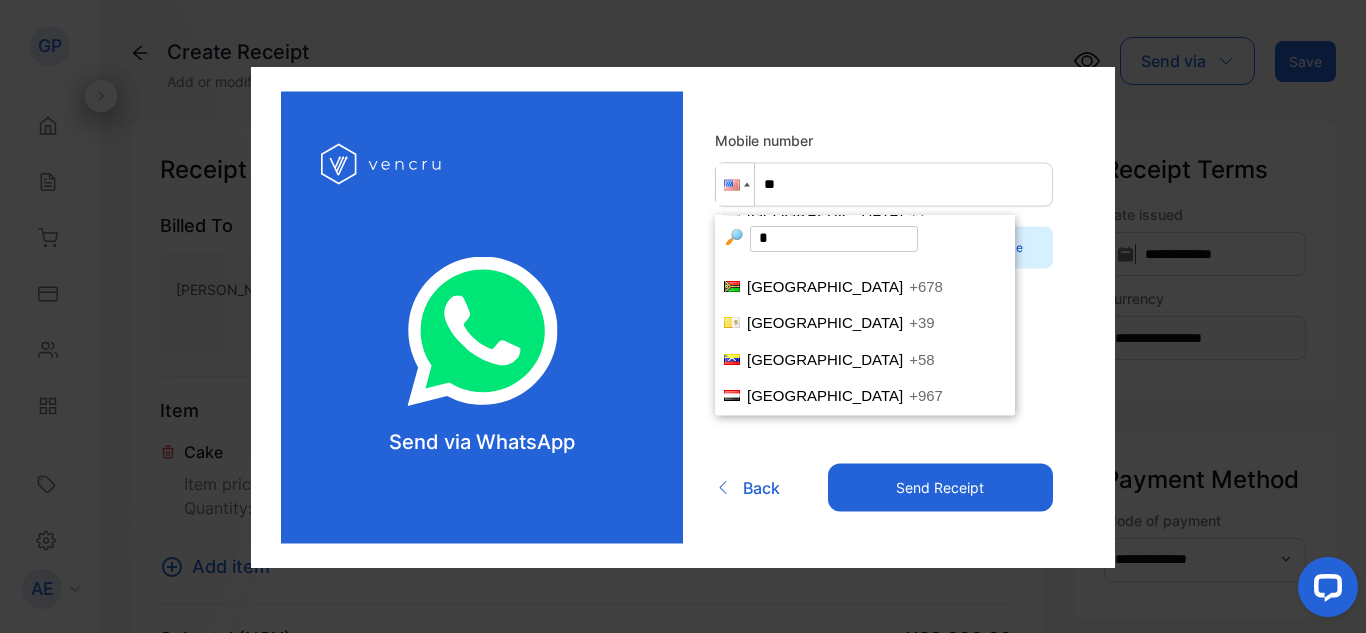 scroll, scrollTop: 0, scrollLeft: 0, axis: both 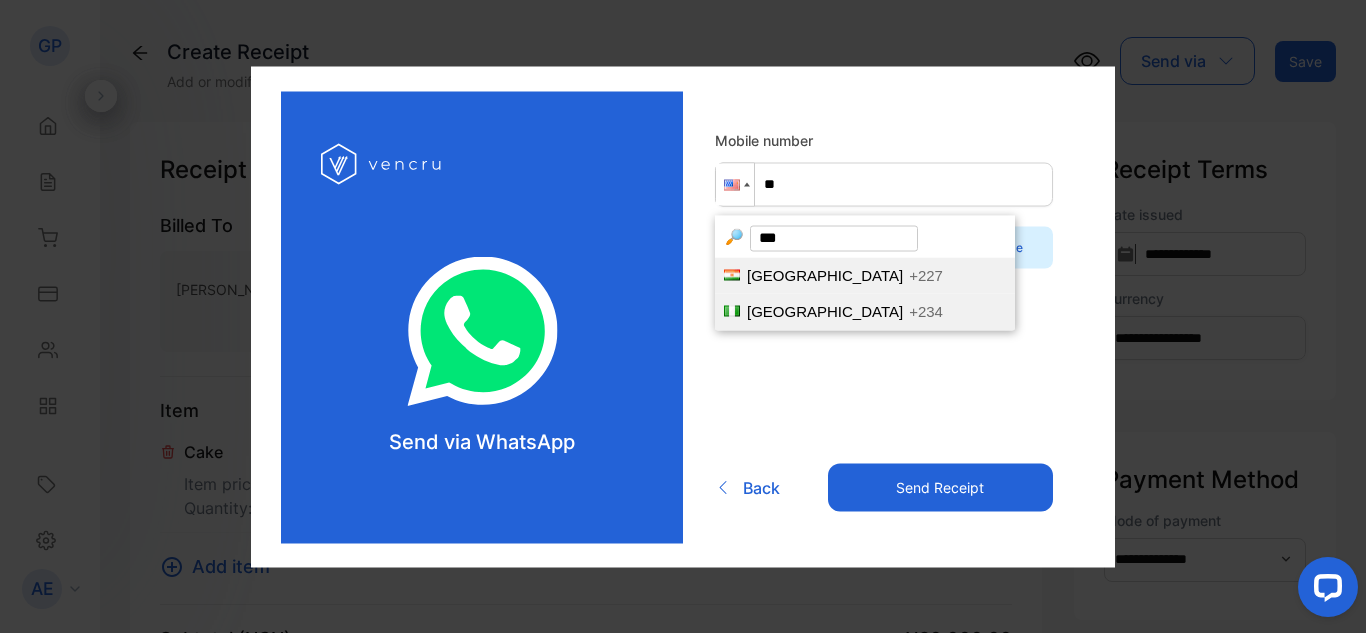type on "***" 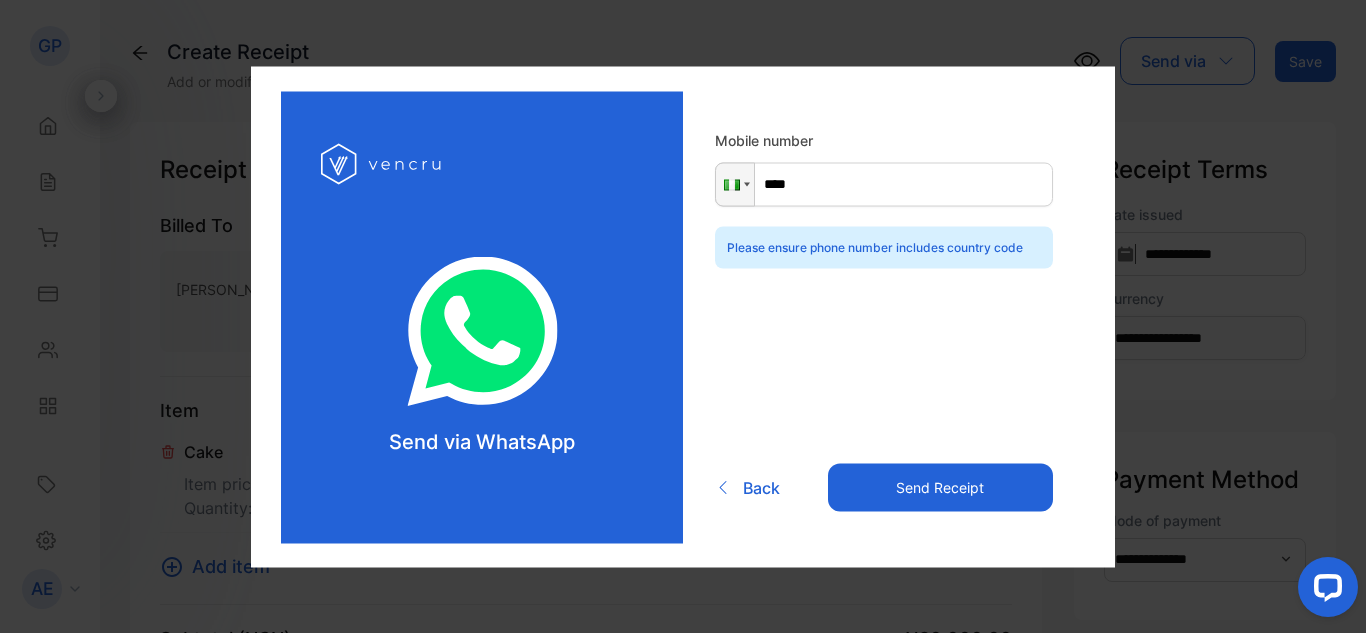 click on "****" at bounding box center [884, 184] 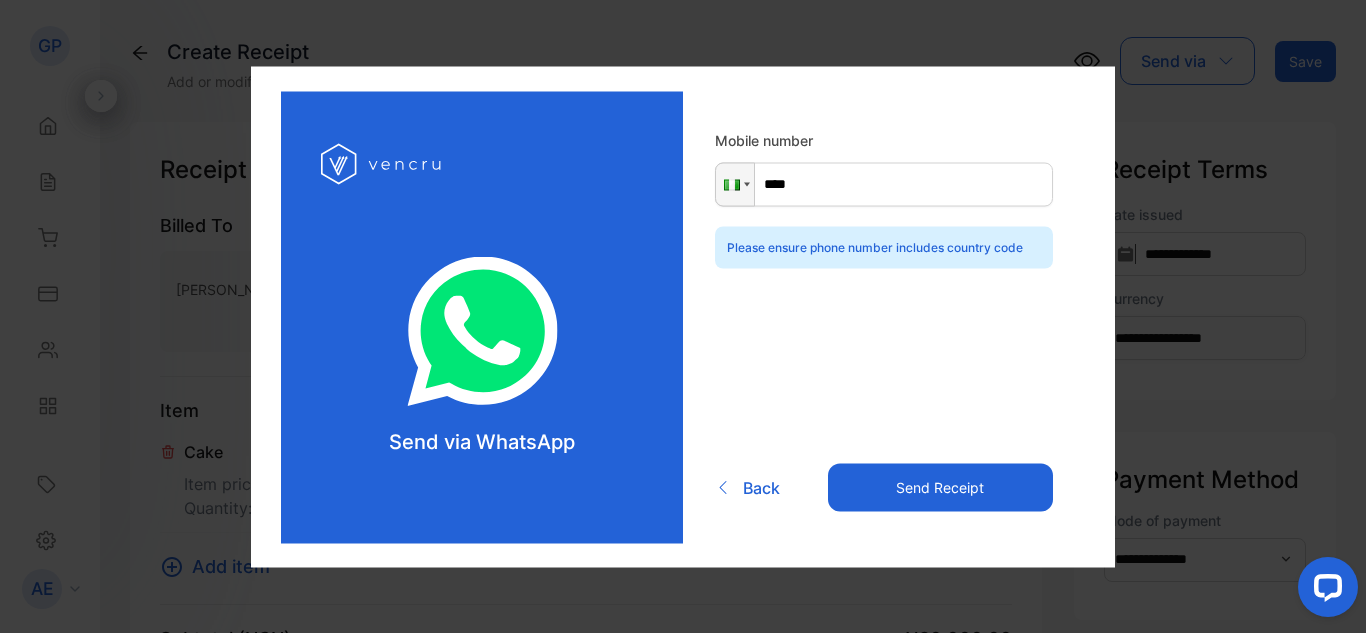 click on "Back" at bounding box center [761, 487] 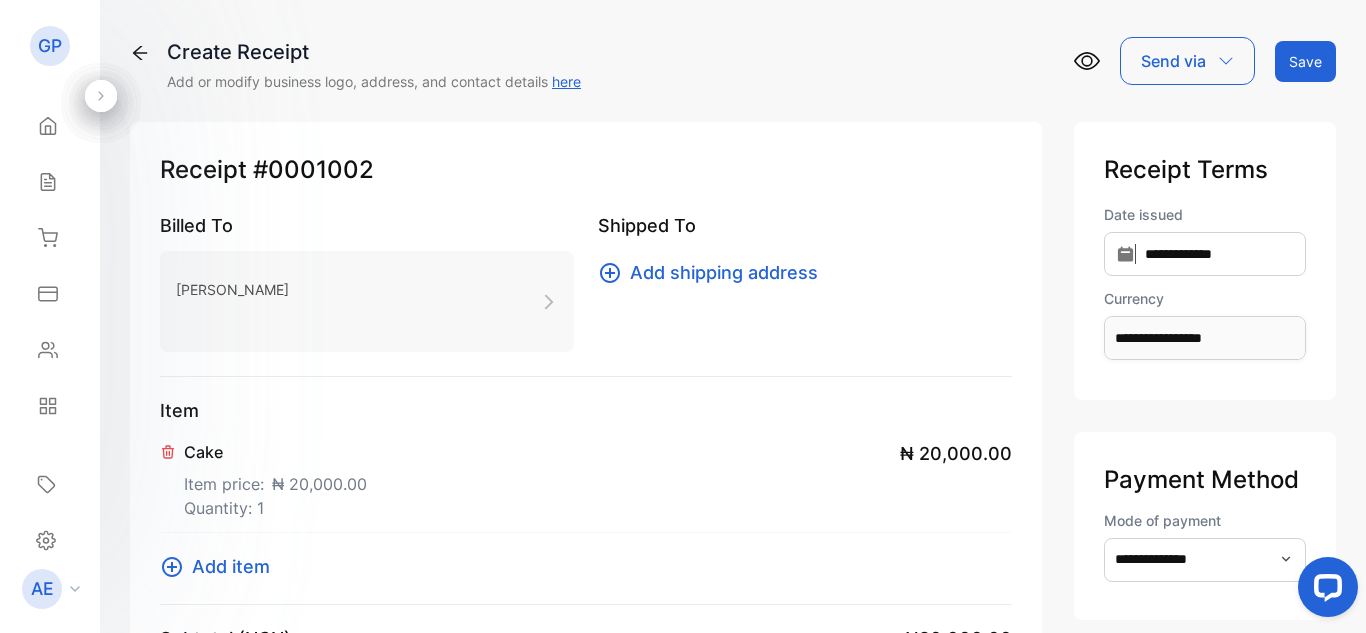 click on "Send via" at bounding box center (1187, 61) 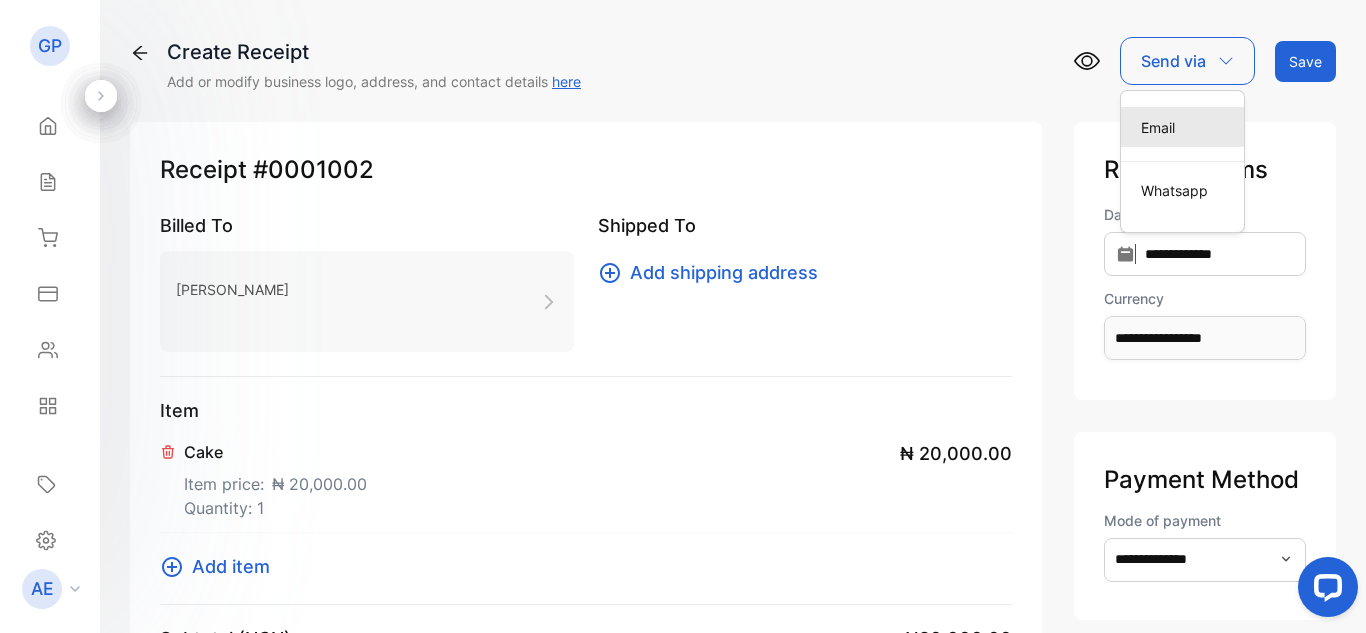 click on "Email" at bounding box center (1182, 127) 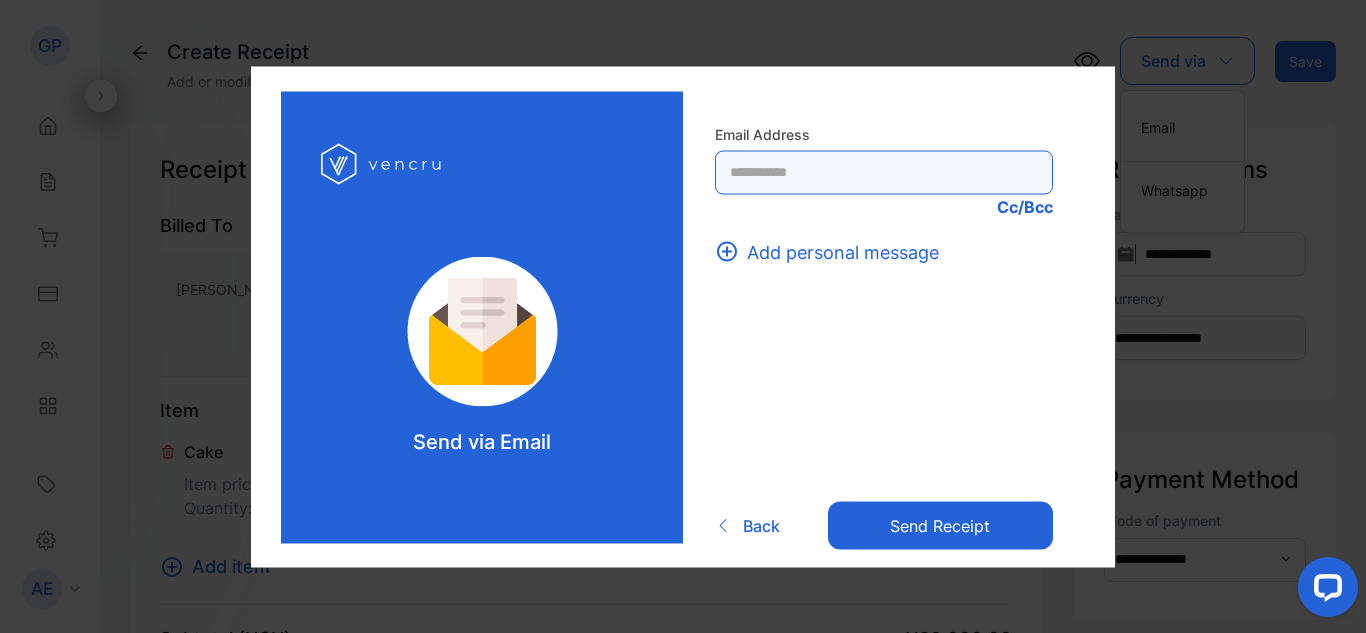 click at bounding box center [884, 172] 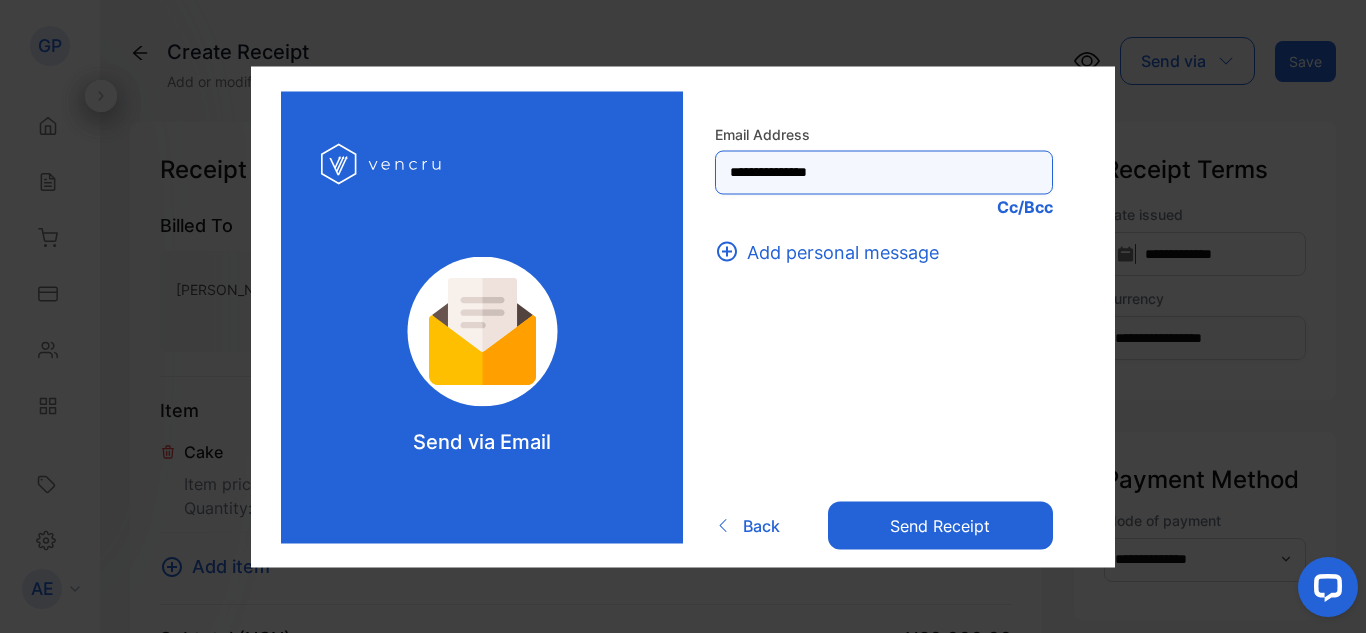 click on "**********" at bounding box center [884, 172] 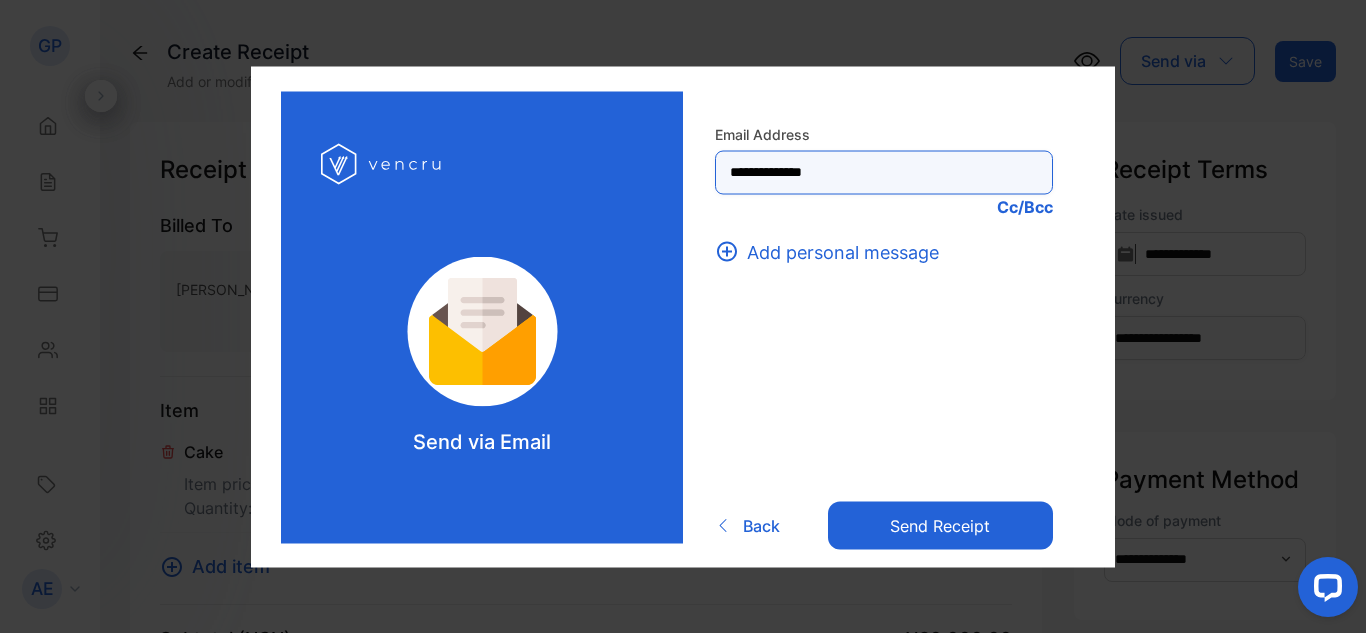 type on "**********" 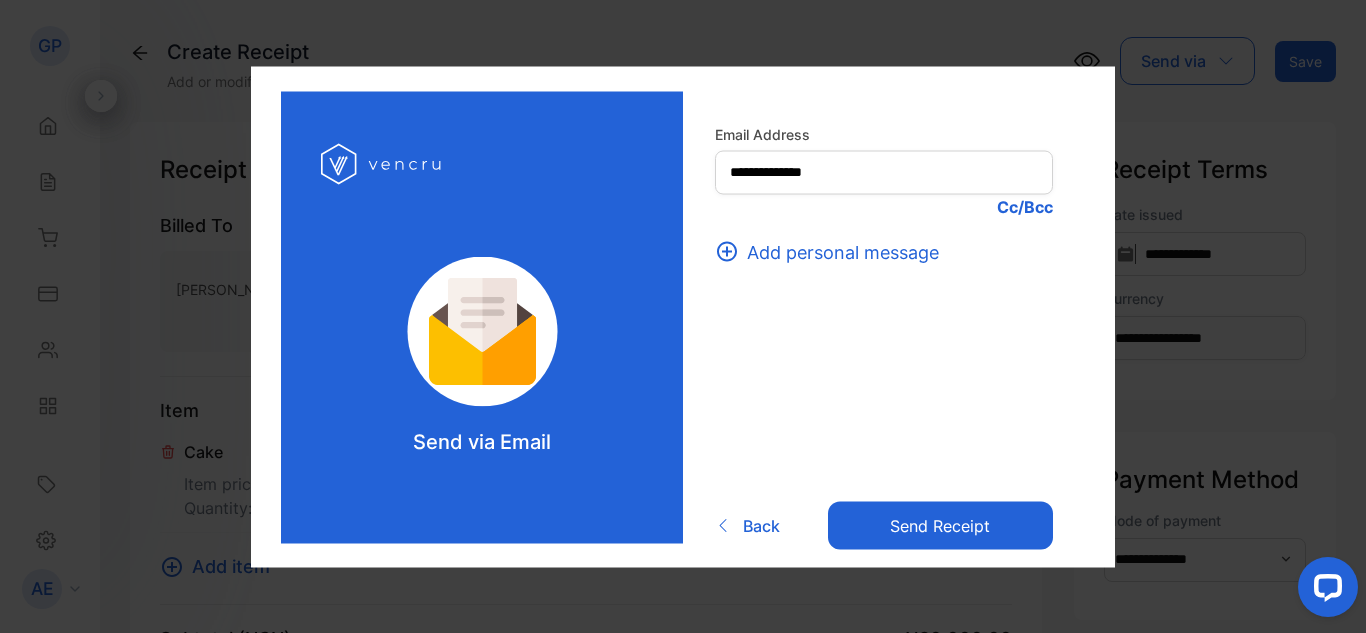 click on "Send receipt" at bounding box center (940, 526) 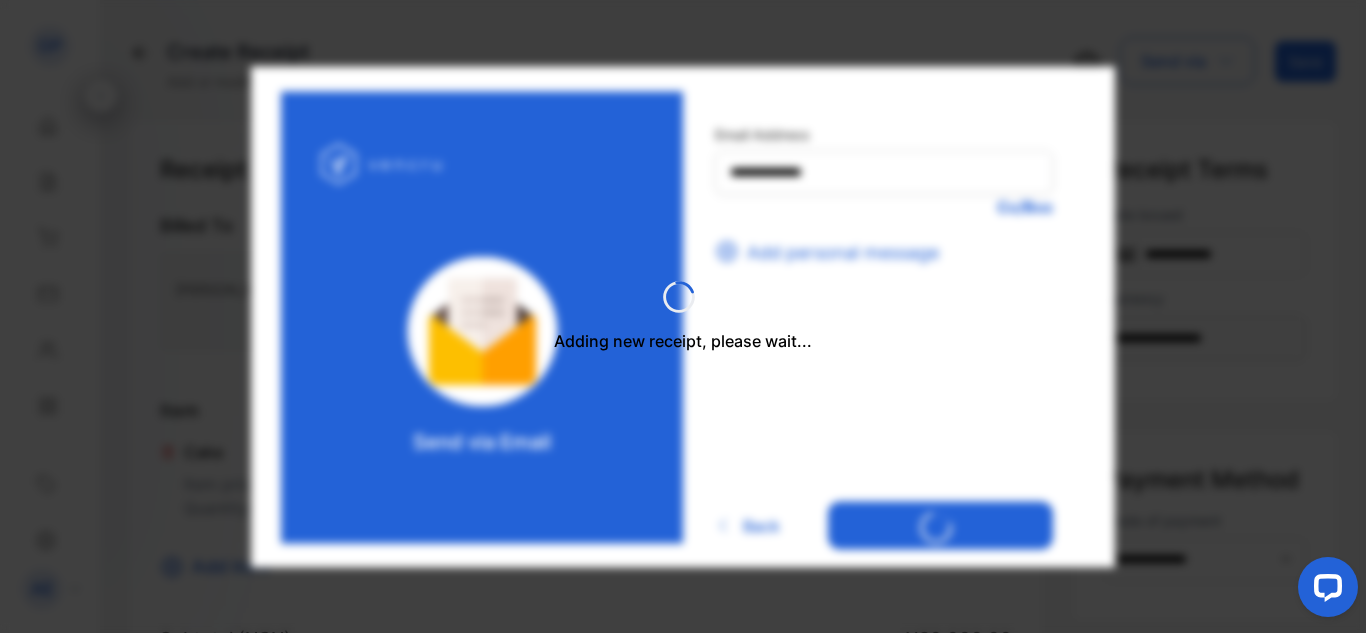 type 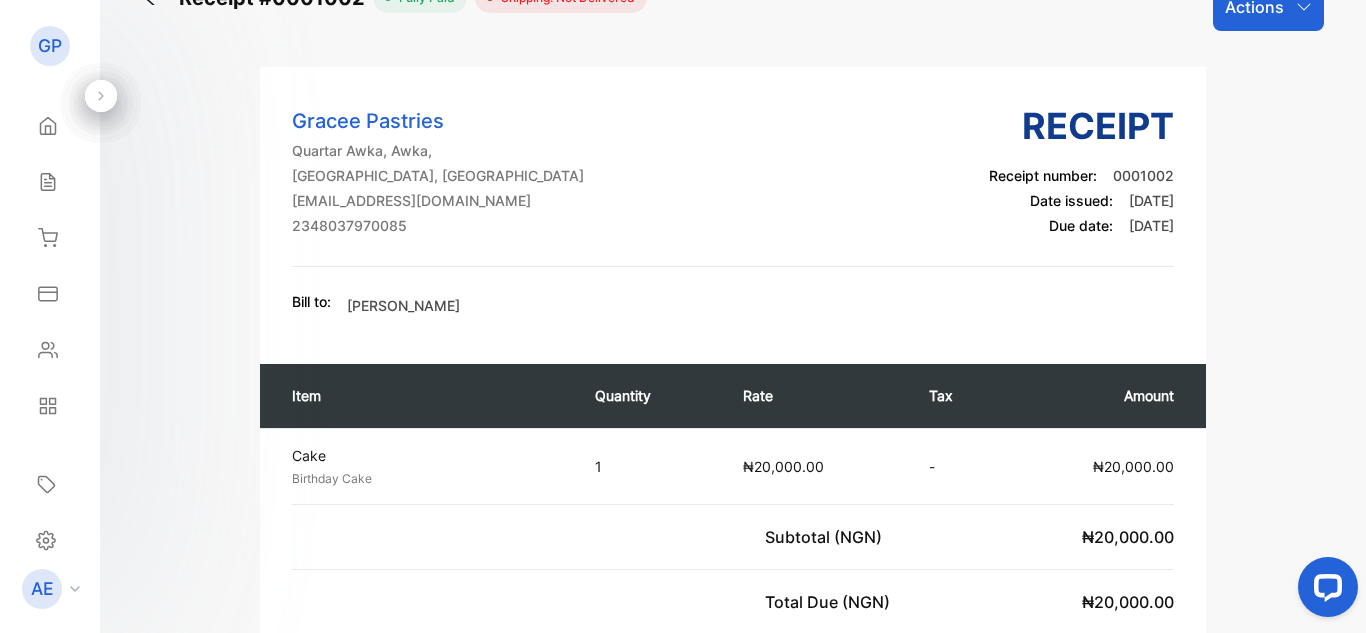 scroll, scrollTop: 8, scrollLeft: 0, axis: vertical 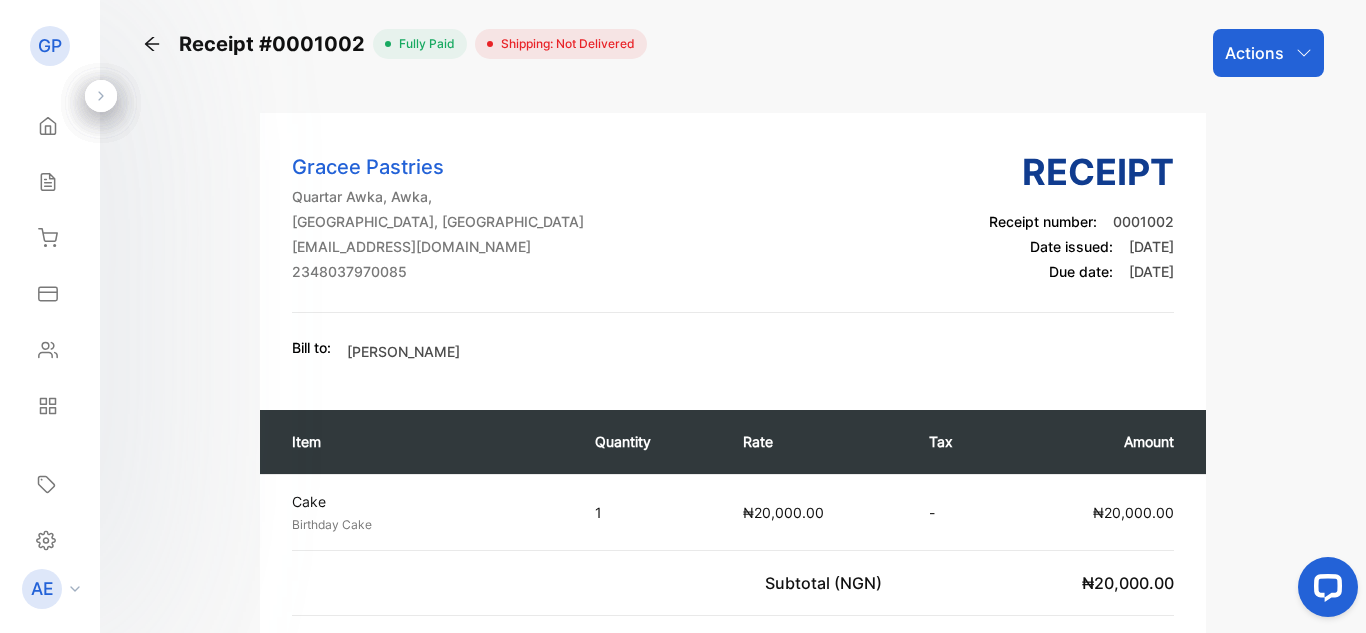 click on "Shipping:   Not Delivered" at bounding box center [564, 44] 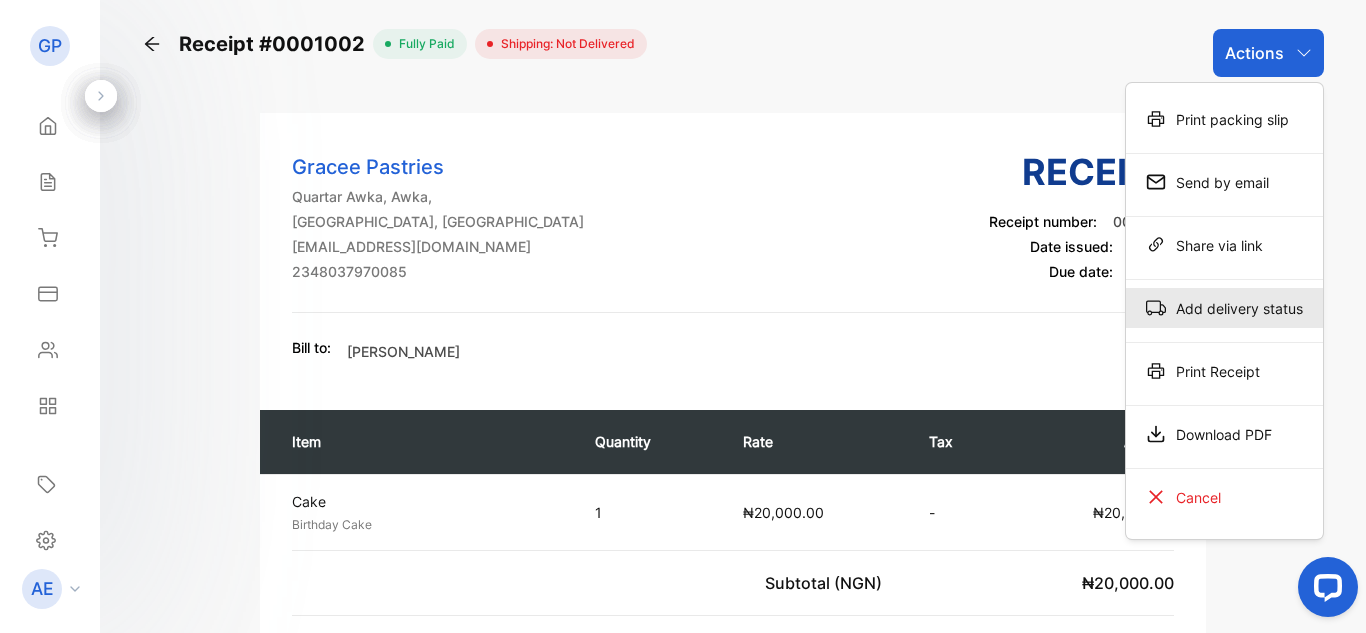 click on "Add delivery status" at bounding box center (1224, 308) 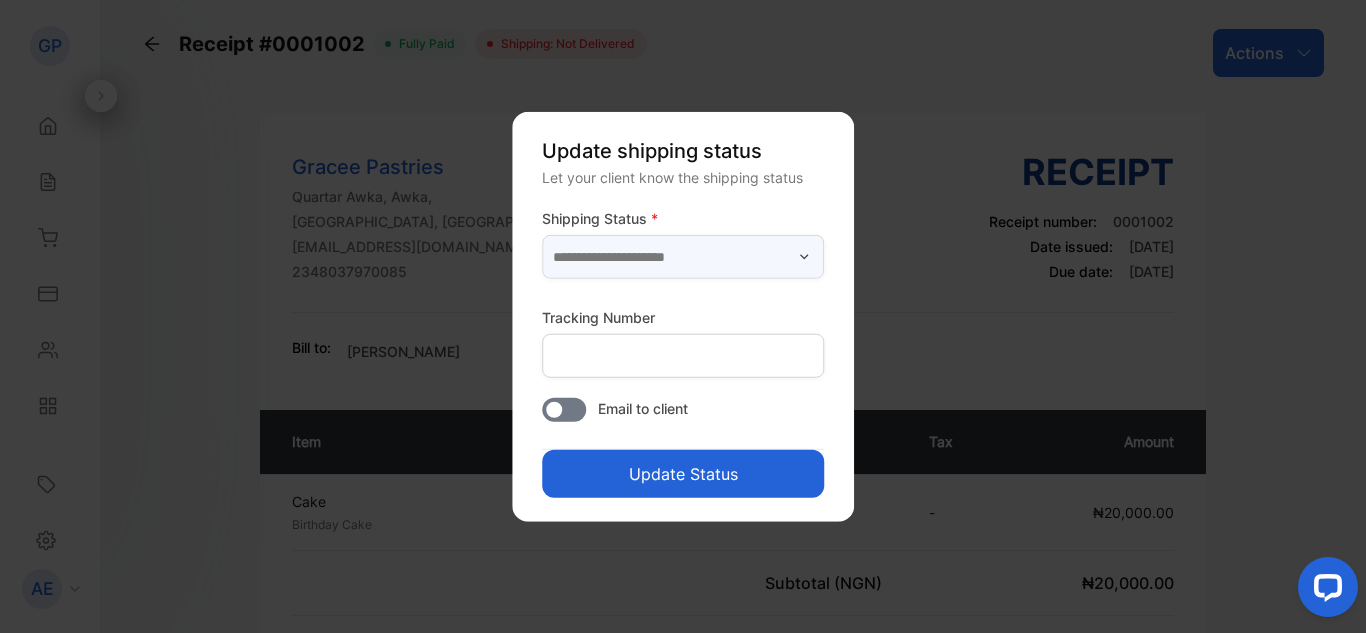 click at bounding box center [683, 257] 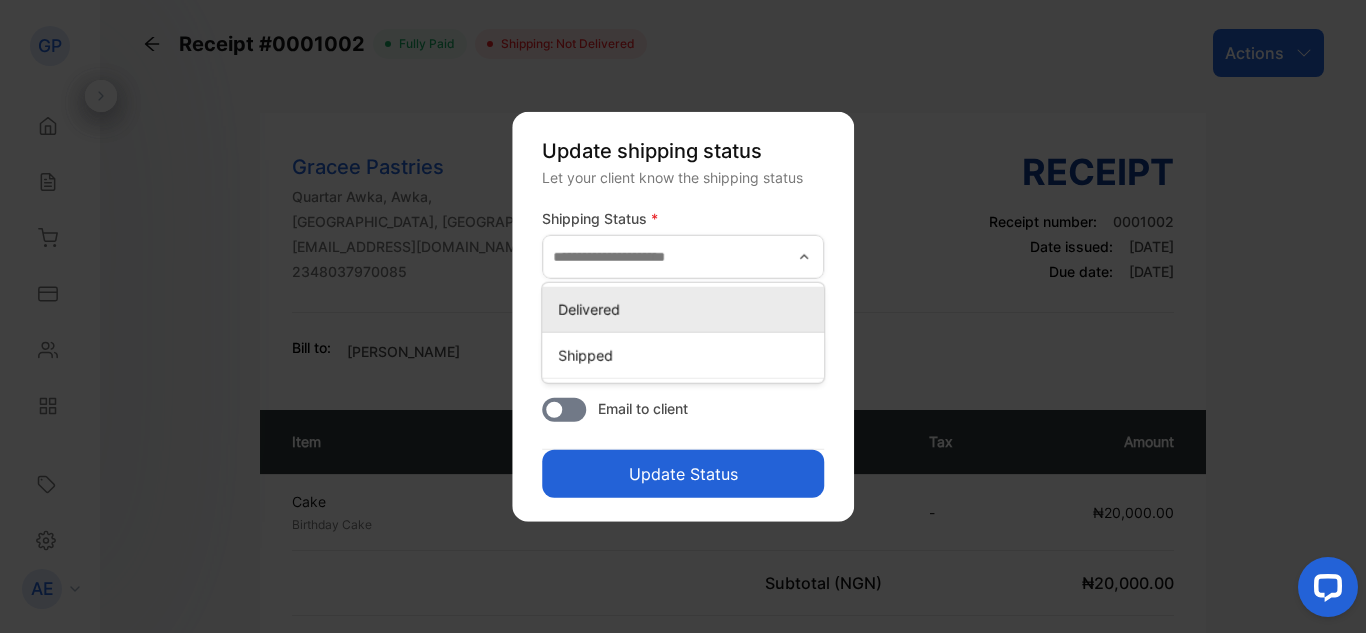 click on "Delivered" at bounding box center (687, 309) 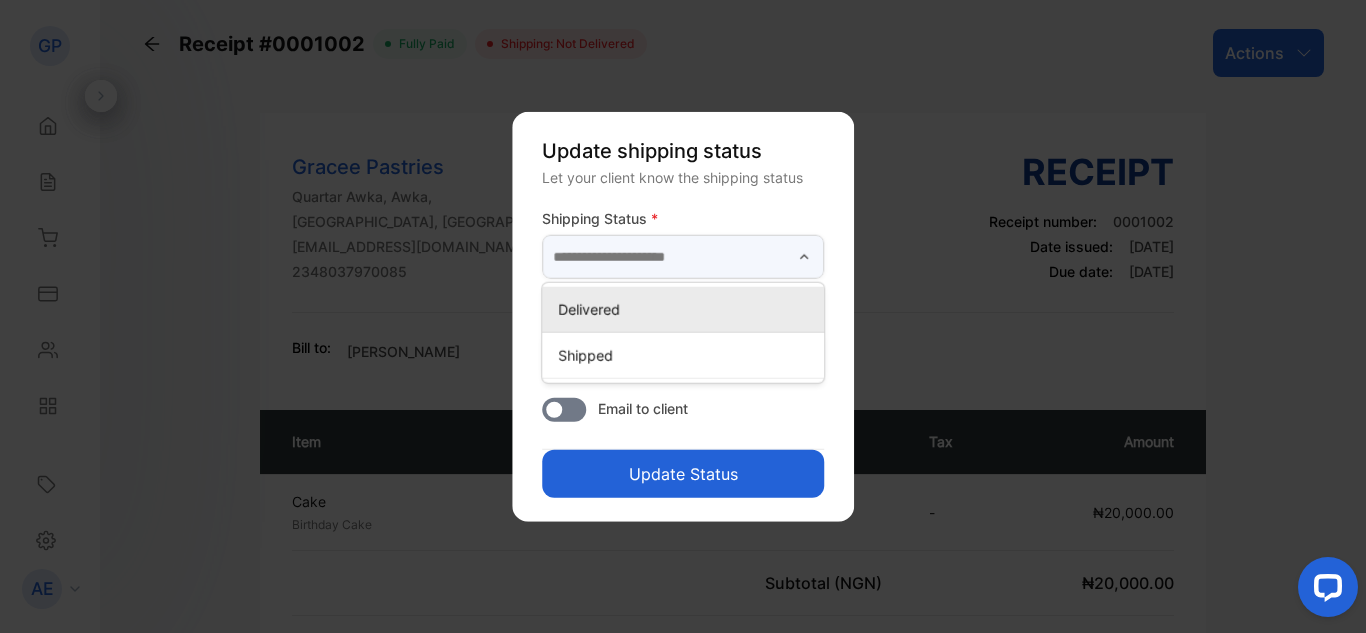 type on "*********" 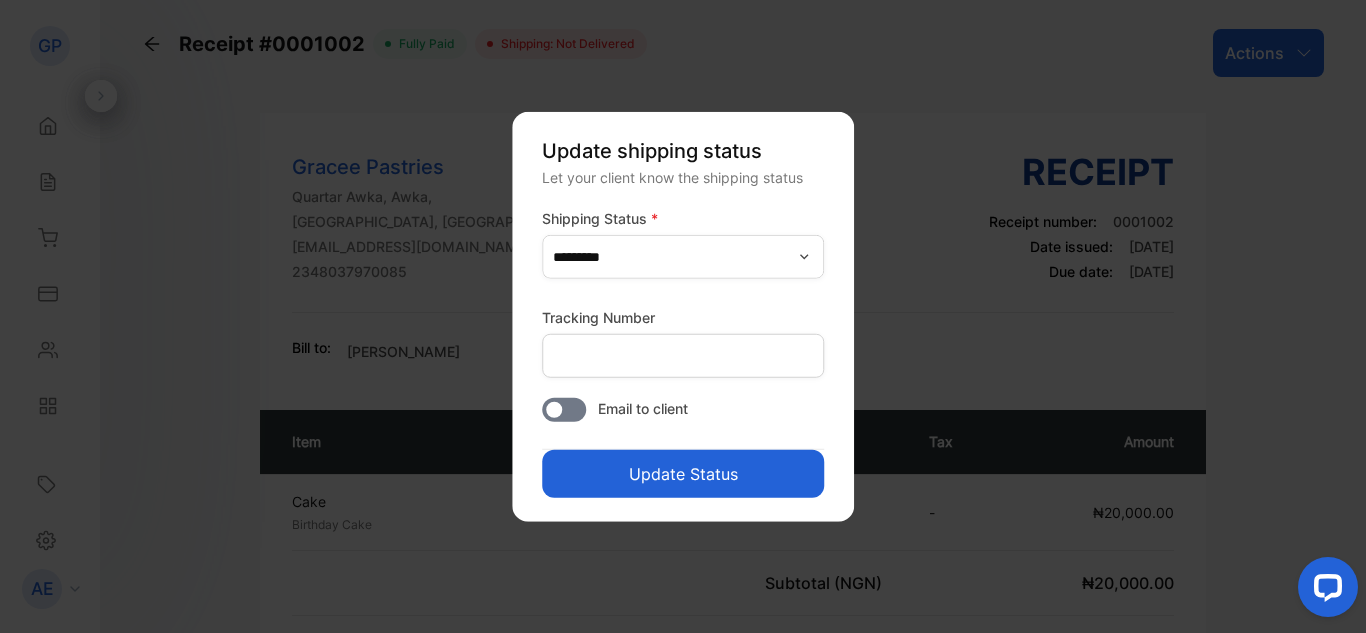 click on "Update Status" at bounding box center [683, 474] 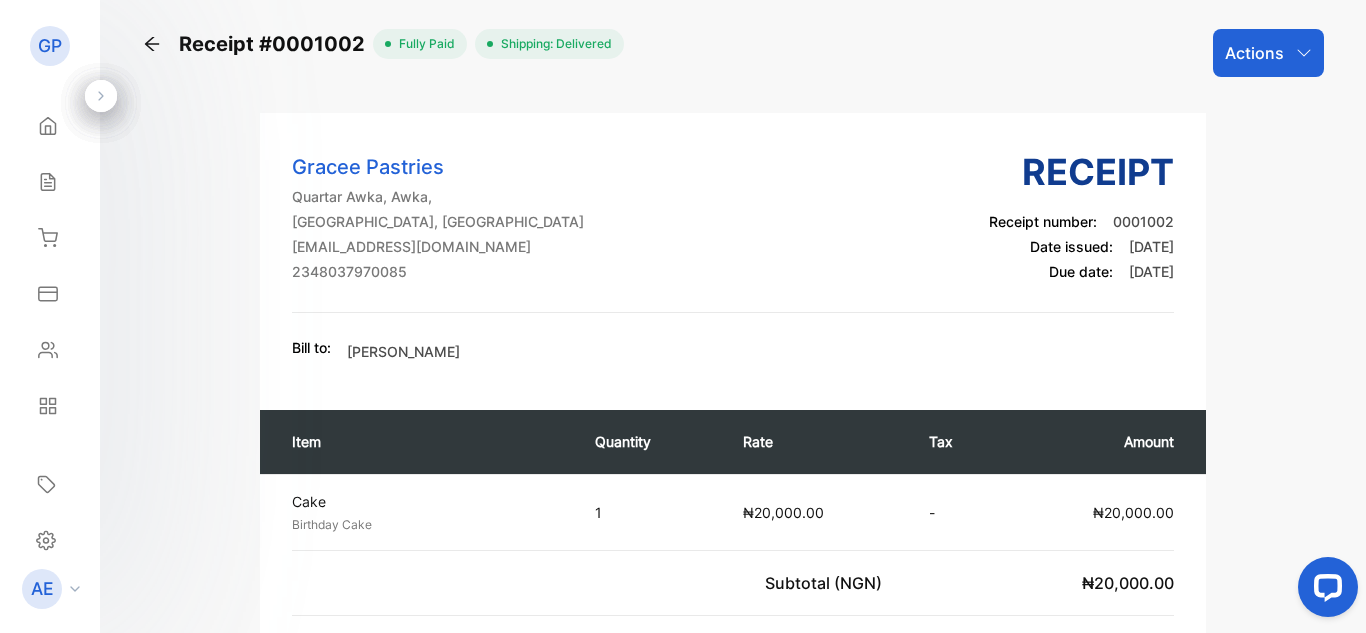 click 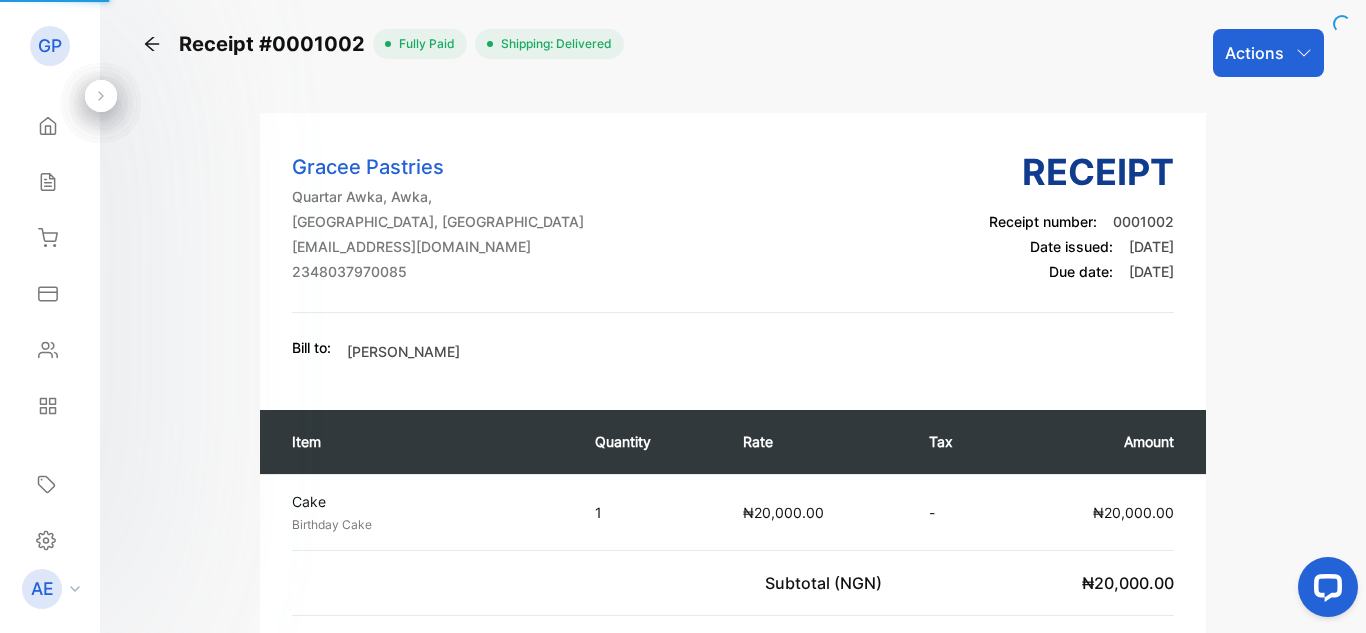 scroll, scrollTop: 0, scrollLeft: 0, axis: both 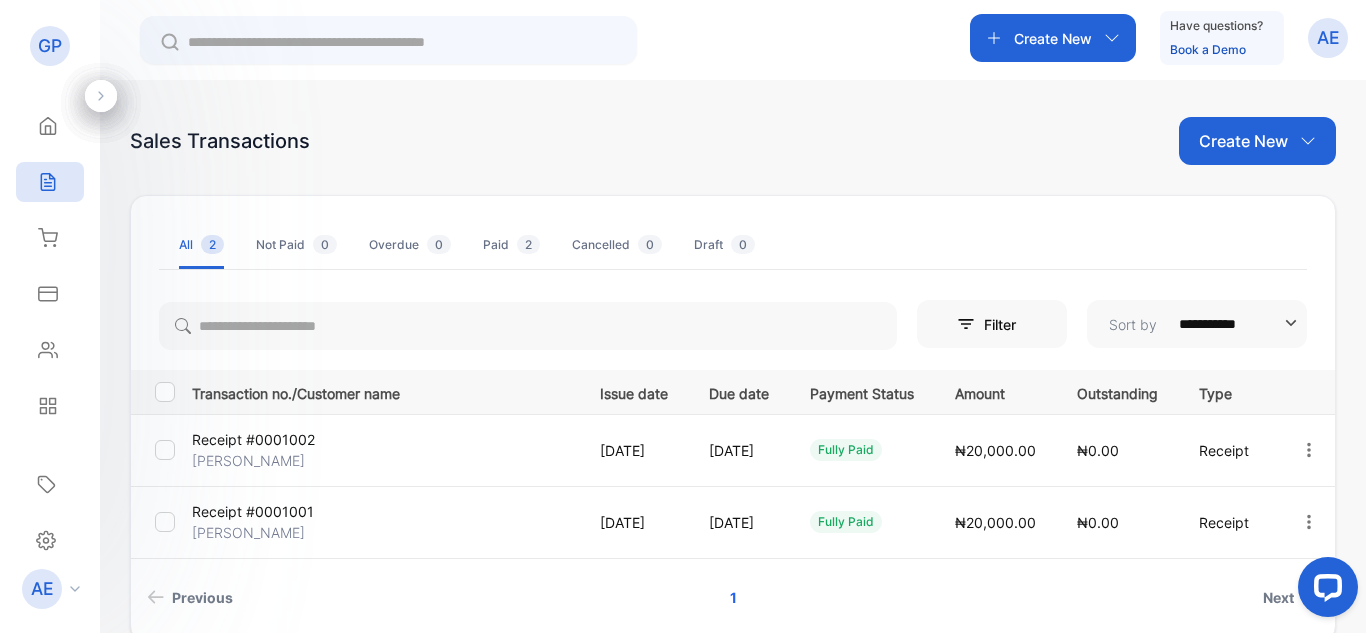 click 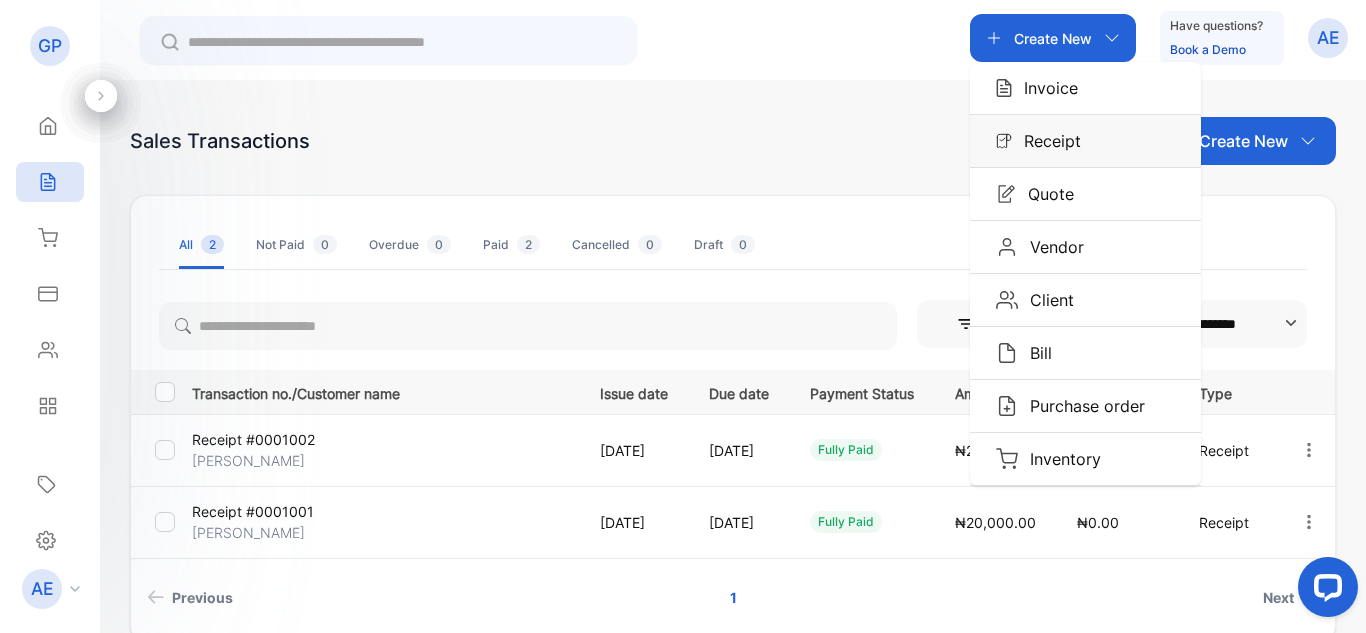 click on "Receipt" at bounding box center [1046, 141] 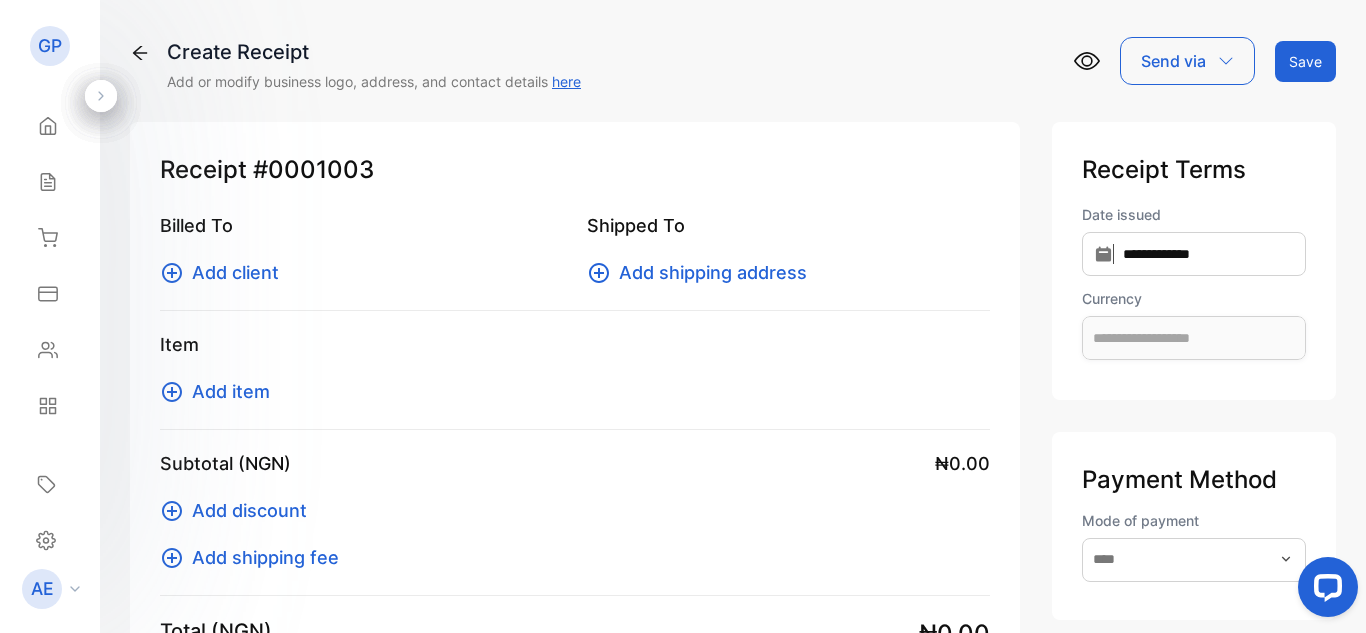 type on "**********" 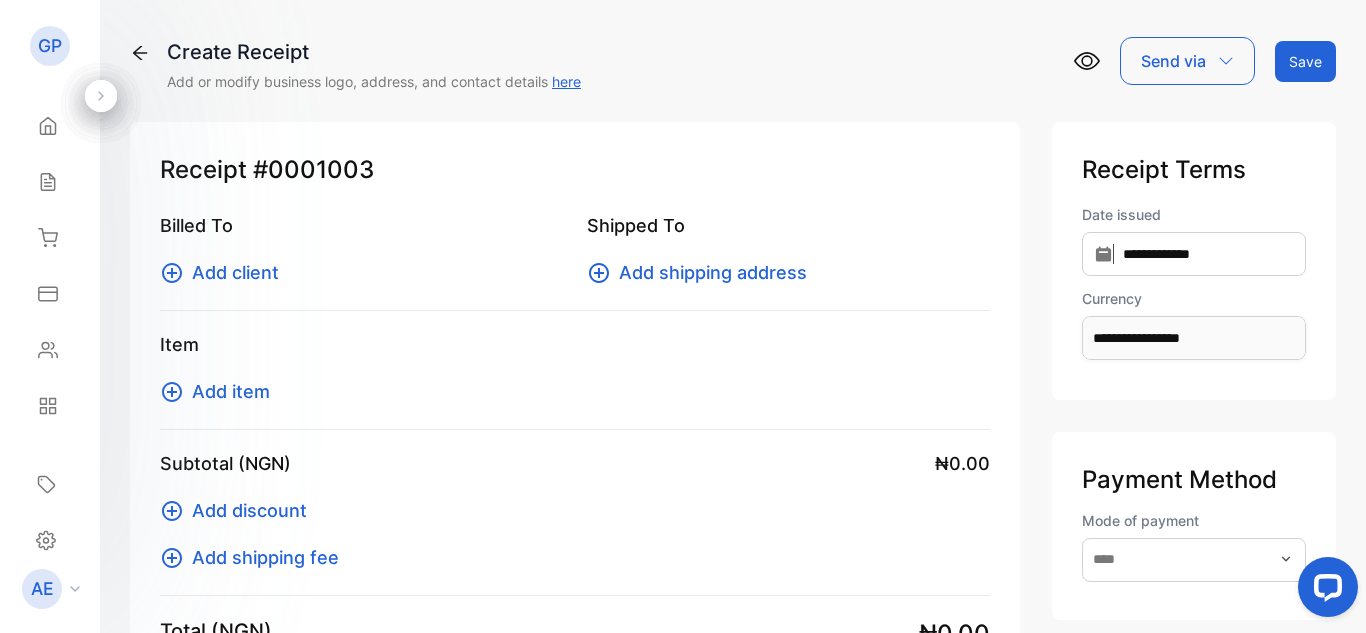 click on "Add client" at bounding box center (235, 272) 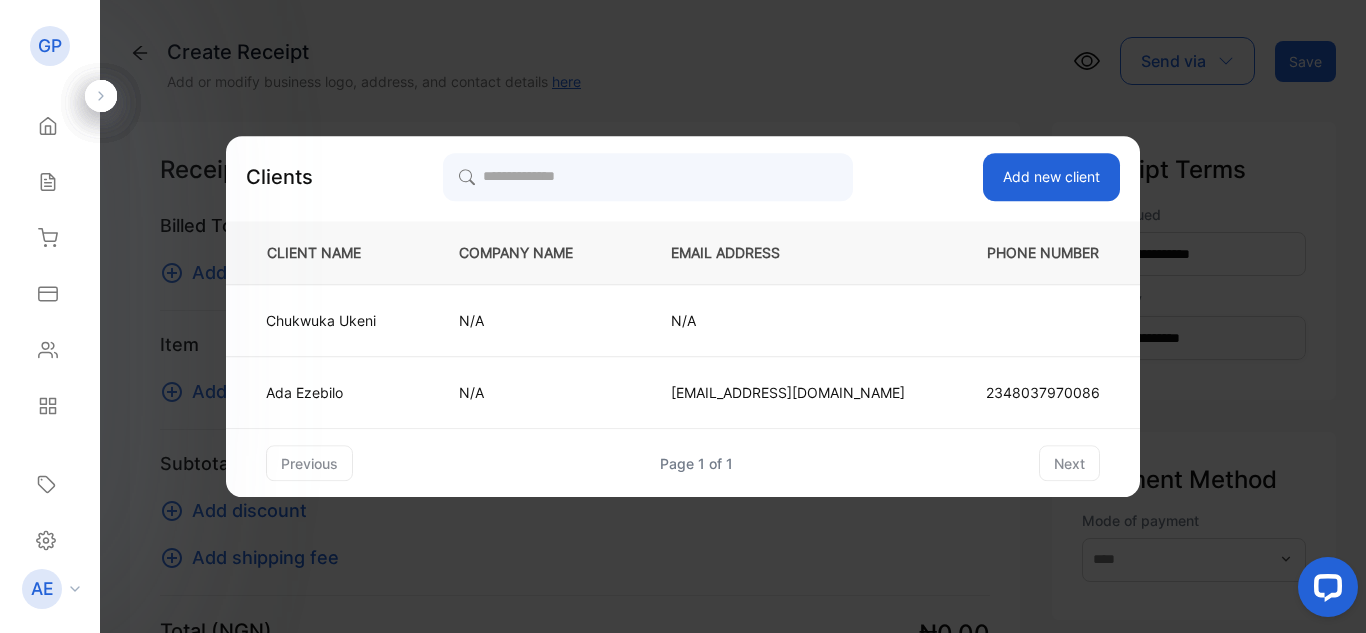 click on "Add new client" at bounding box center [1051, 177] 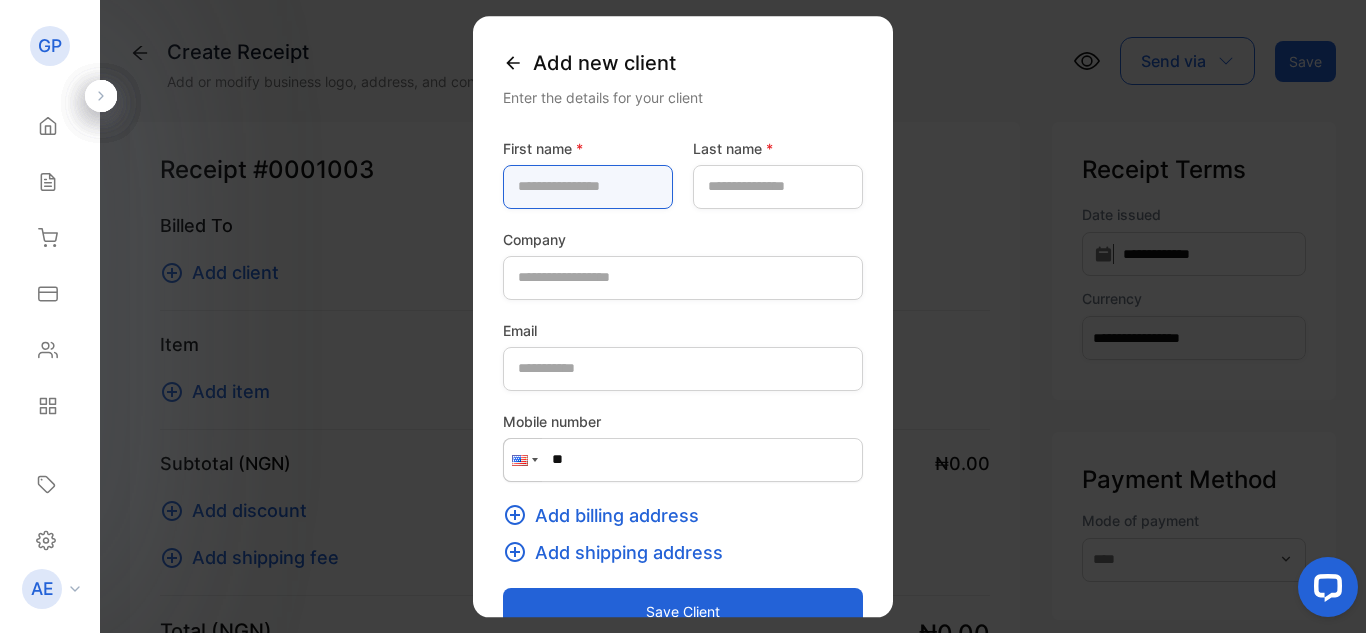 click at bounding box center (588, 187) 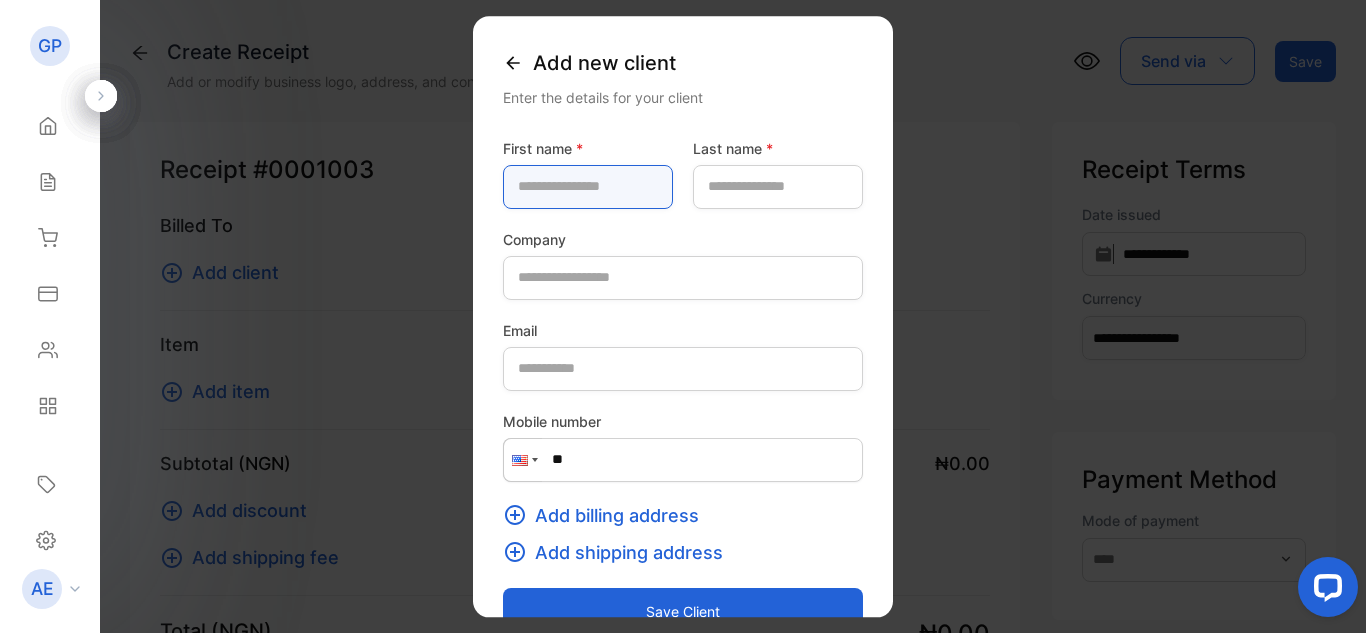 type on "*" 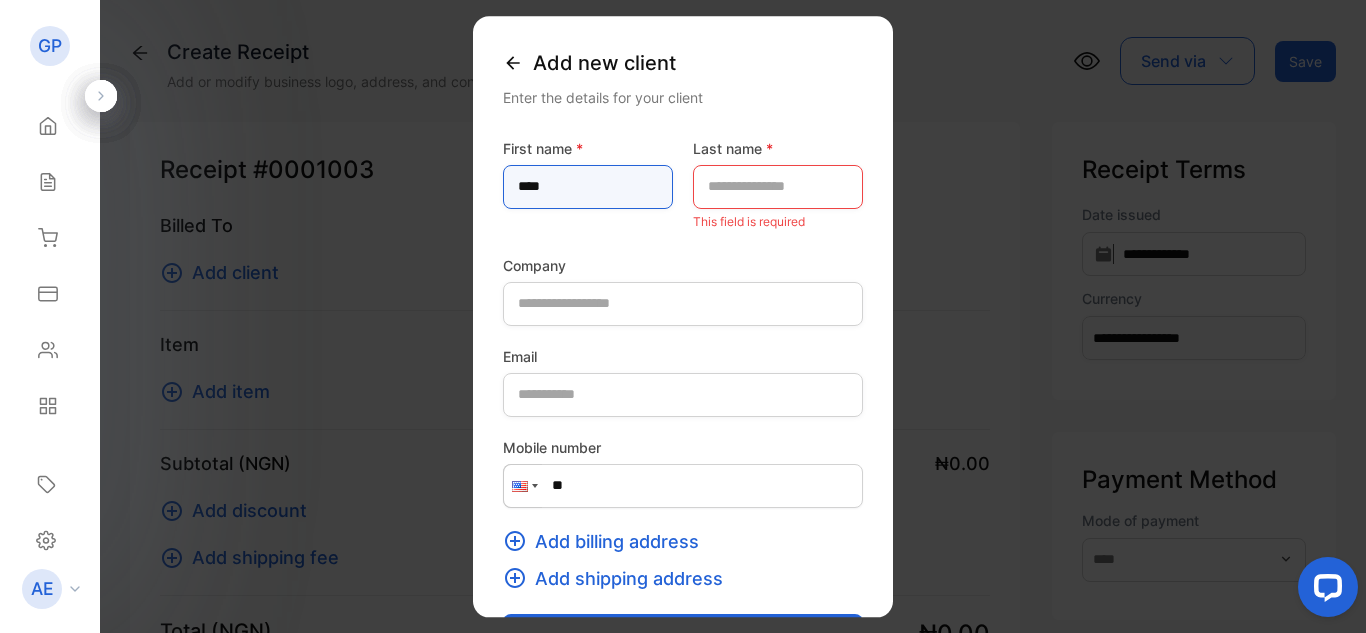 type on "***" 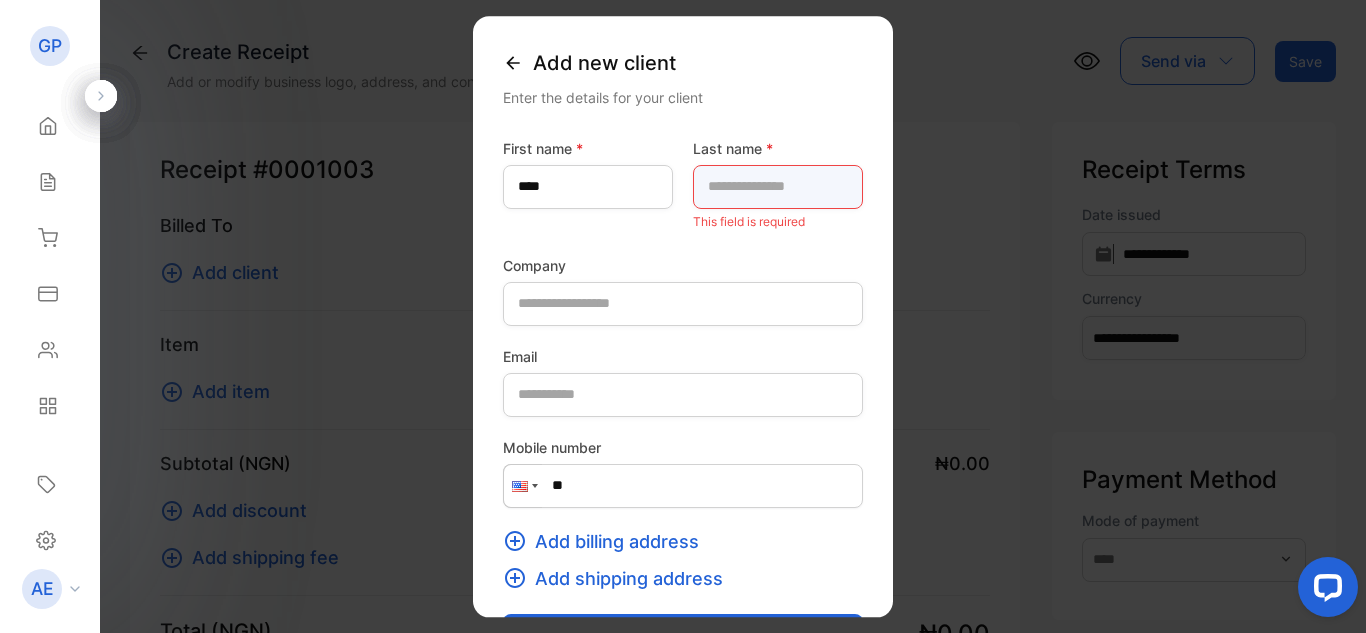 click at bounding box center [778, 187] 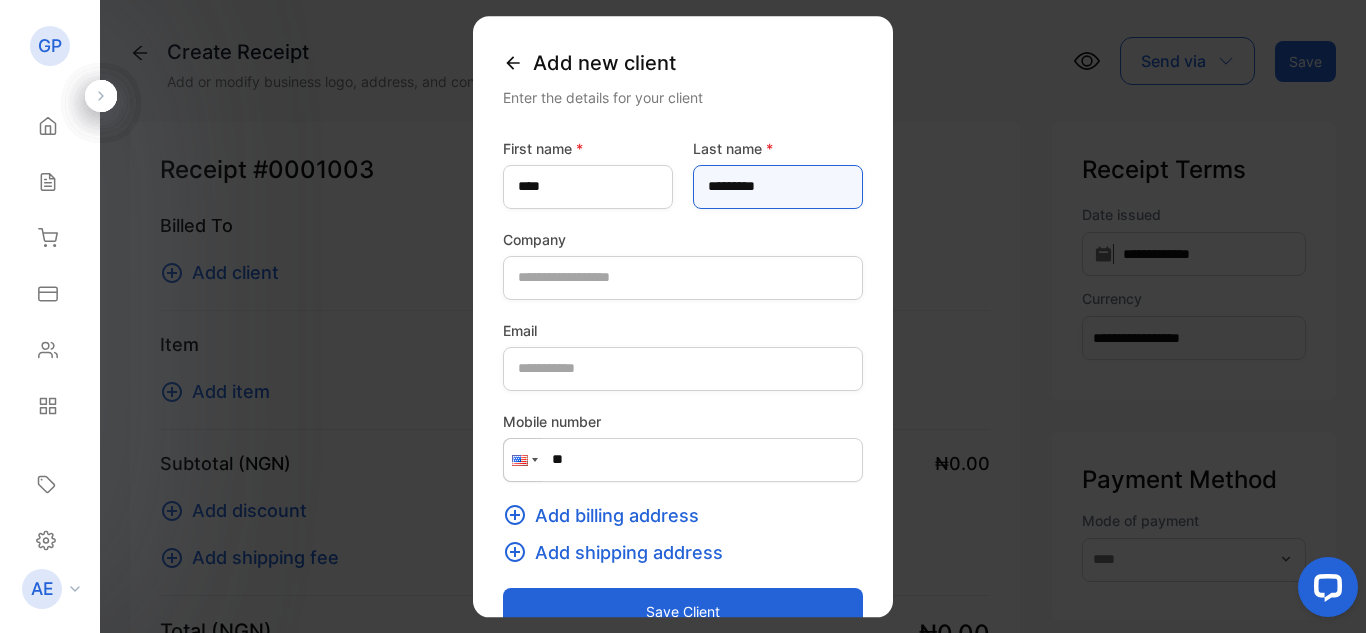 type on "*********" 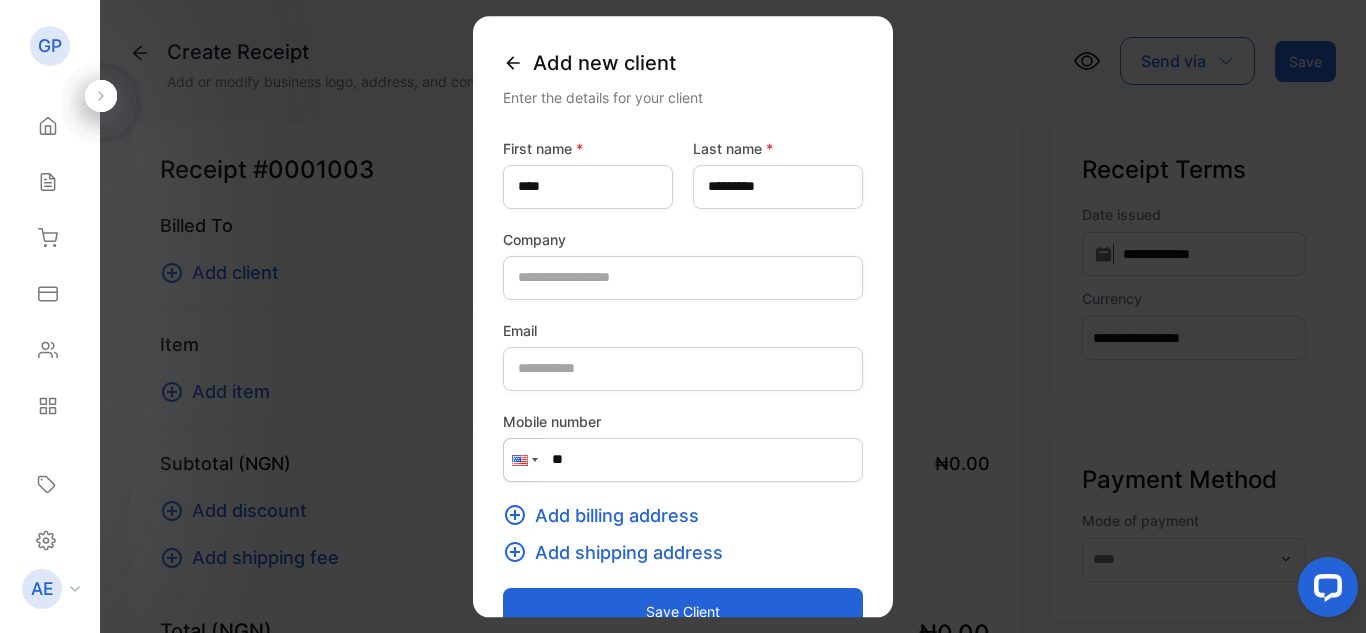 click on "Save client" at bounding box center (683, 612) 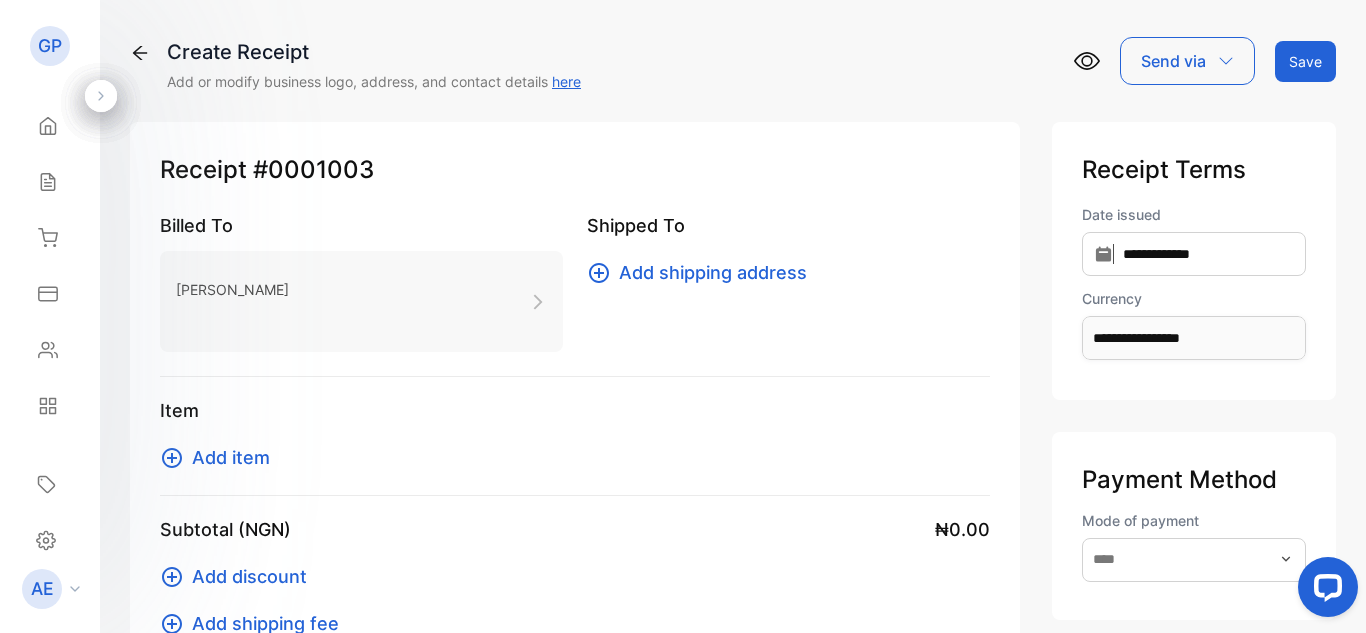 click on "Add item" at bounding box center (231, 457) 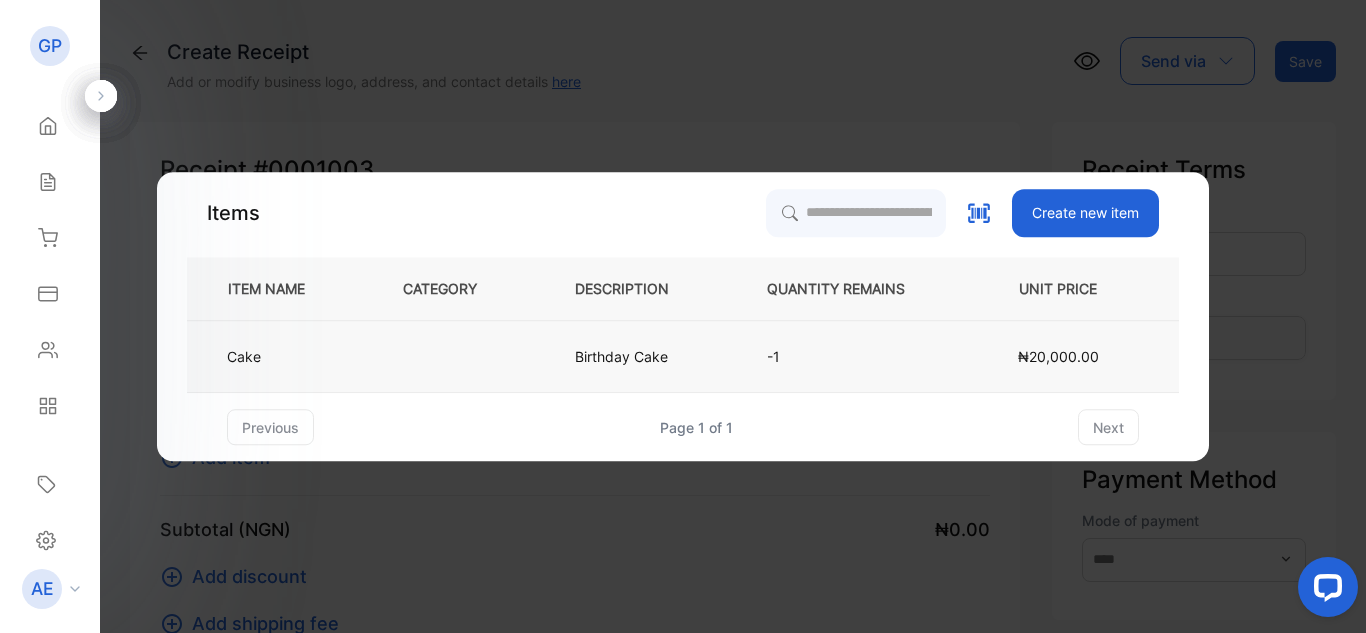 click on "Cake" at bounding box center [278, 357] 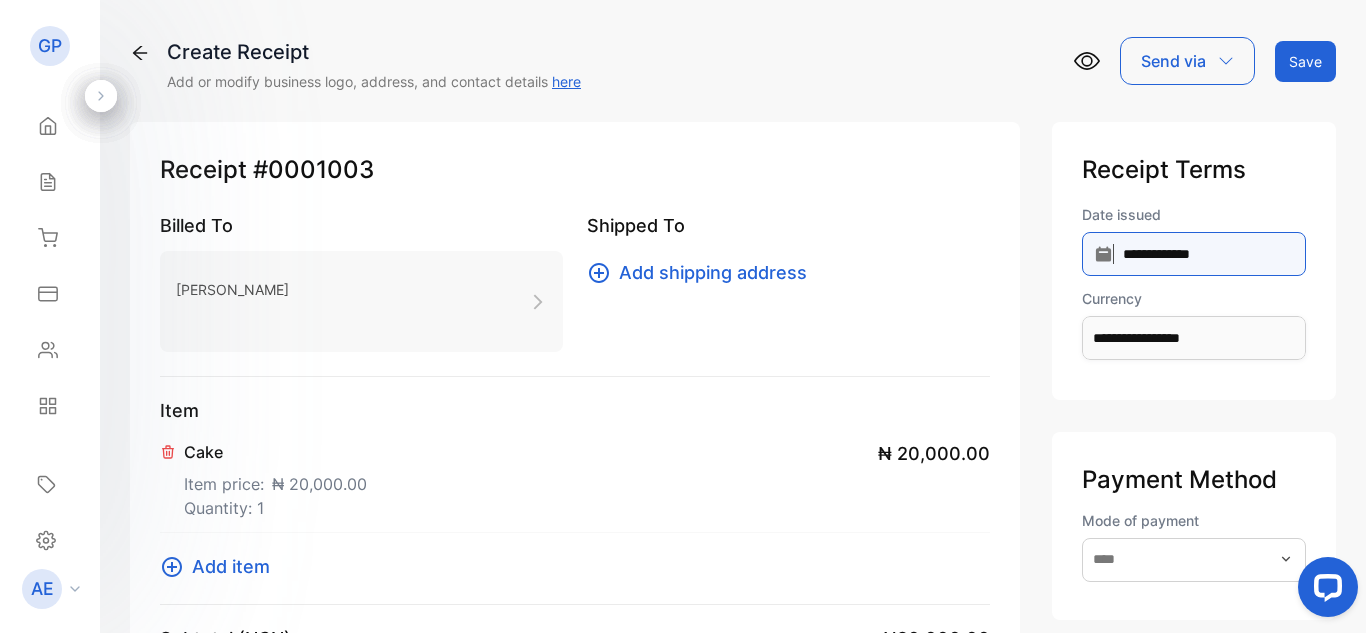 click on "**********" at bounding box center (1194, 254) 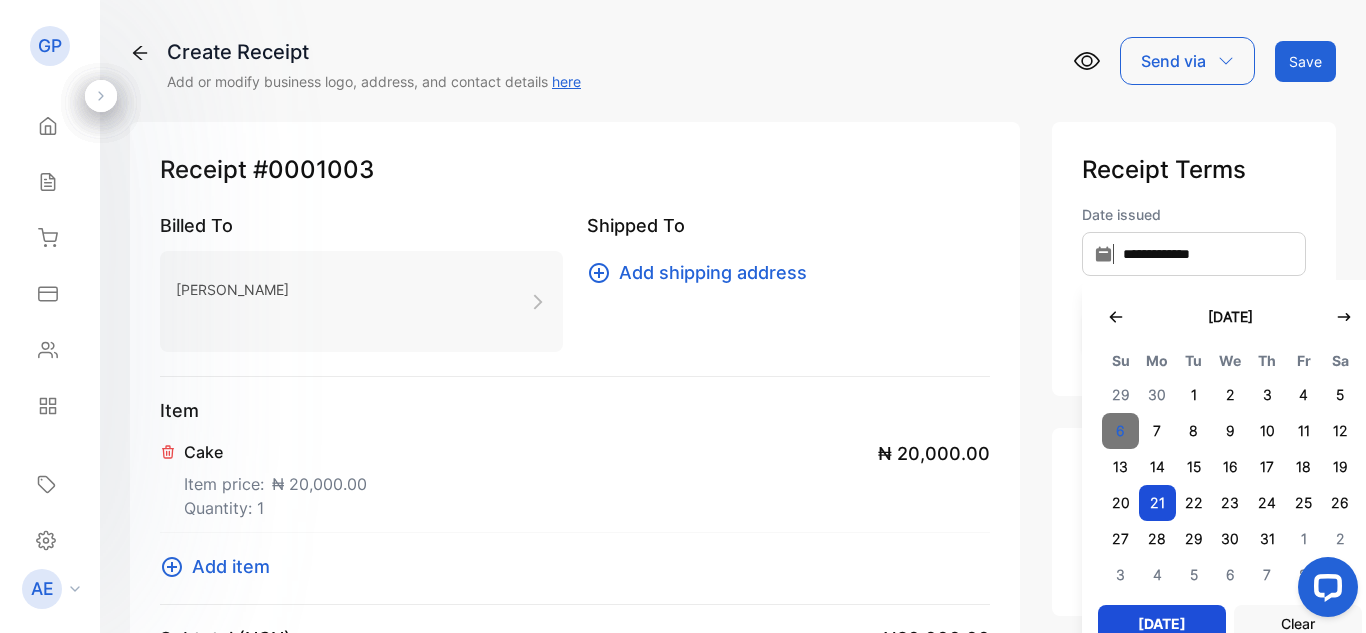 click on "6" at bounding box center (1120, 431) 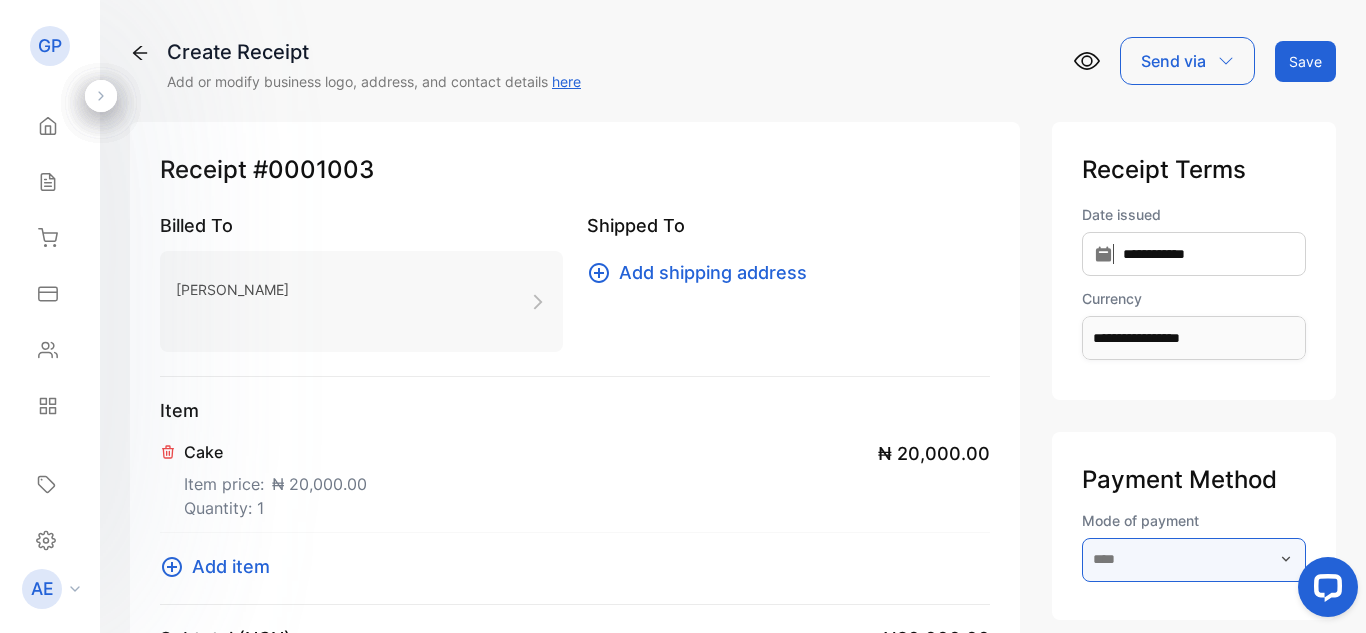 click at bounding box center (1194, 560) 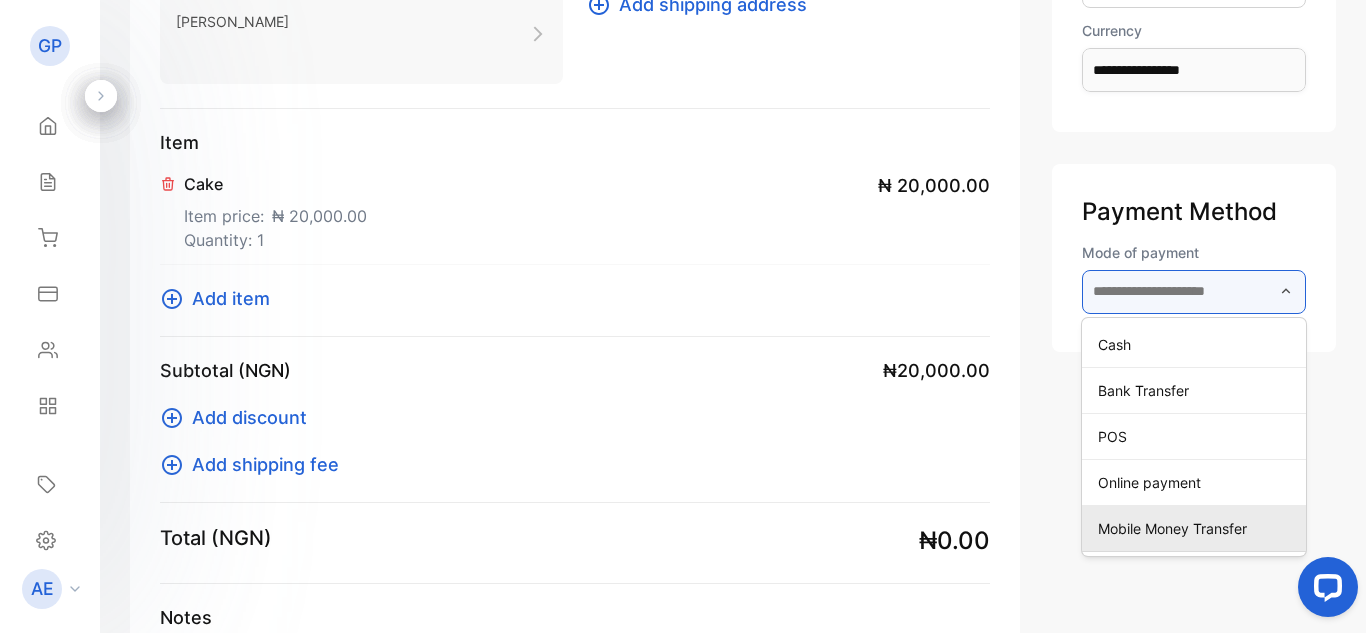 scroll, scrollTop: 303, scrollLeft: 0, axis: vertical 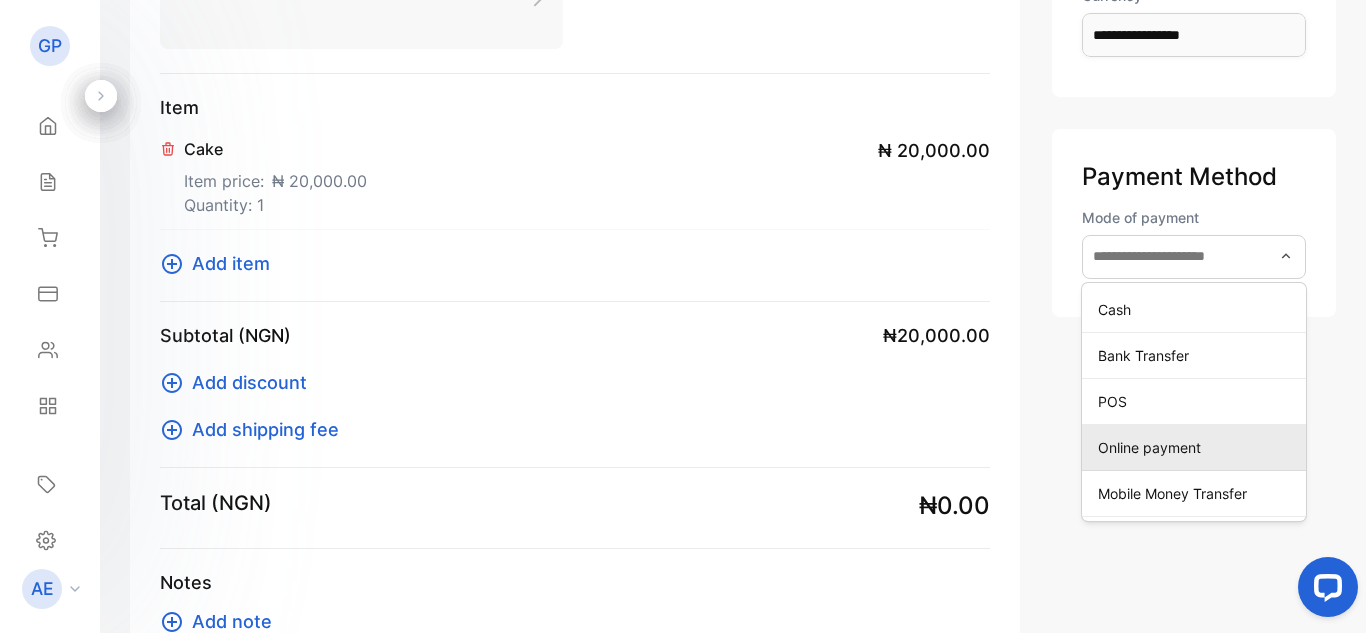 click on "Online payment" at bounding box center [1198, 447] 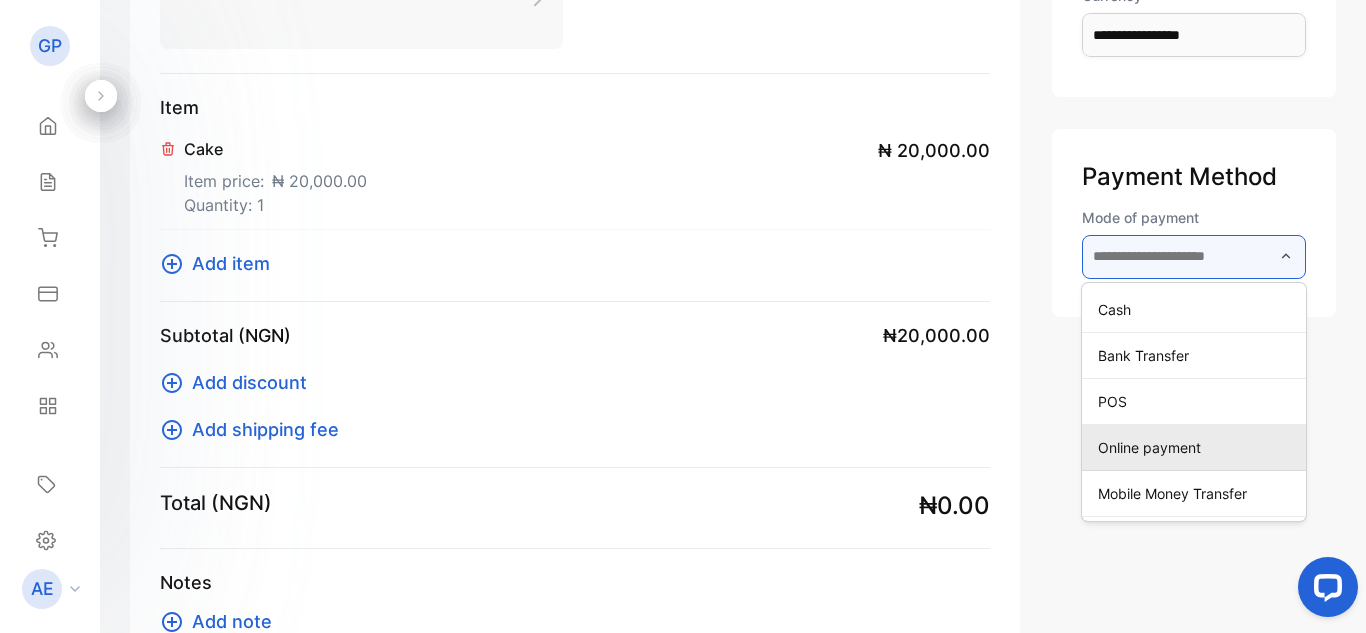 type on "**********" 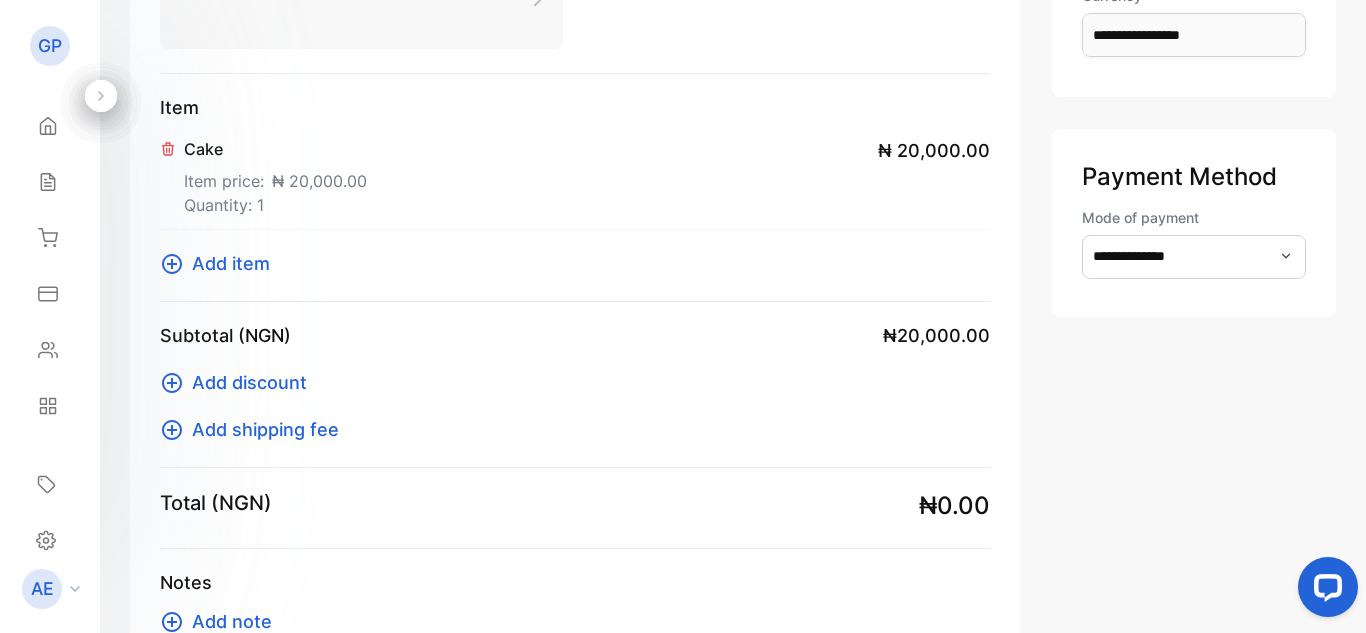 click on "Add note" at bounding box center (232, 621) 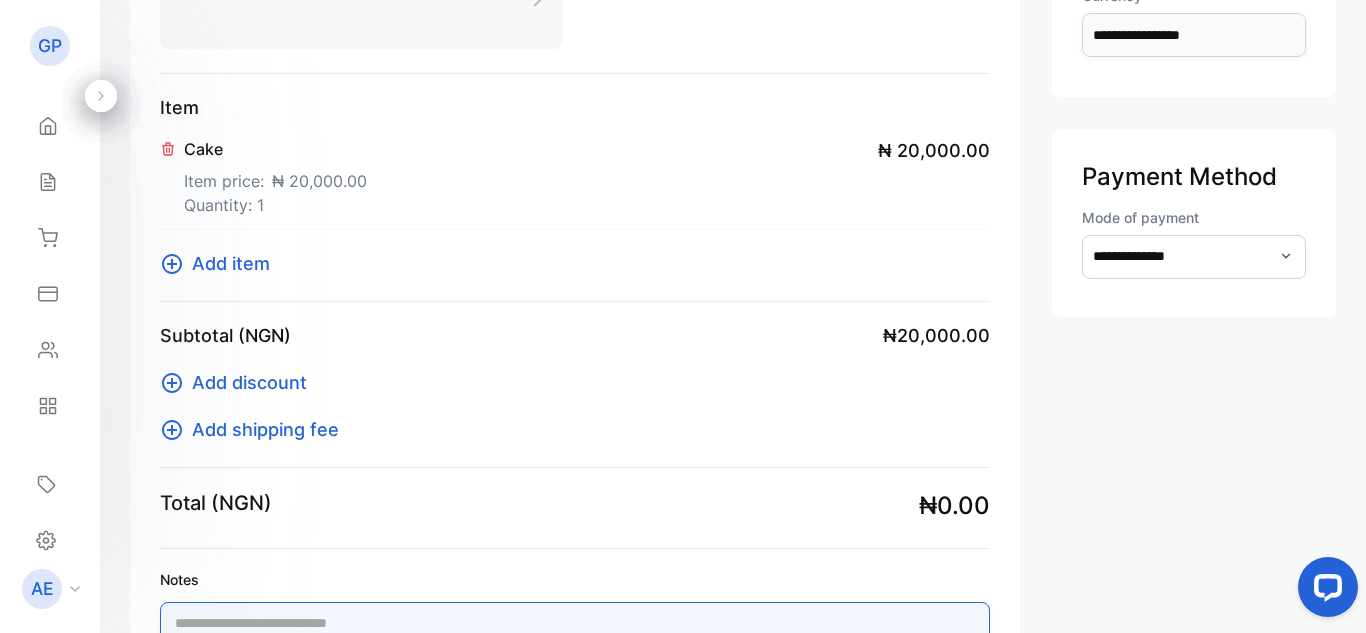 click on "Notes" at bounding box center [575, 665] 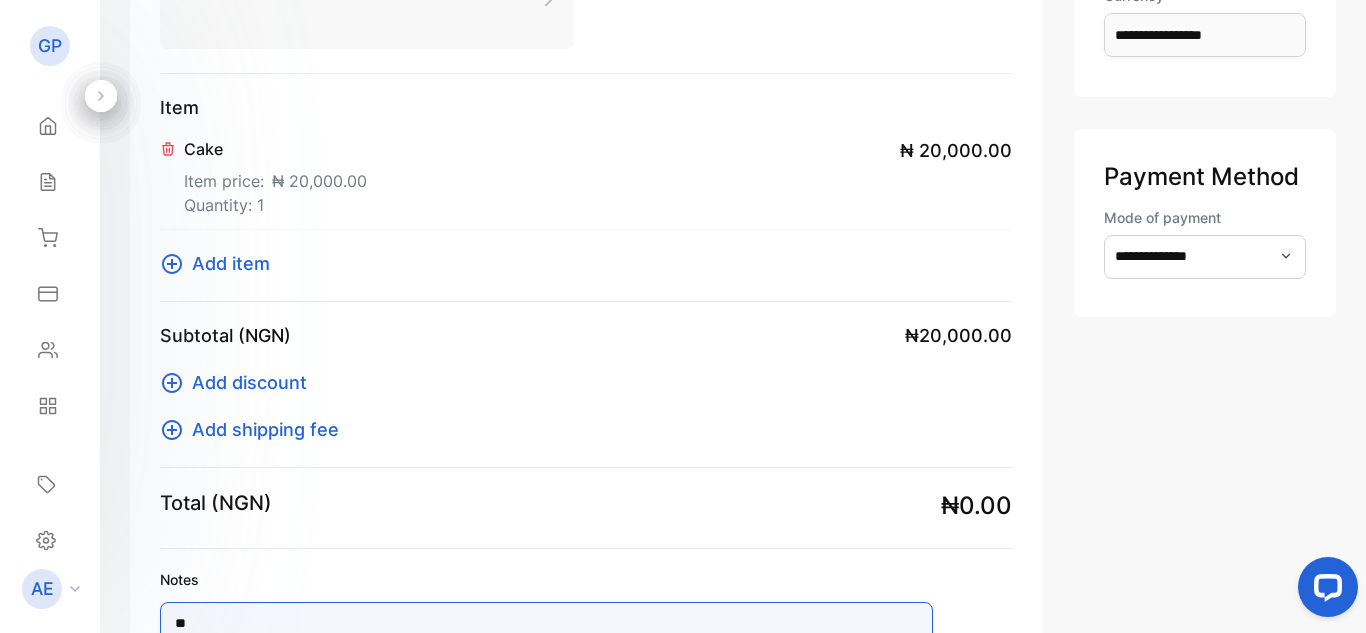 type on "*" 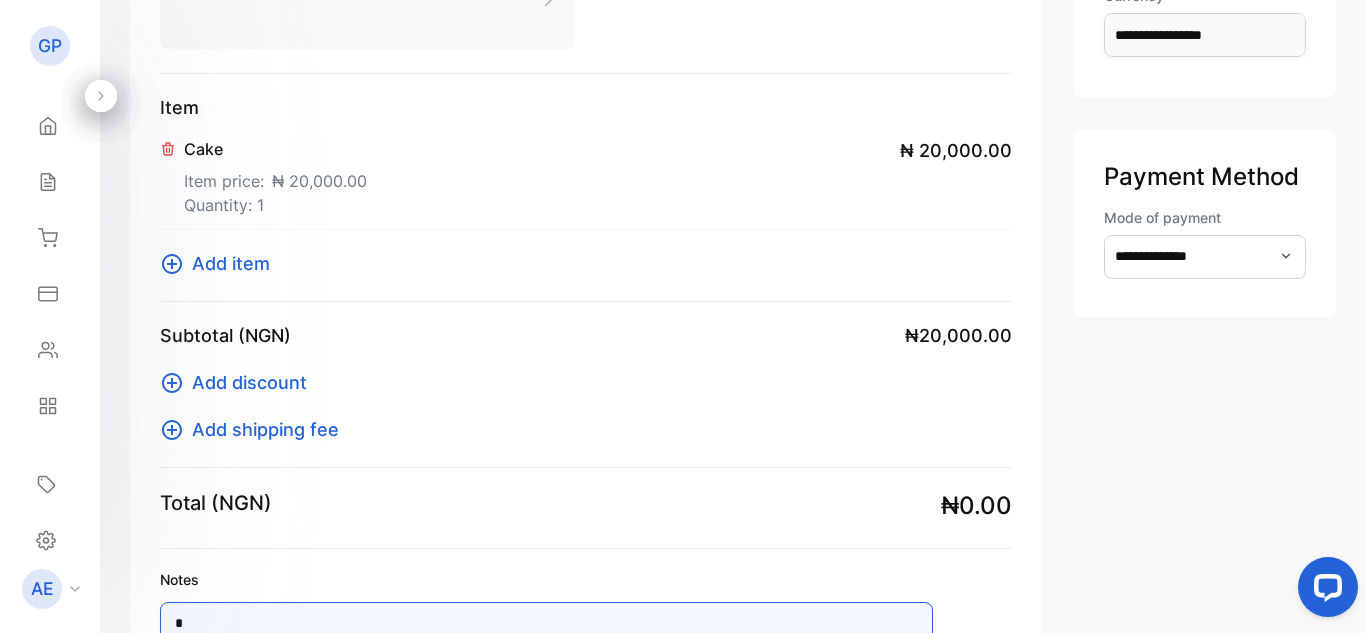 type 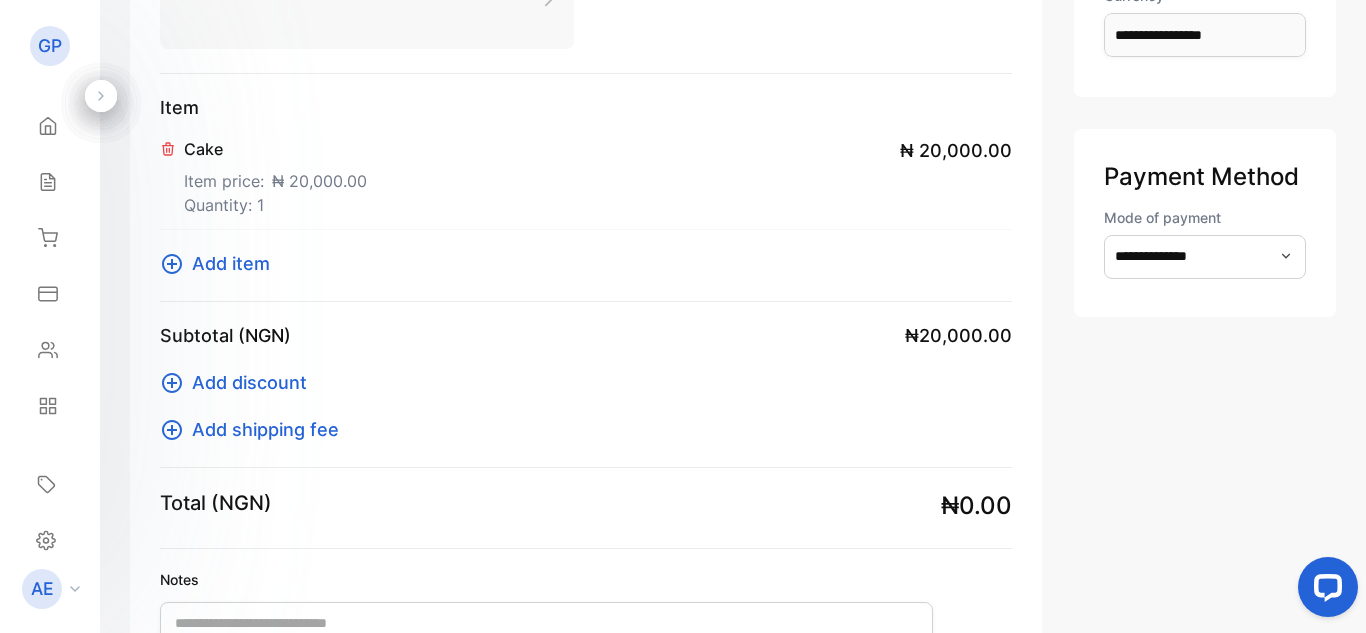click on "**********" at bounding box center [1205, 292] 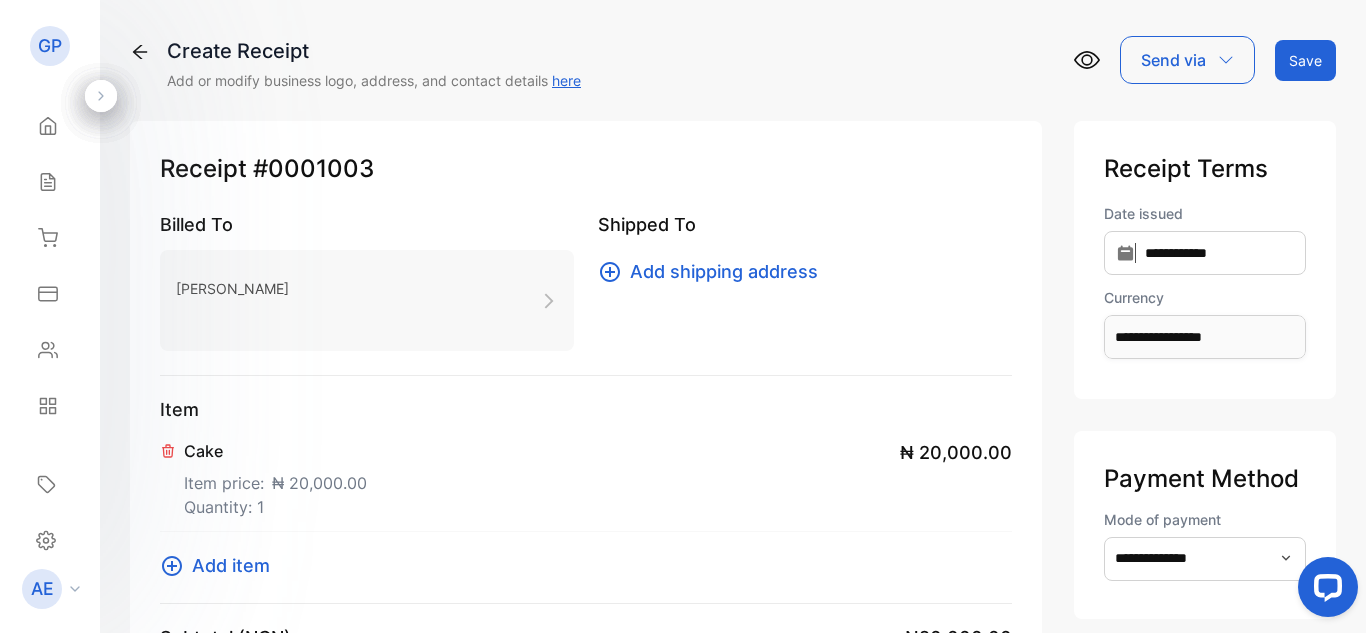 scroll, scrollTop: 0, scrollLeft: 0, axis: both 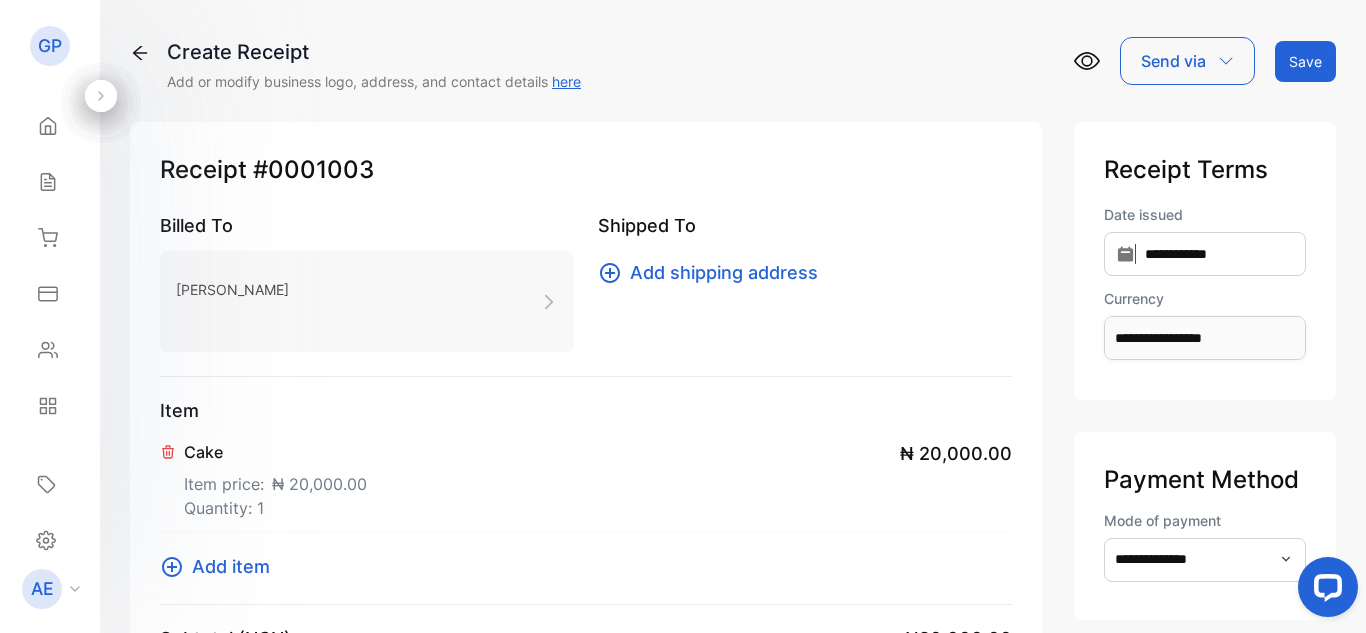 click 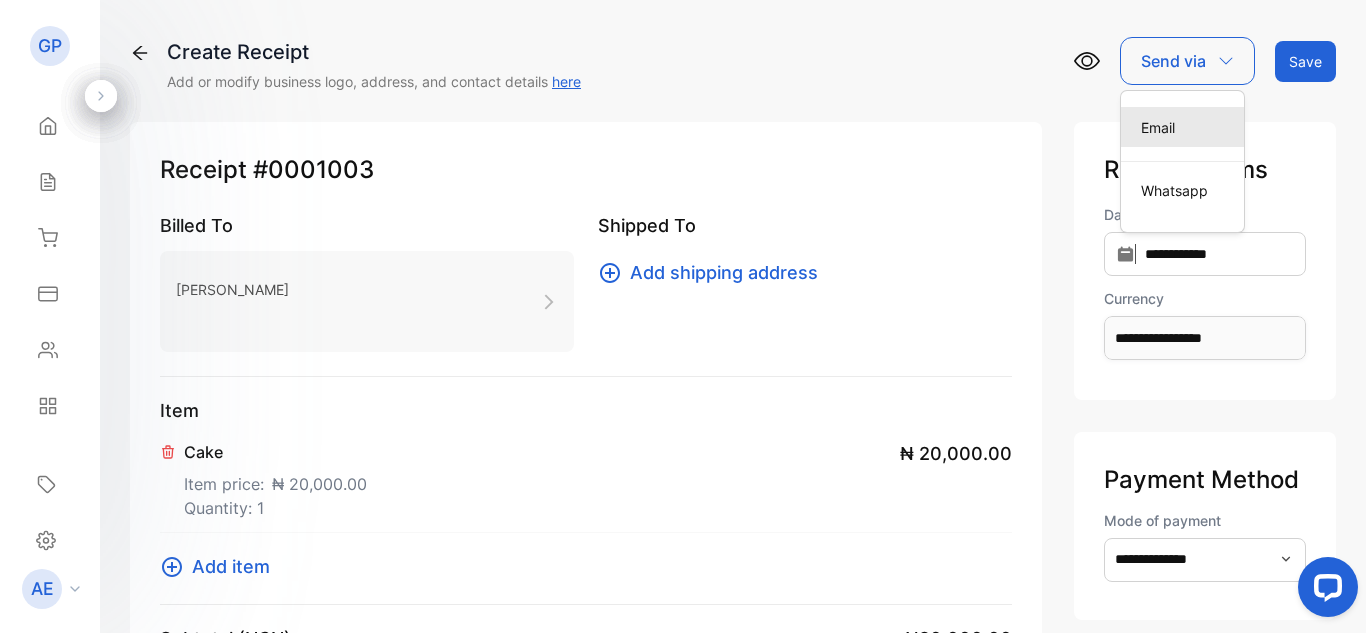 click on "Email" at bounding box center (1182, 127) 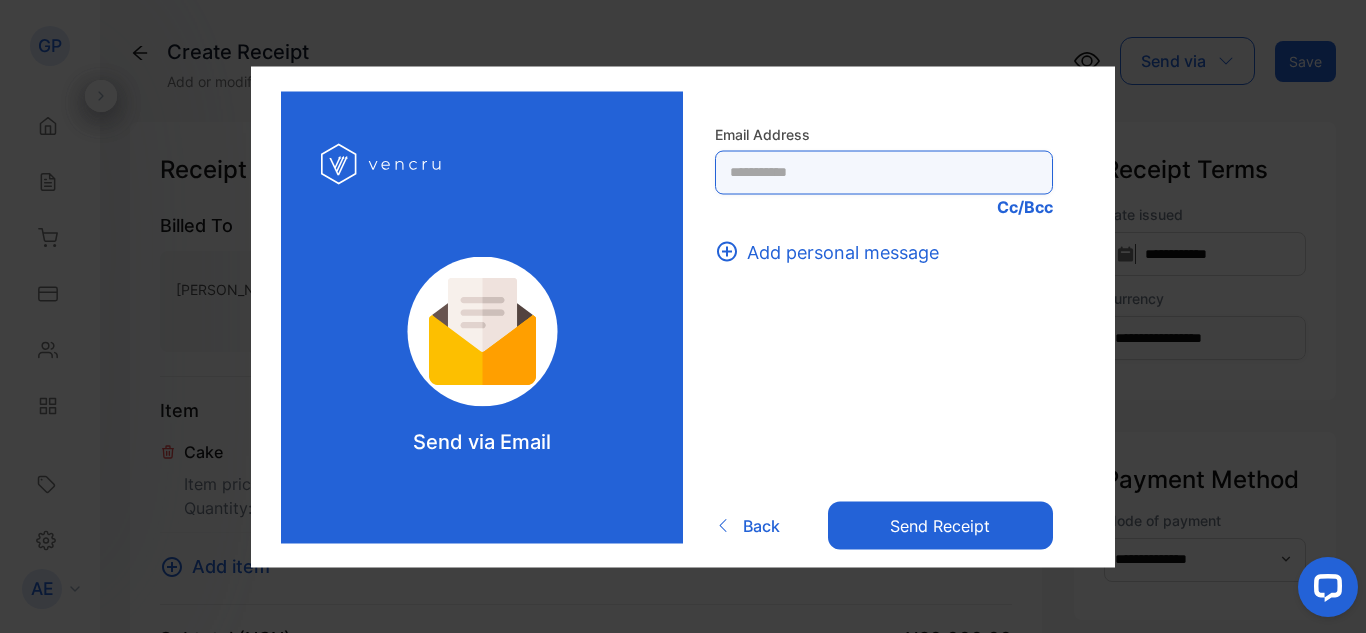 click at bounding box center [884, 172] 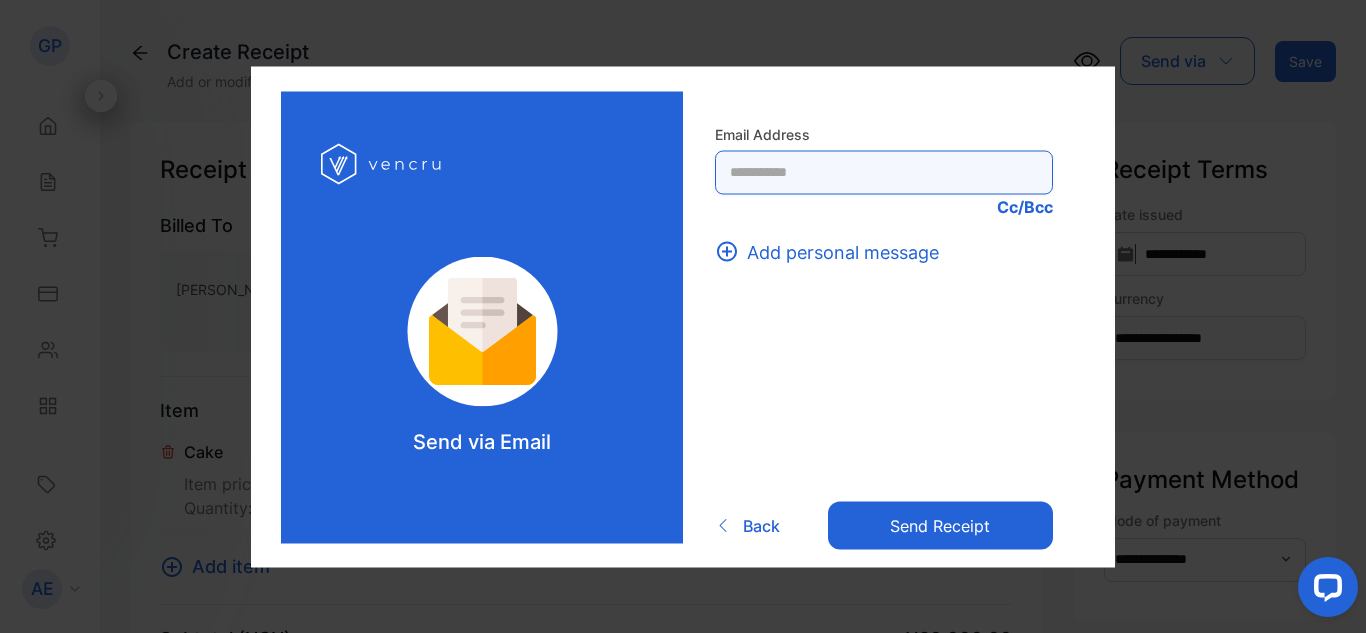 type on "**********" 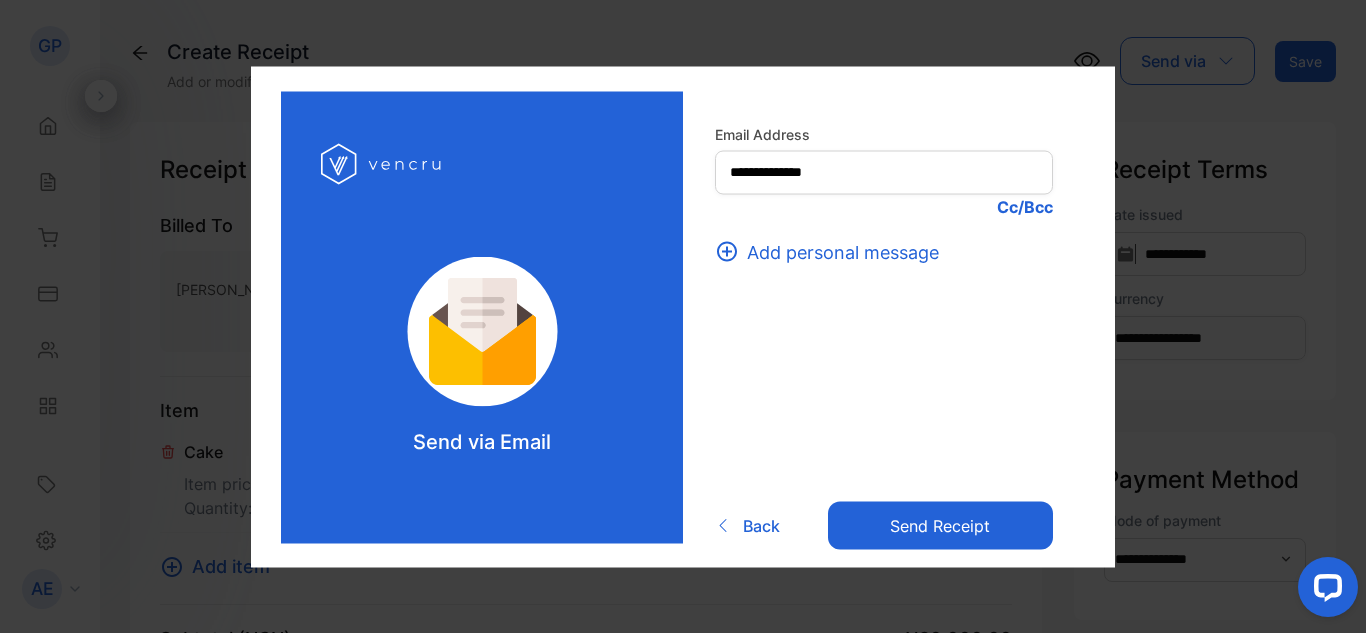 click on "Send receipt" at bounding box center [940, 526] 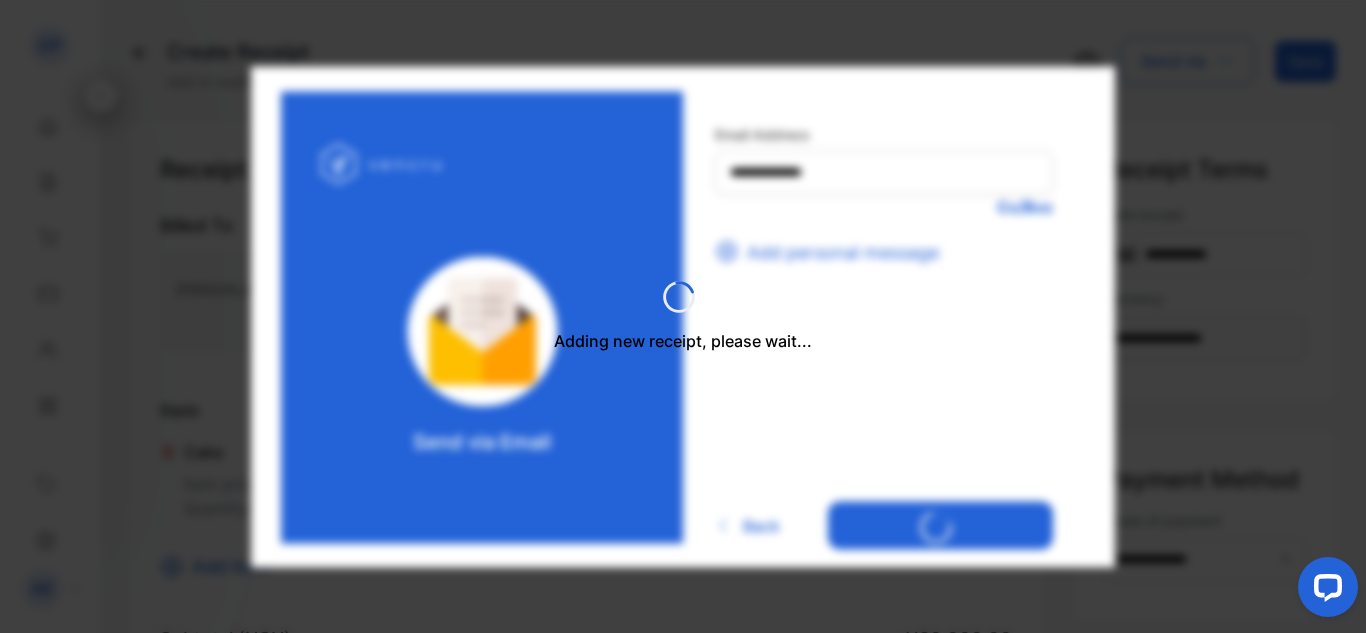 type 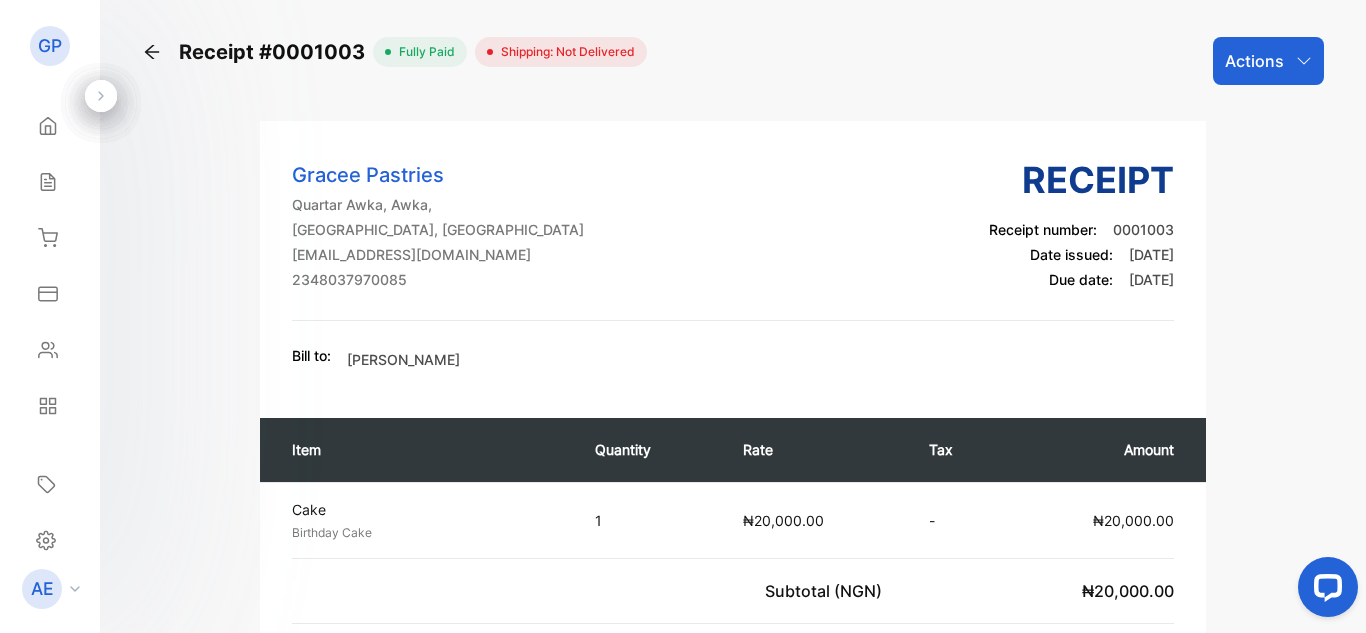 click on "Shipping:   Not Delivered" at bounding box center [564, 52] 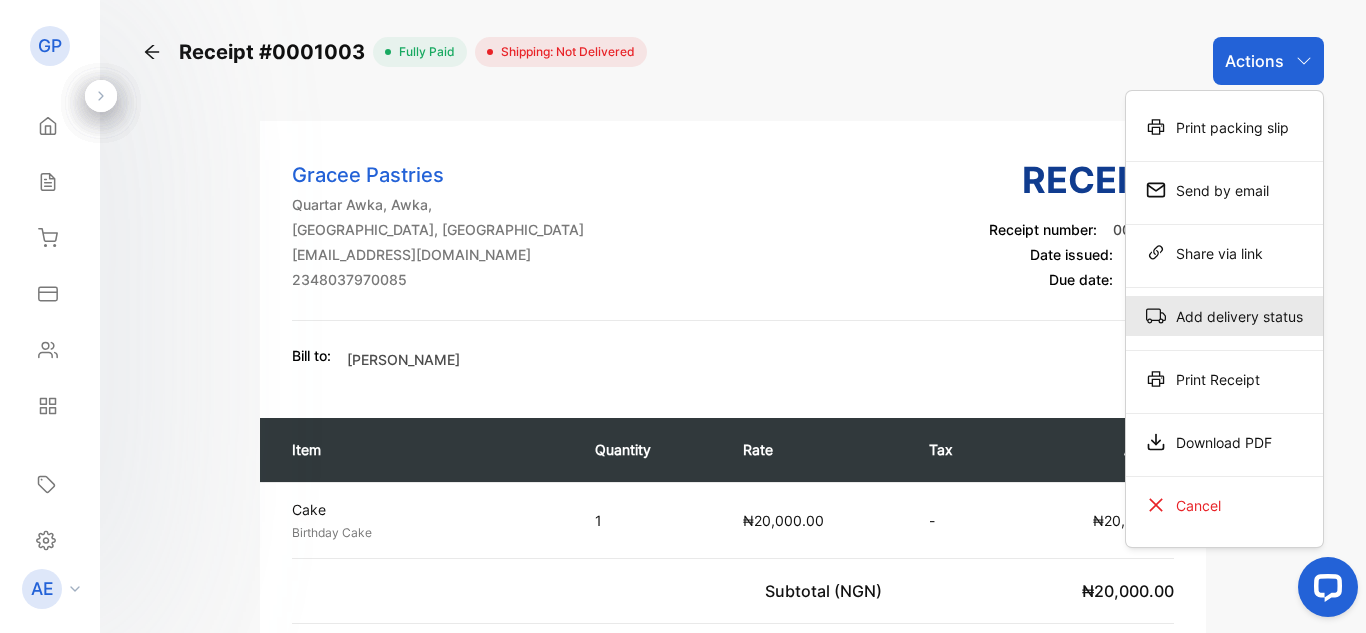 click on "Add delivery status" at bounding box center (1224, 316) 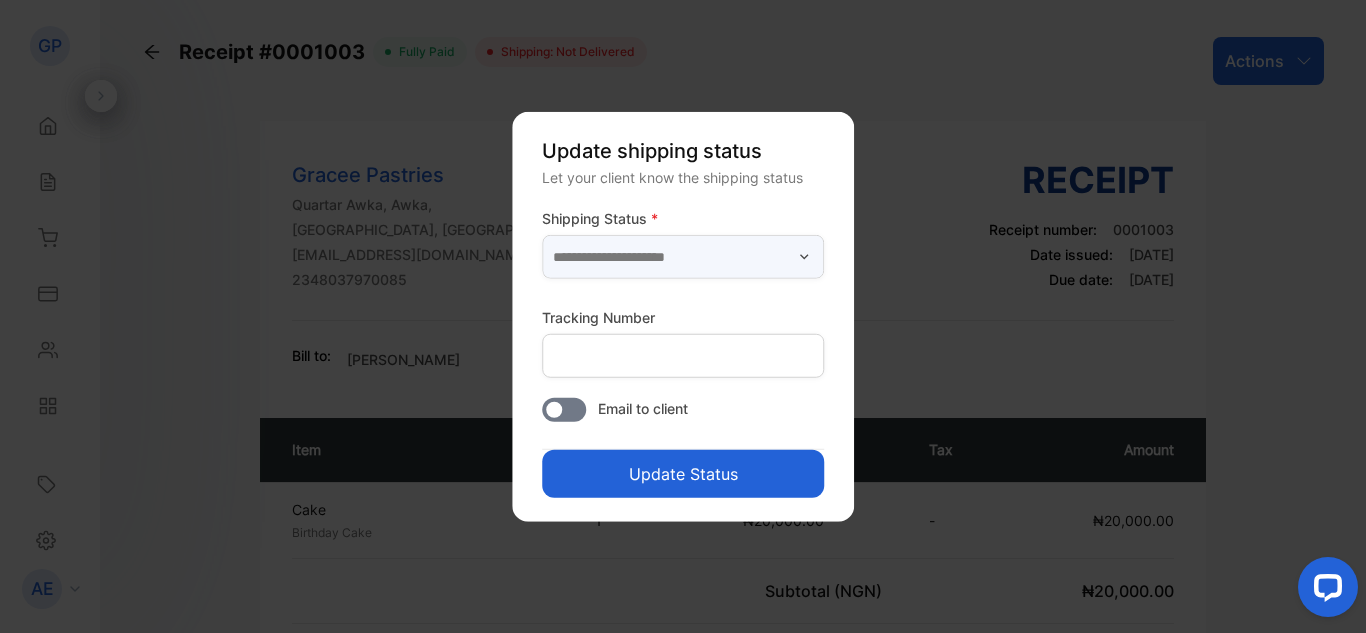 click at bounding box center [683, 257] 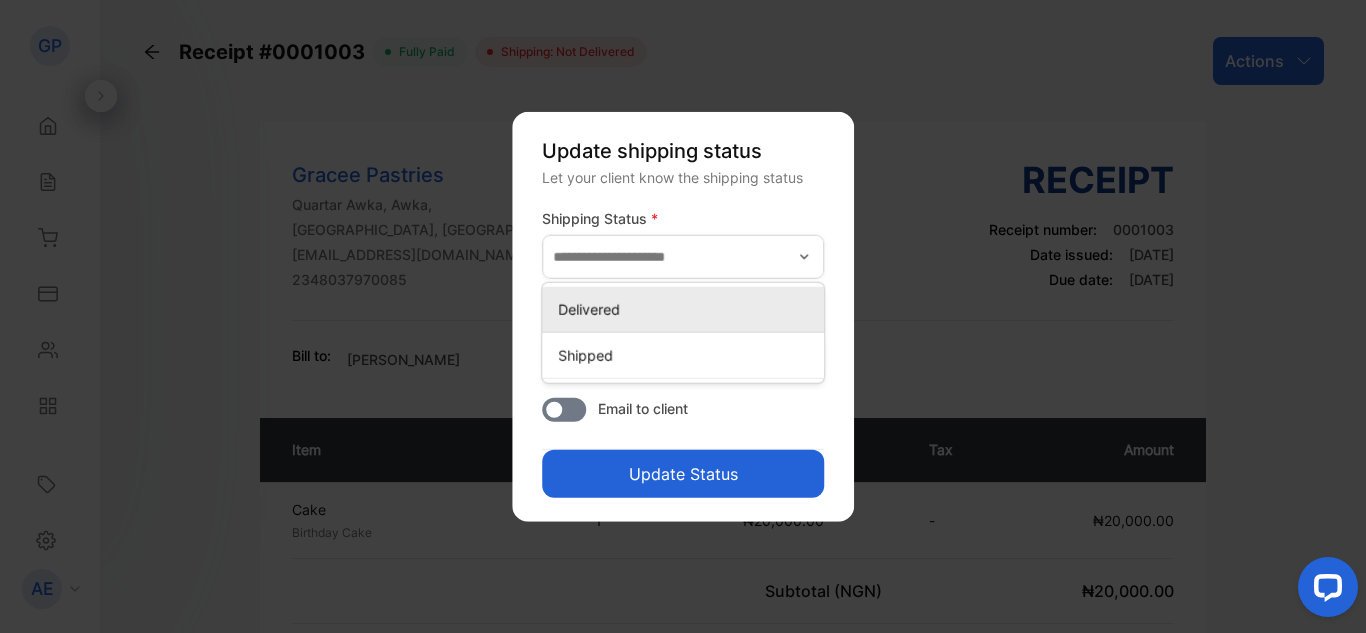 click on "Delivered" at bounding box center (687, 309) 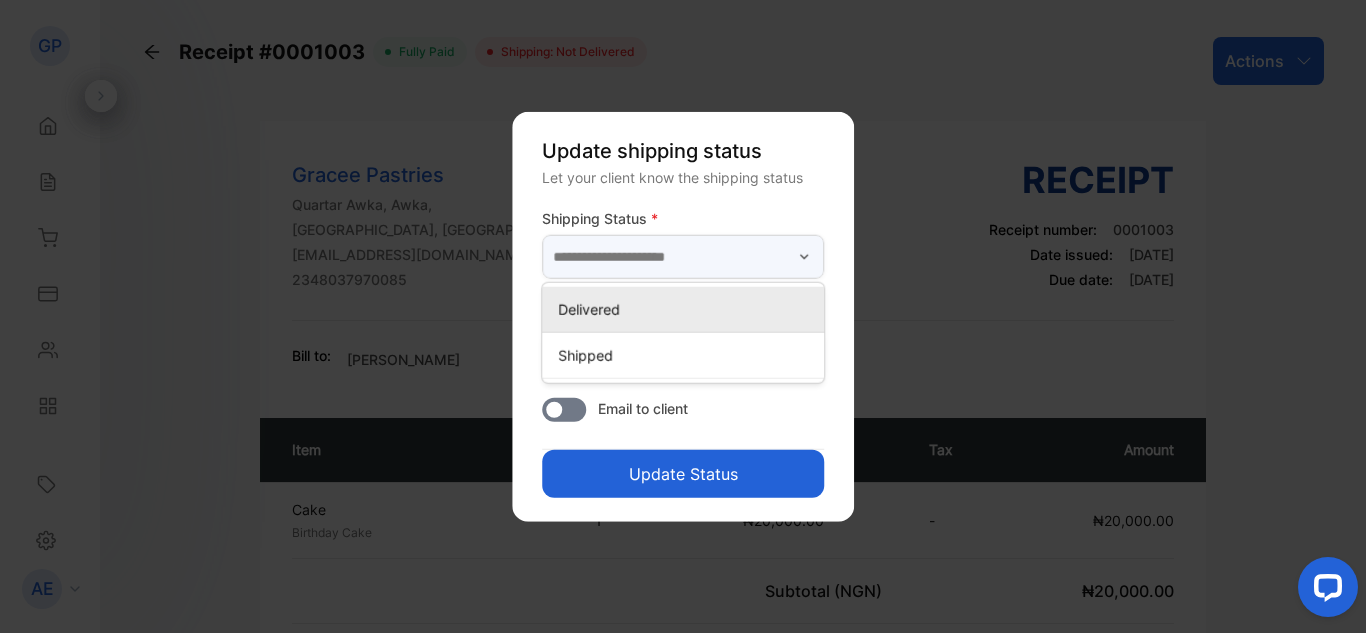 type on "*********" 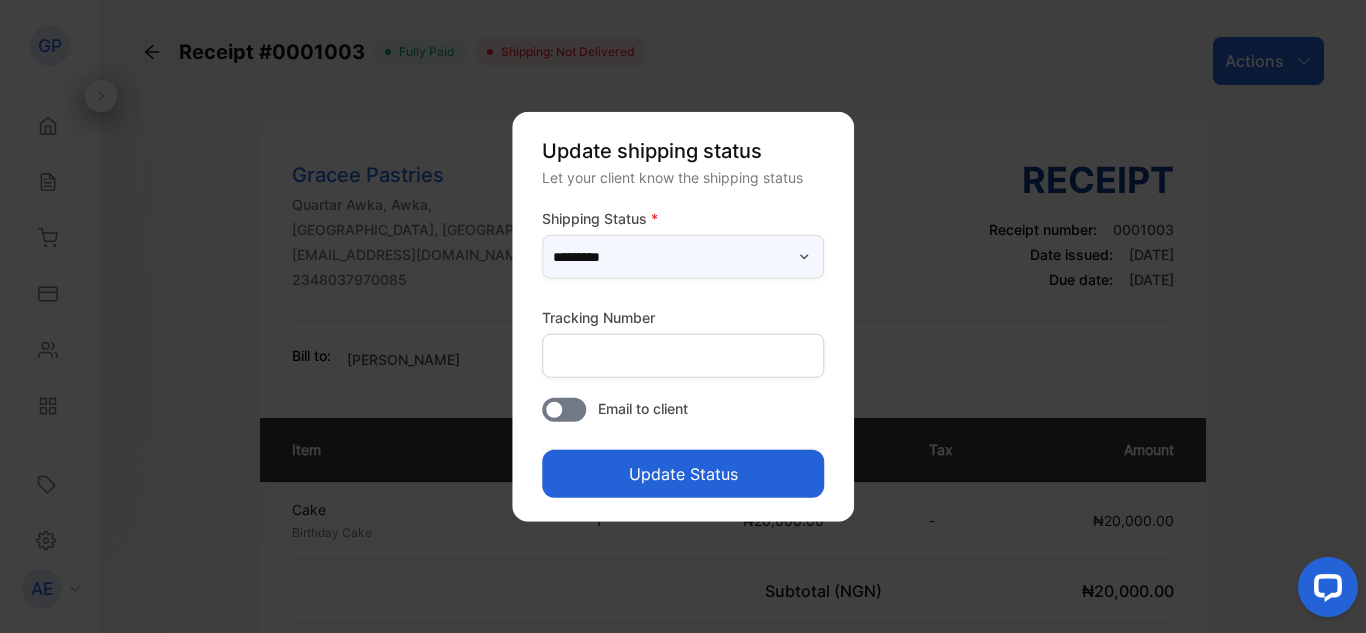 drag, startPoint x: 652, startPoint y: 246, endPoint x: 652, endPoint y: 282, distance: 36 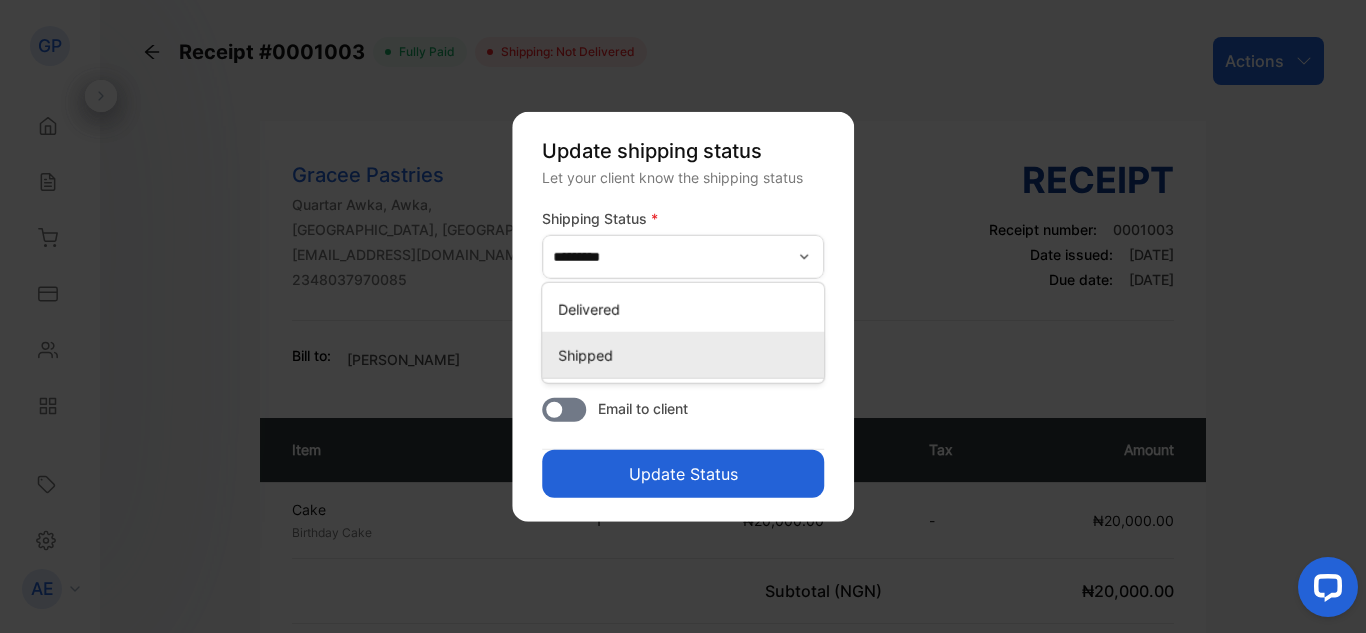 click on "Shipped" at bounding box center (687, 355) 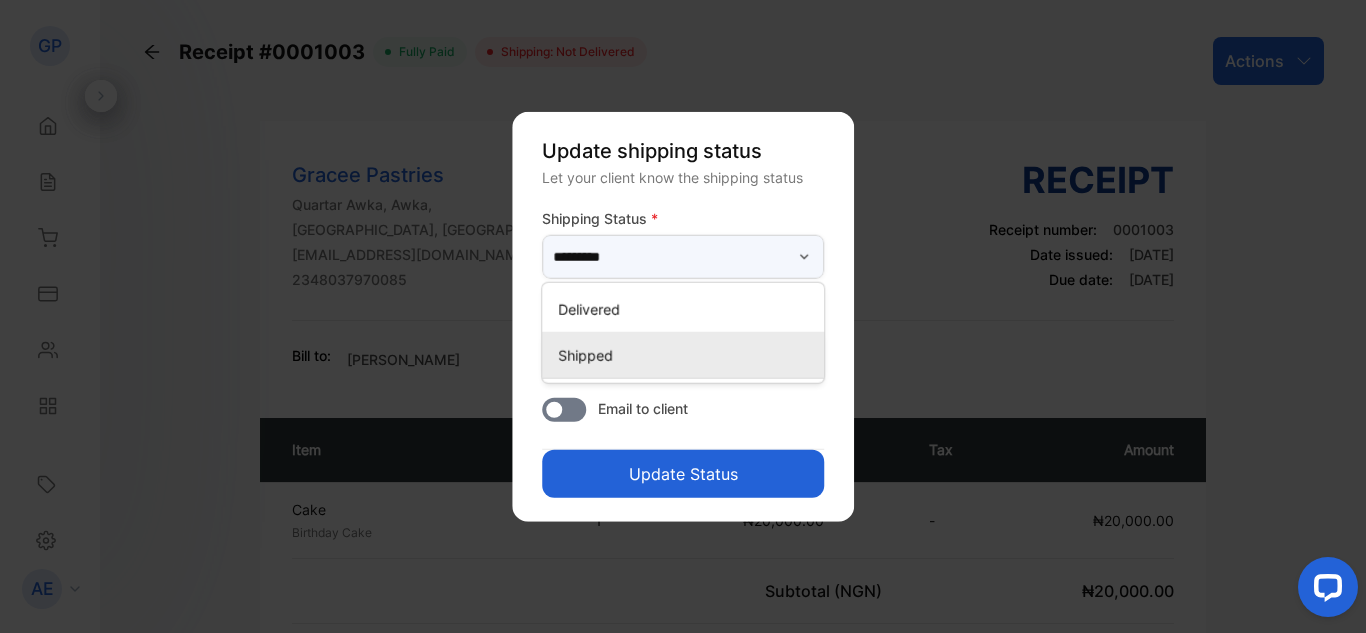 type on "*******" 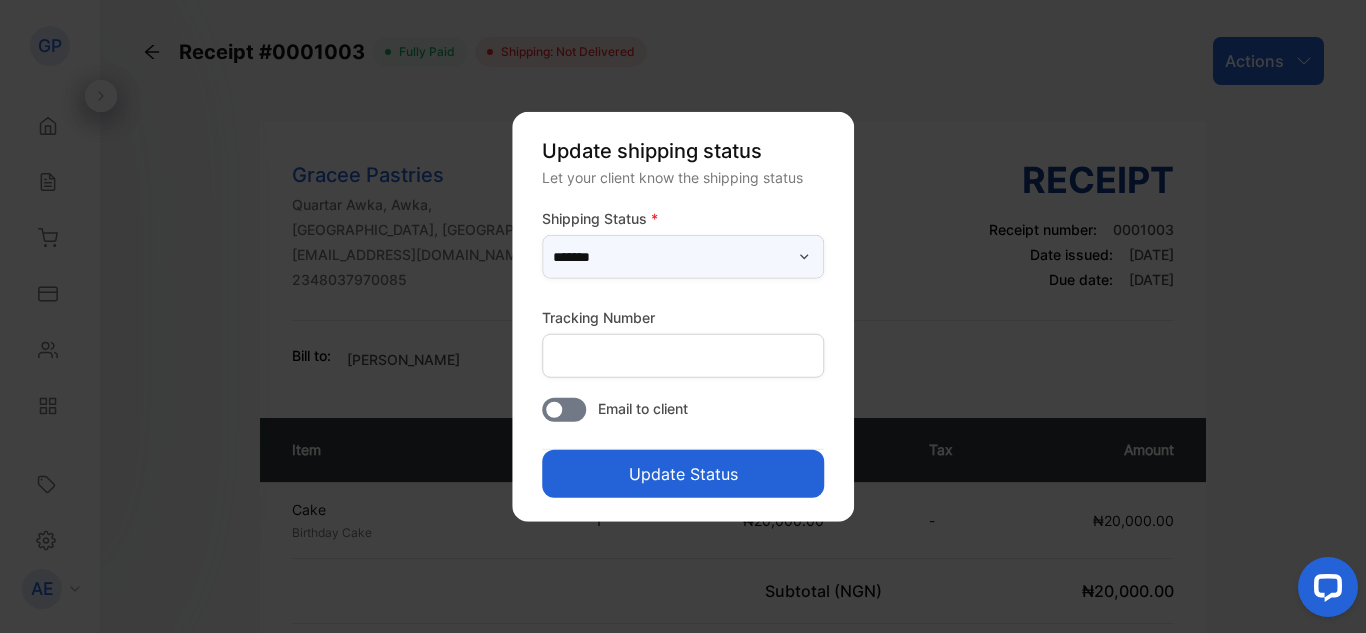 click on "*******" at bounding box center [683, 257] 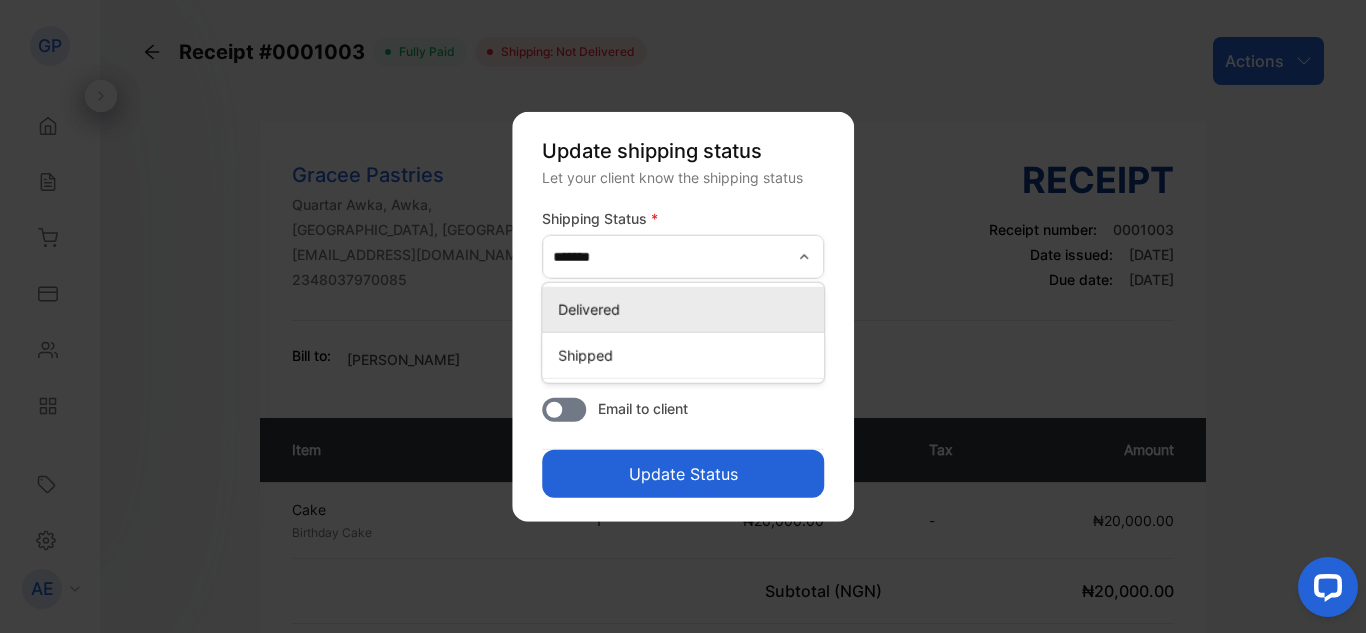 click on "Delivered" at bounding box center [687, 309] 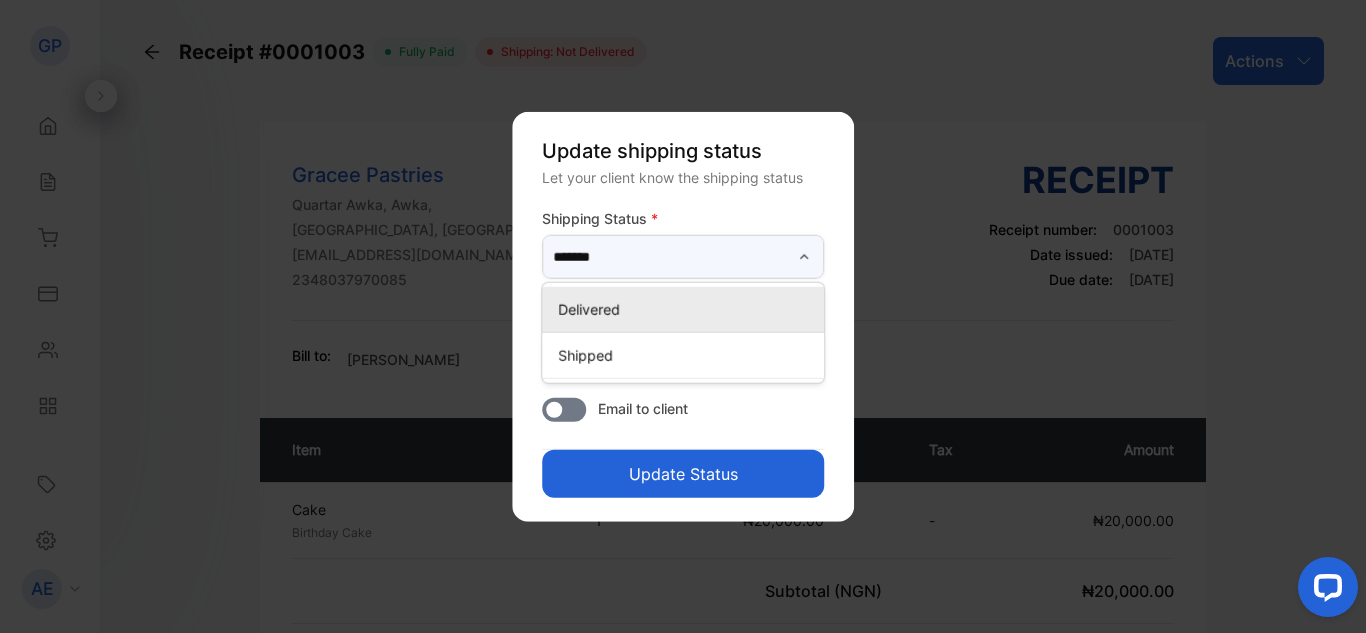 type on "*********" 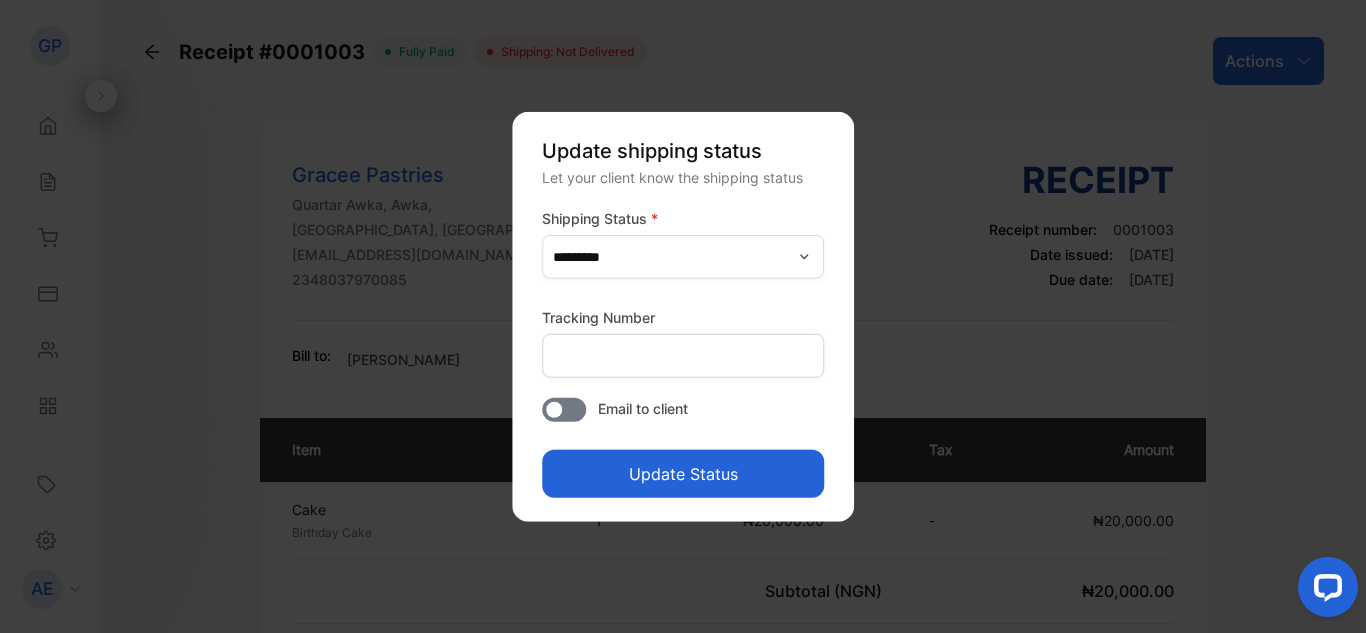 click on "Update Status" at bounding box center [683, 474] 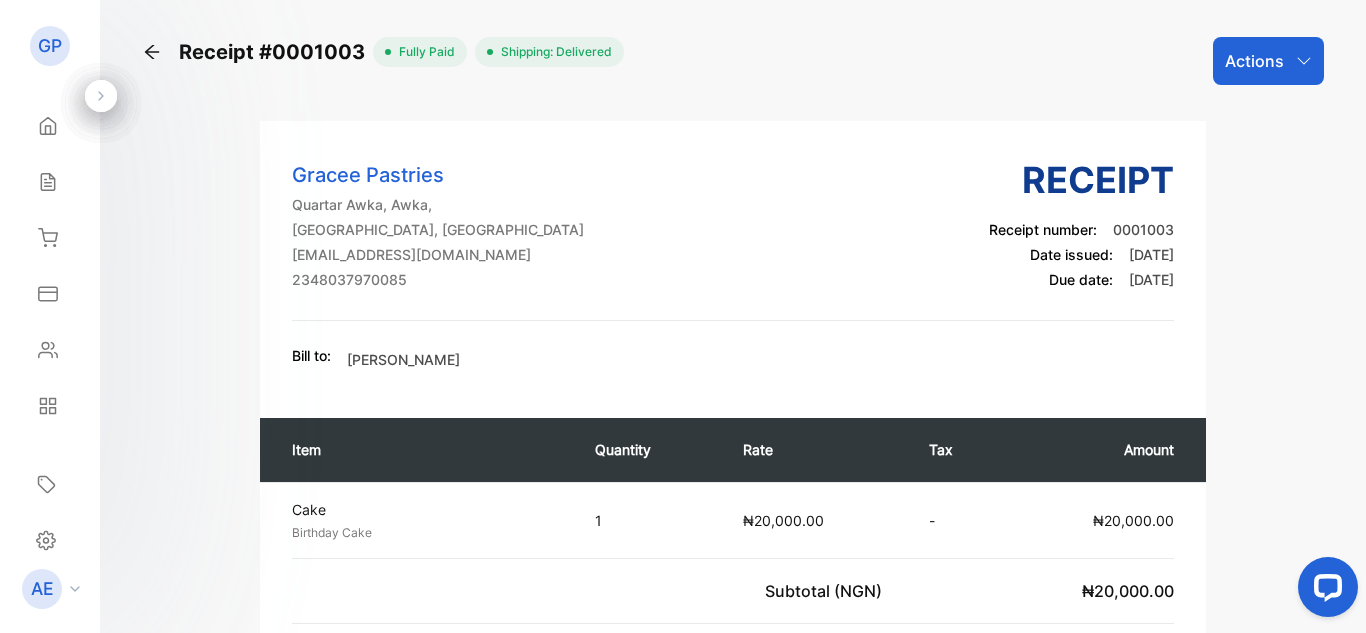 click on "2348037970085" at bounding box center [438, 279] 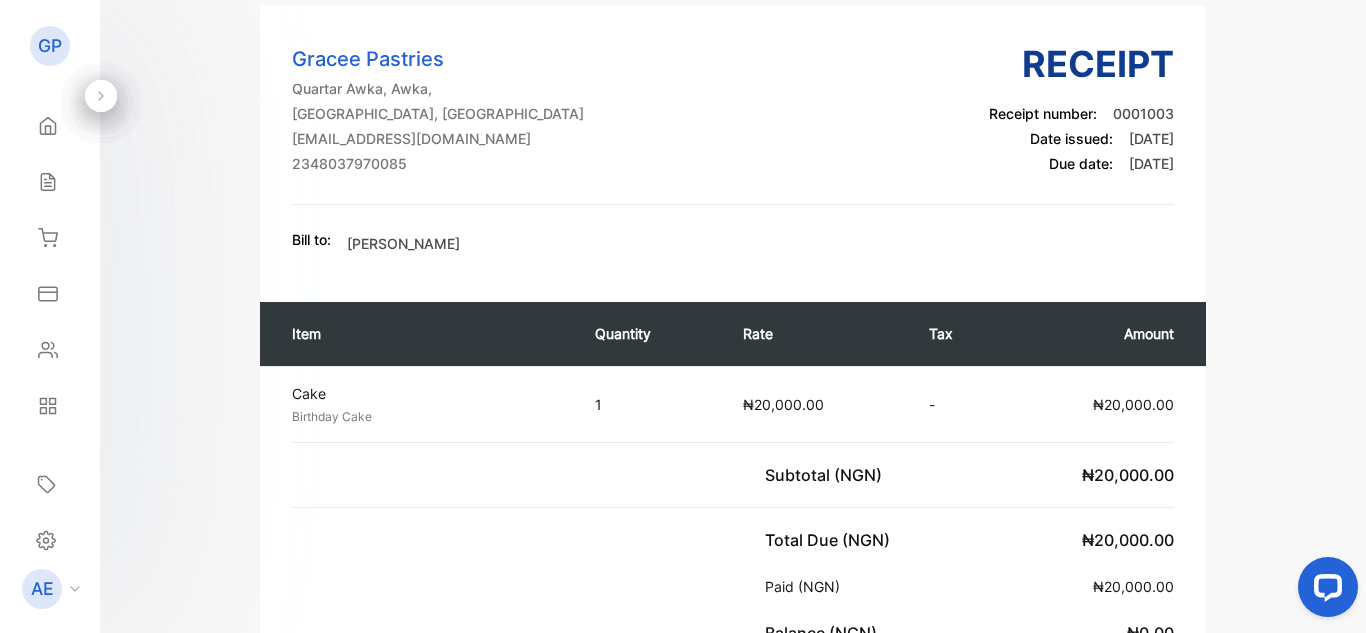 scroll, scrollTop: 0, scrollLeft: 0, axis: both 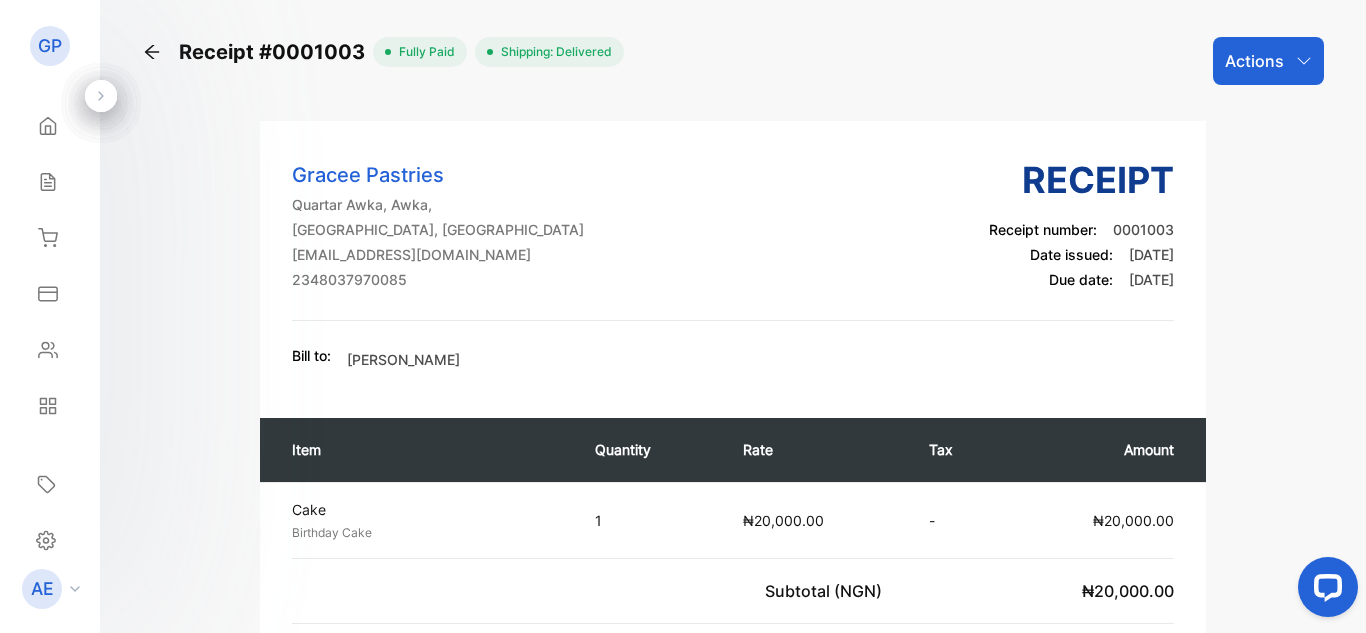click 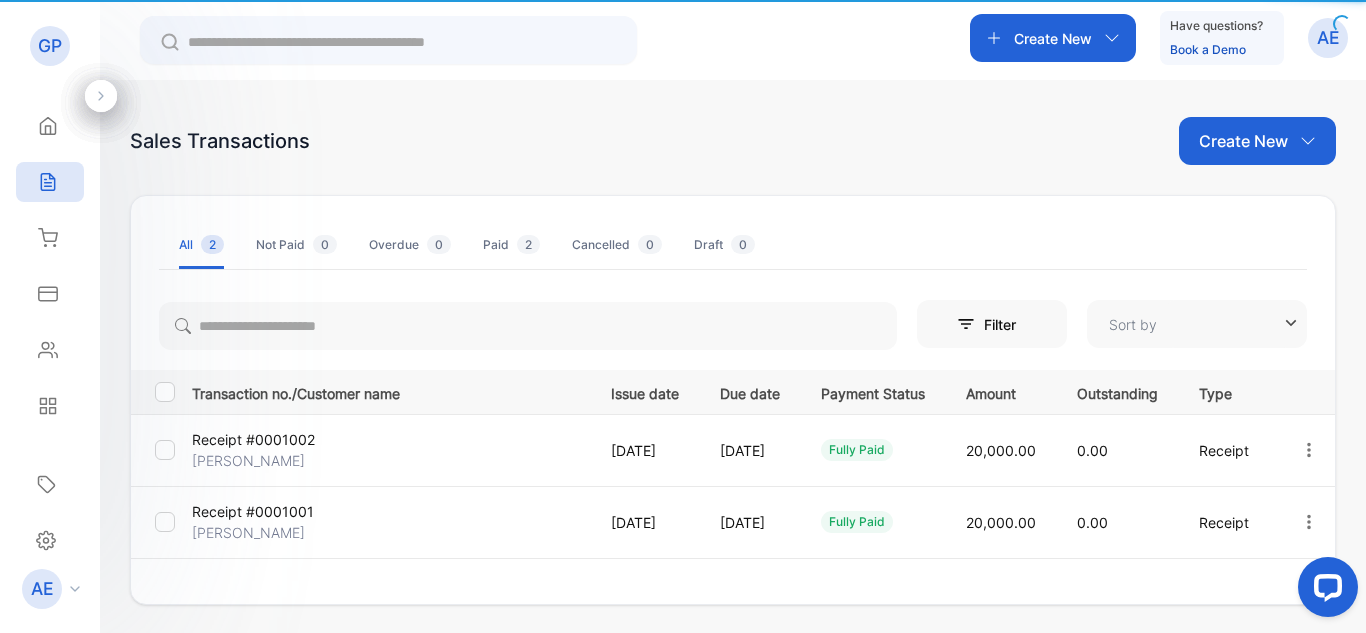 type on "**********" 